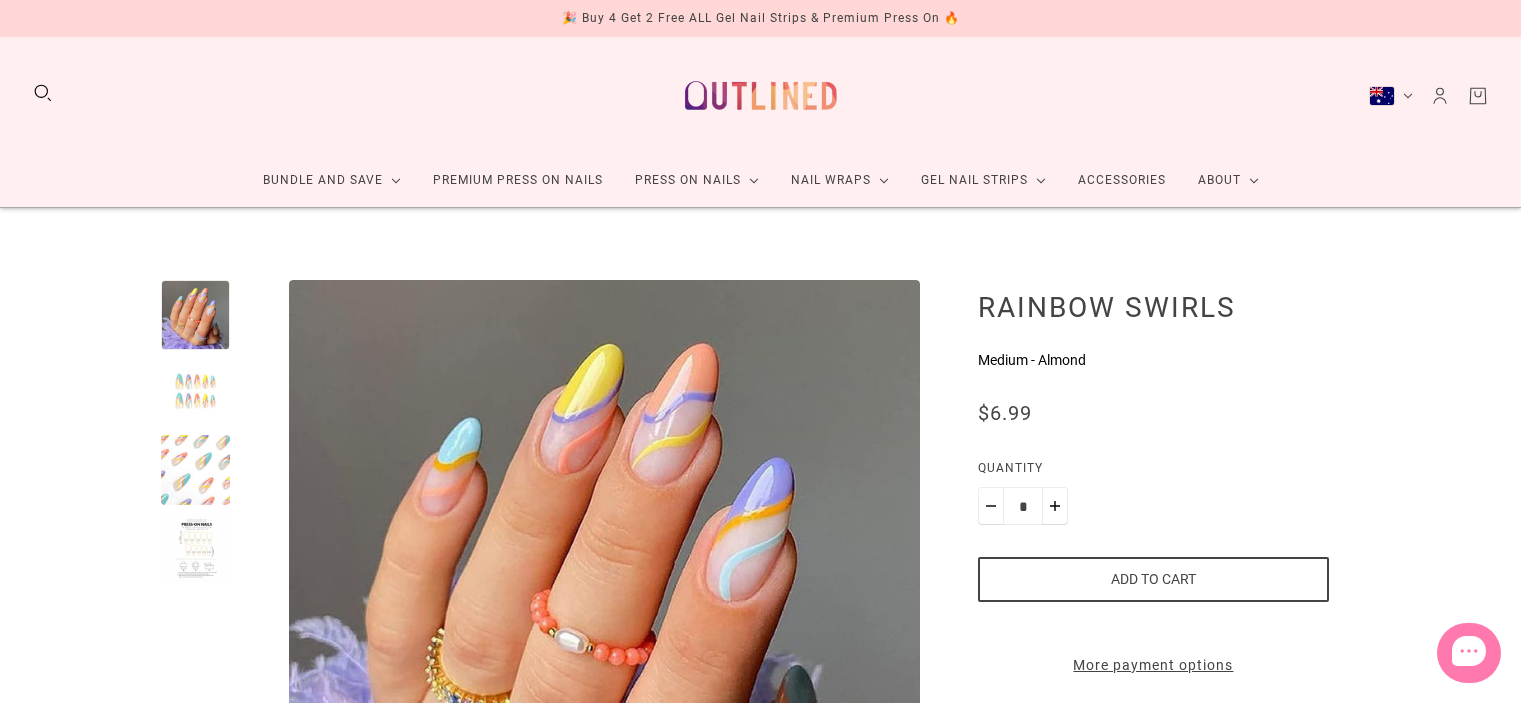 scroll, scrollTop: 0, scrollLeft: 0, axis: both 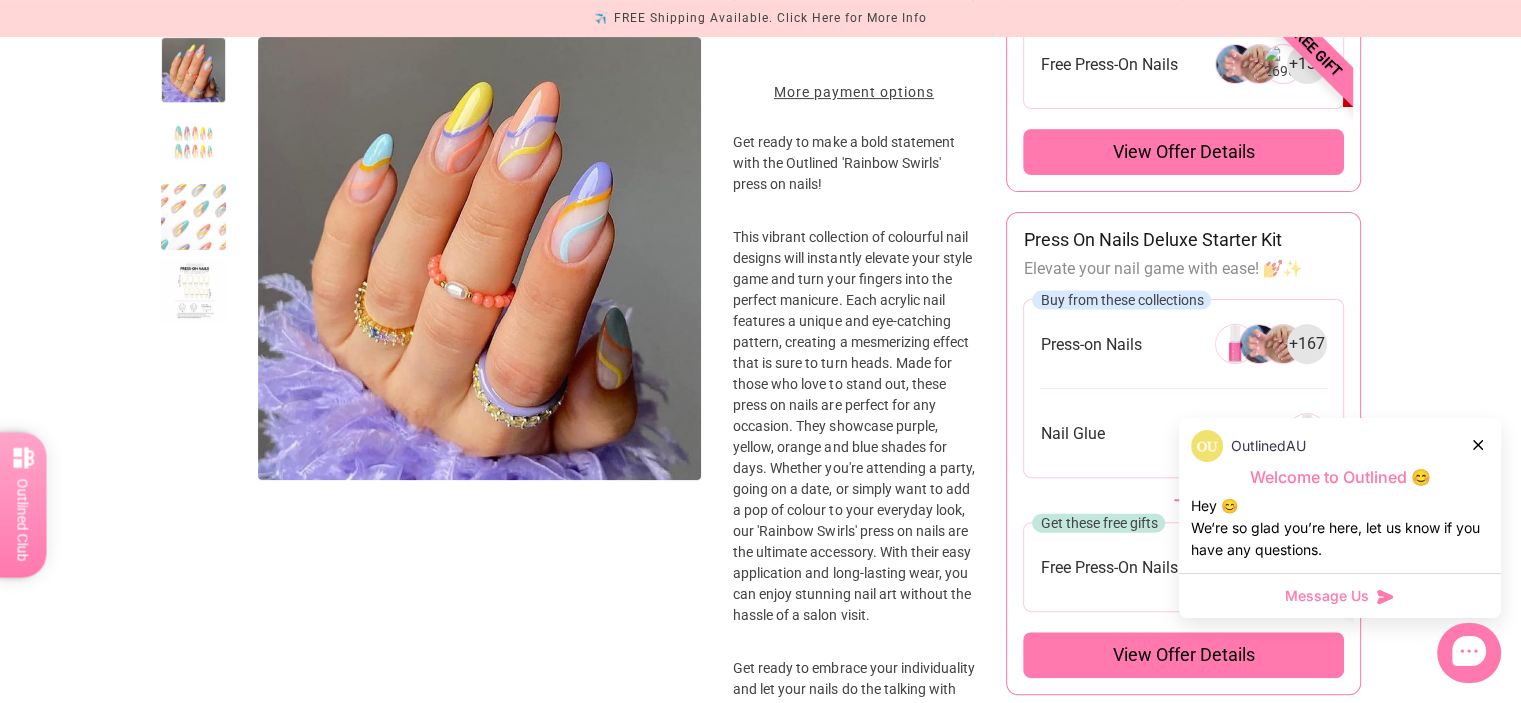 click at bounding box center [194, 291] 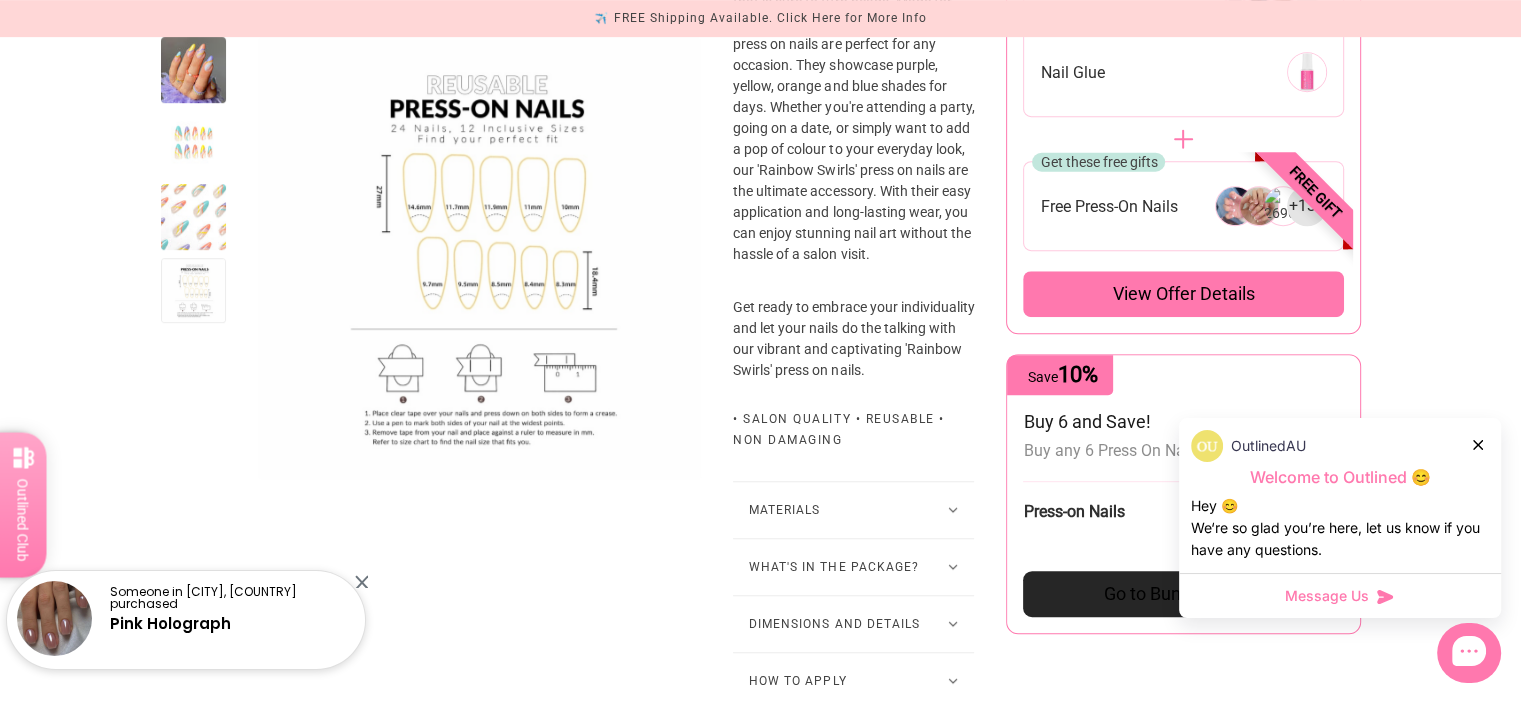 scroll, scrollTop: 1142, scrollLeft: 0, axis: vertical 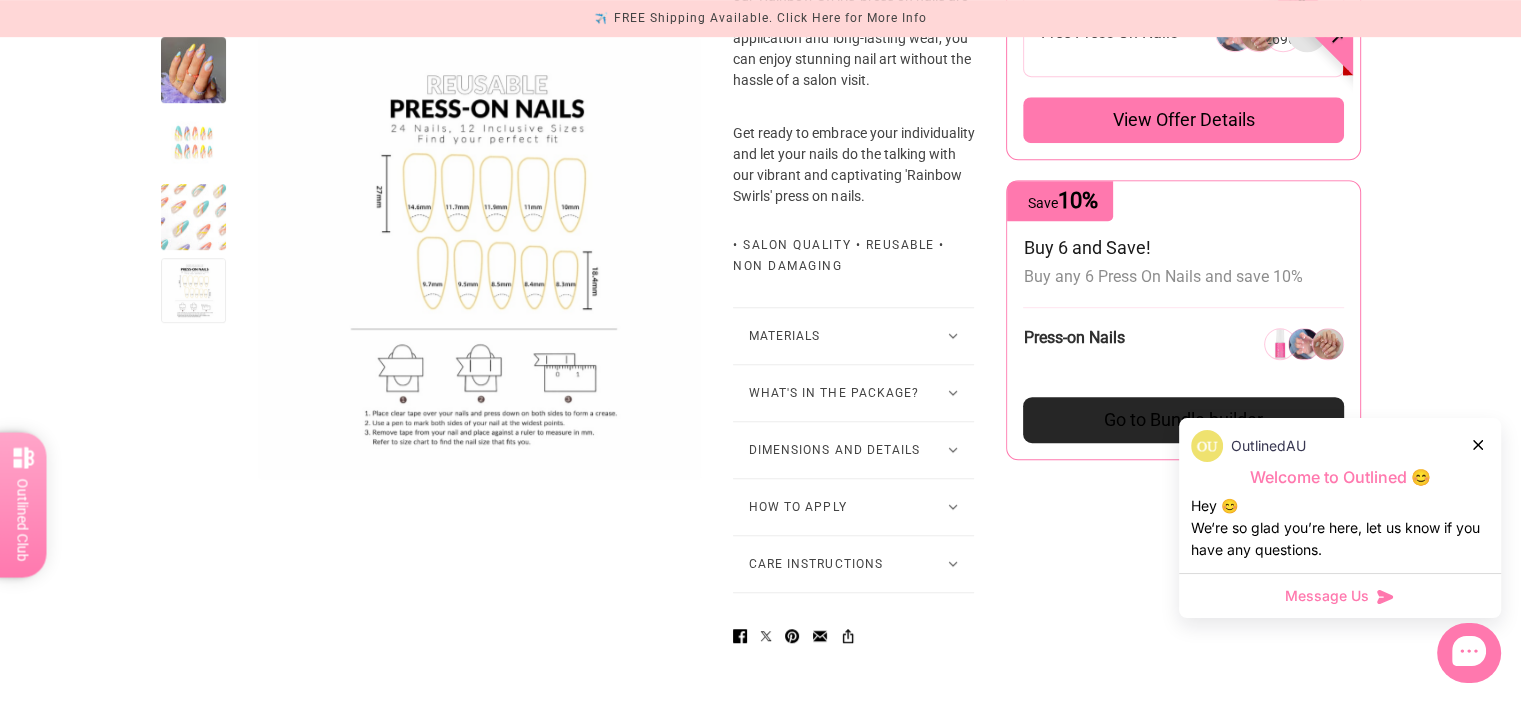 click on "Materials" at bounding box center (853, 336) 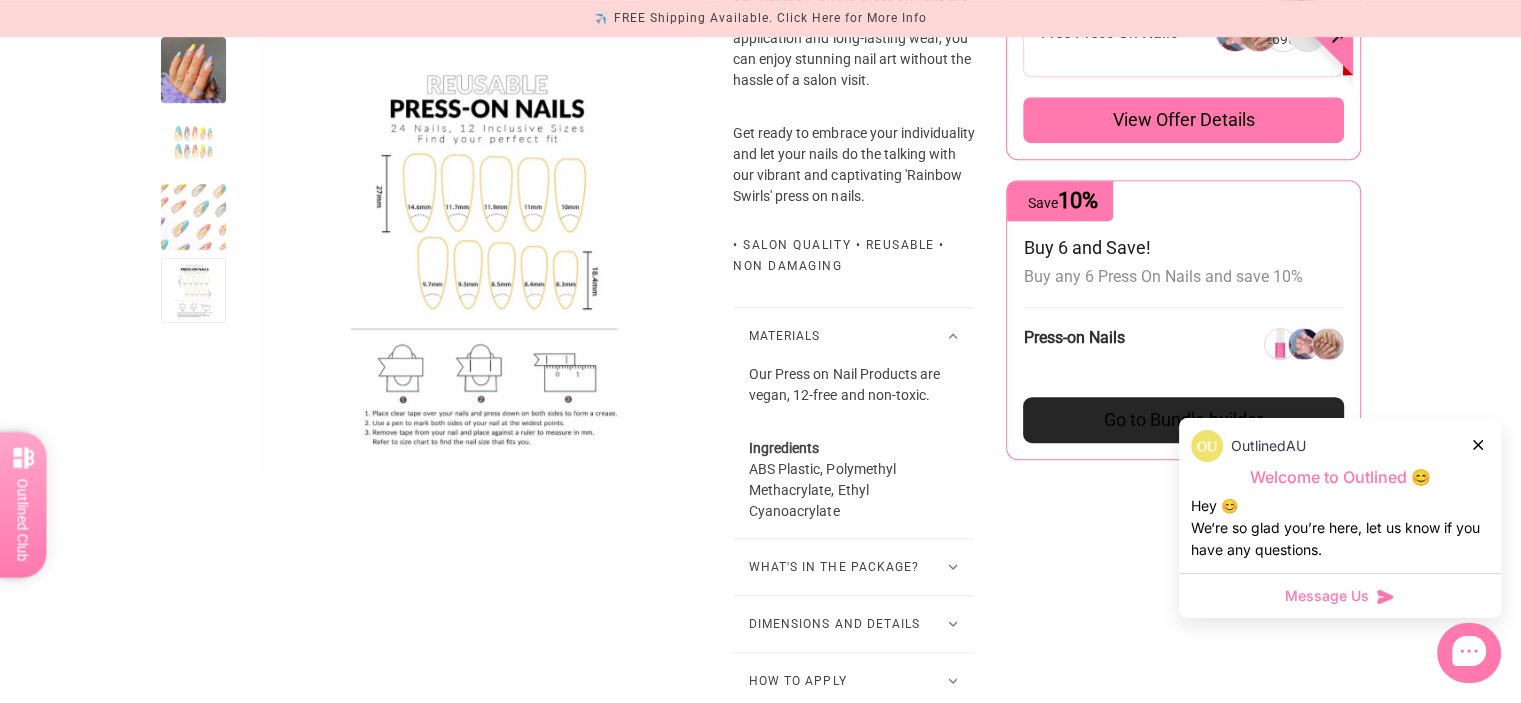 click 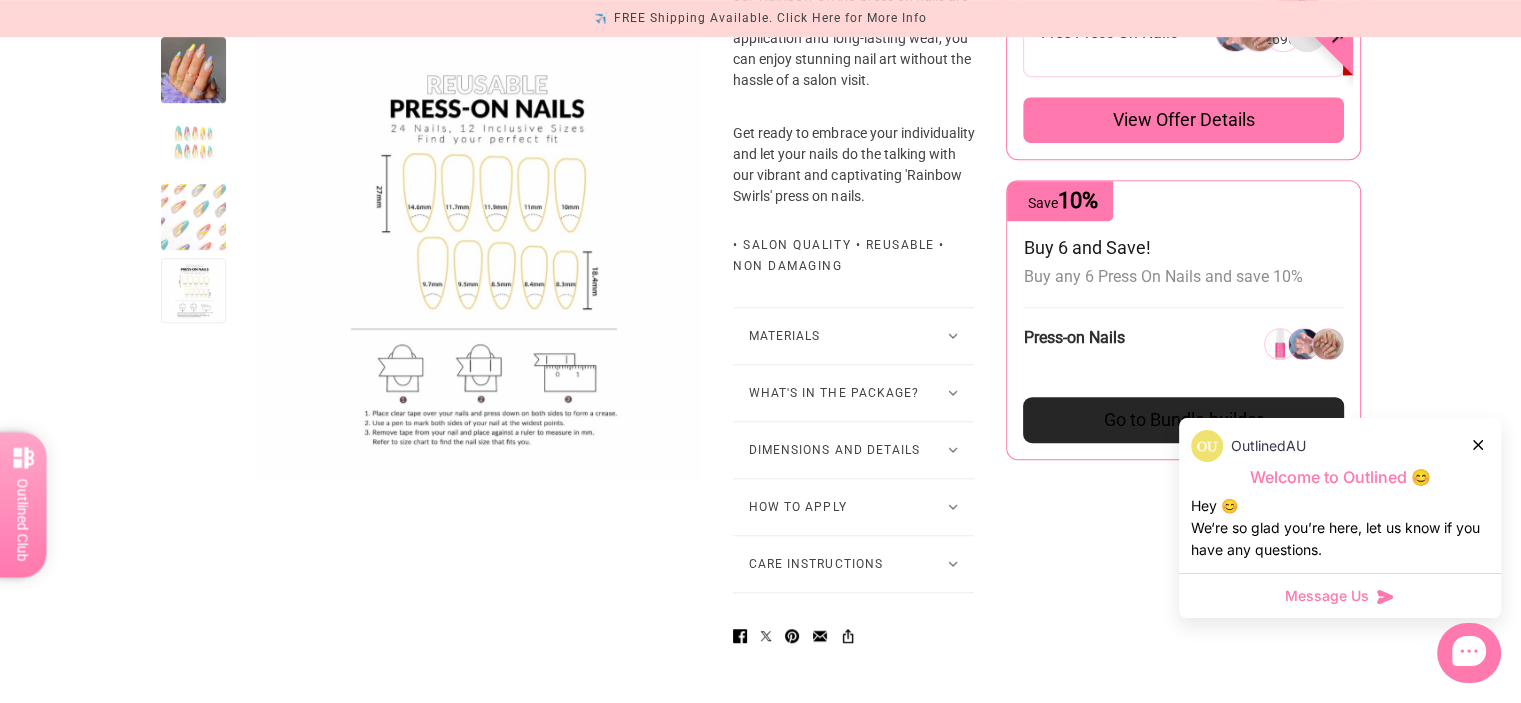 scroll, scrollTop: 1162, scrollLeft: 0, axis: vertical 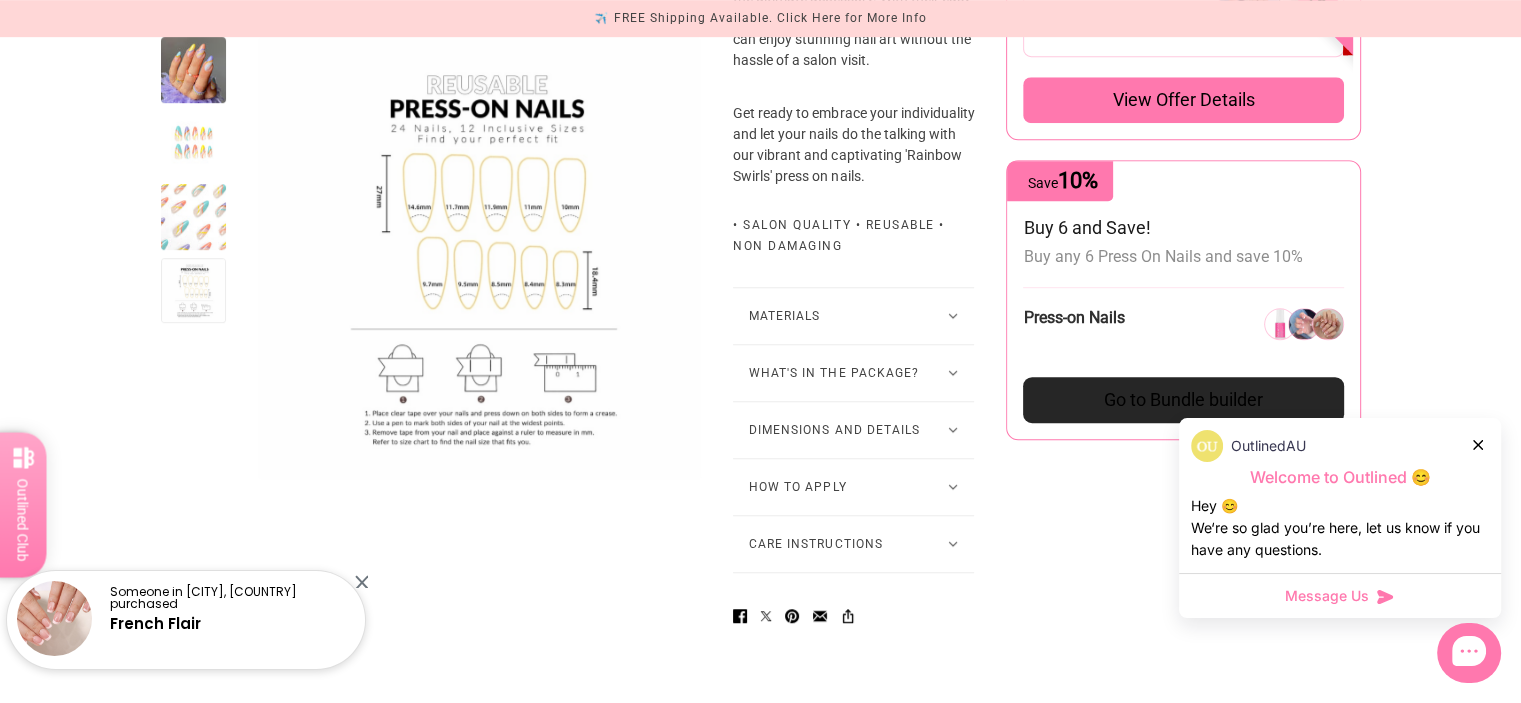 click on "What's in the package?" at bounding box center (853, 373) 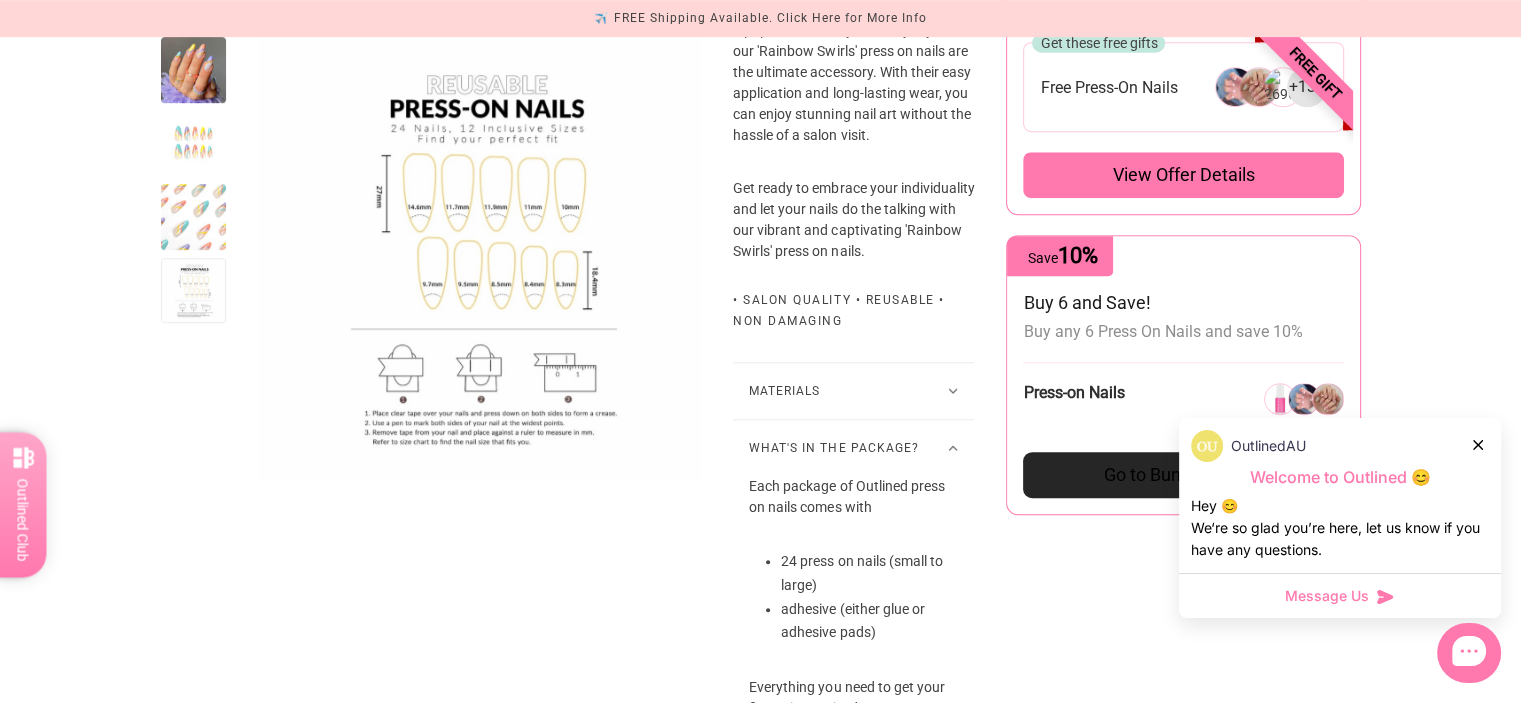 scroll, scrollTop: 1080, scrollLeft: 0, axis: vertical 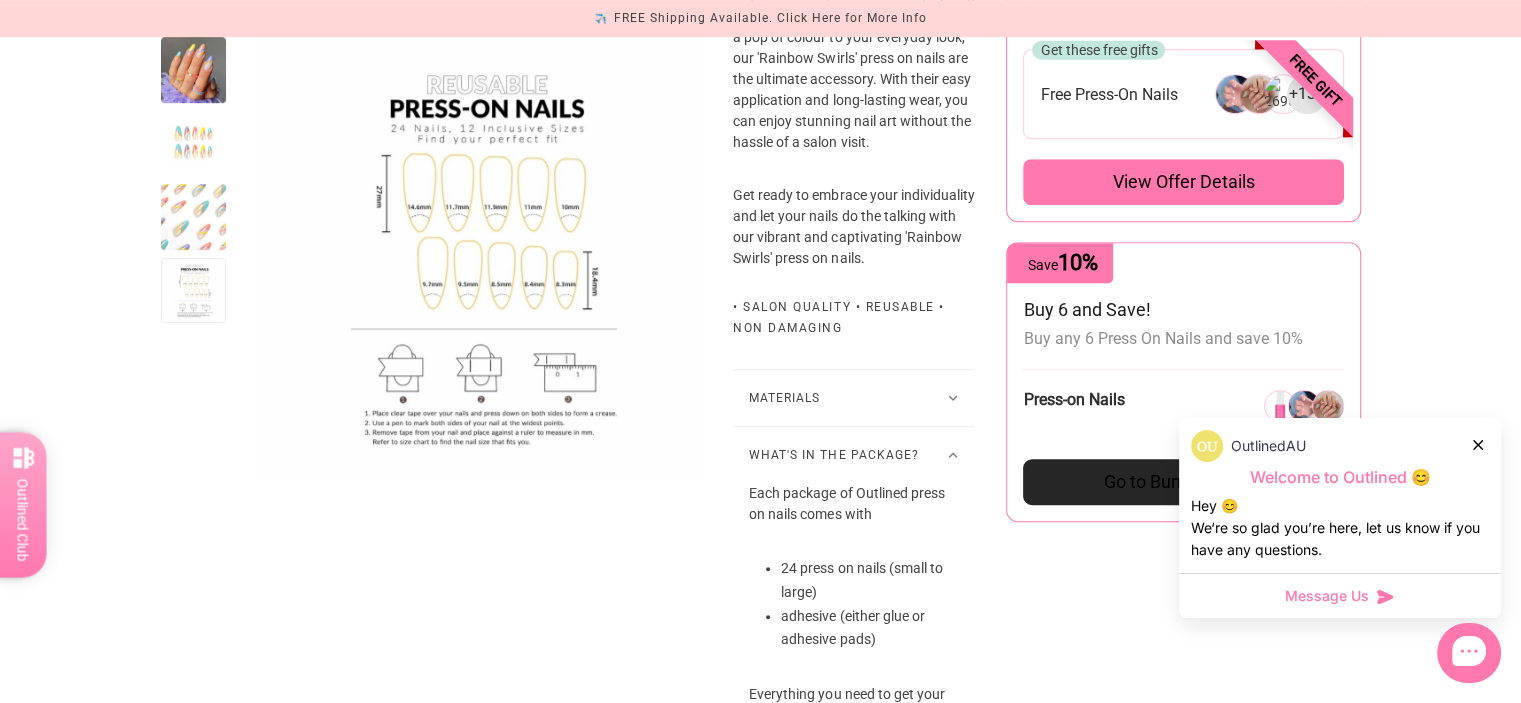 click on "What's in the package?" at bounding box center (853, 455) 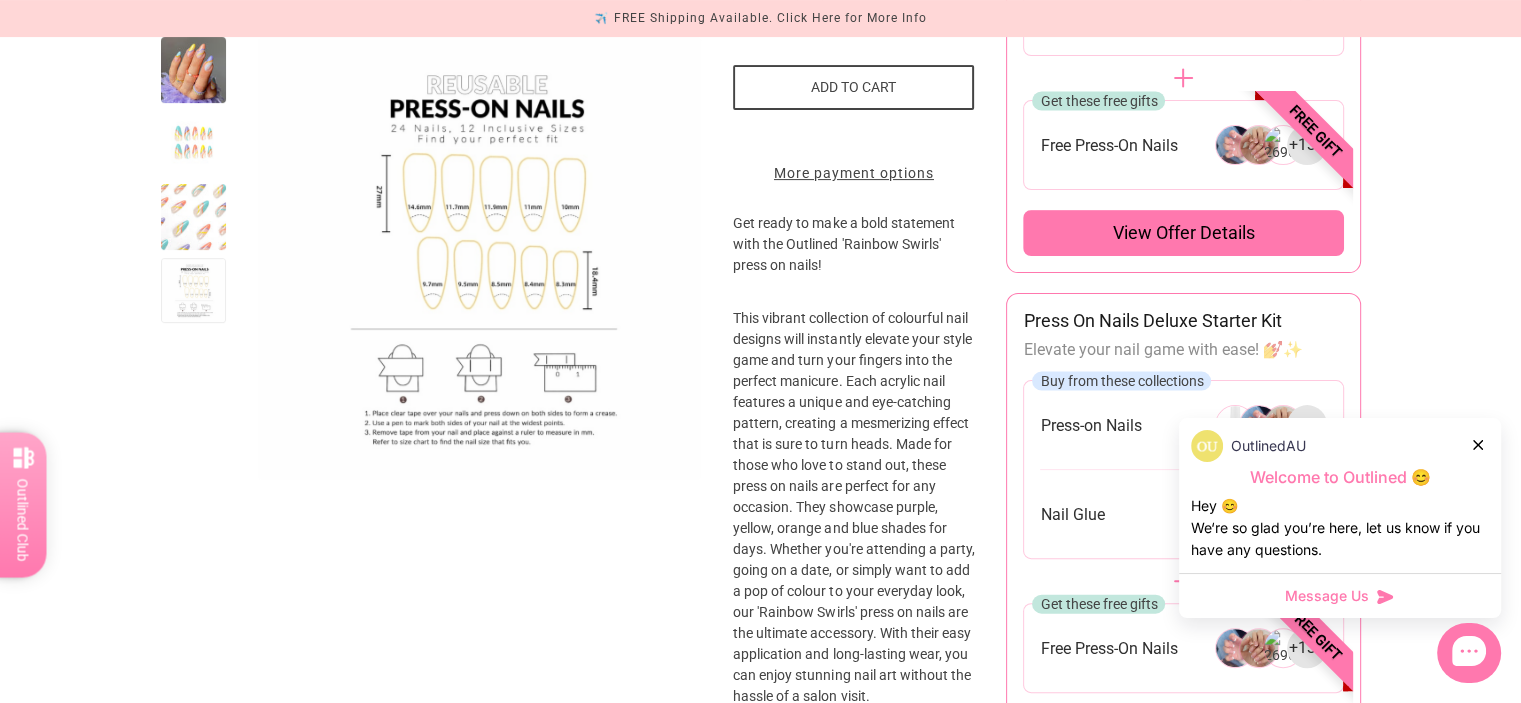scroll, scrollTop: 0, scrollLeft: 0, axis: both 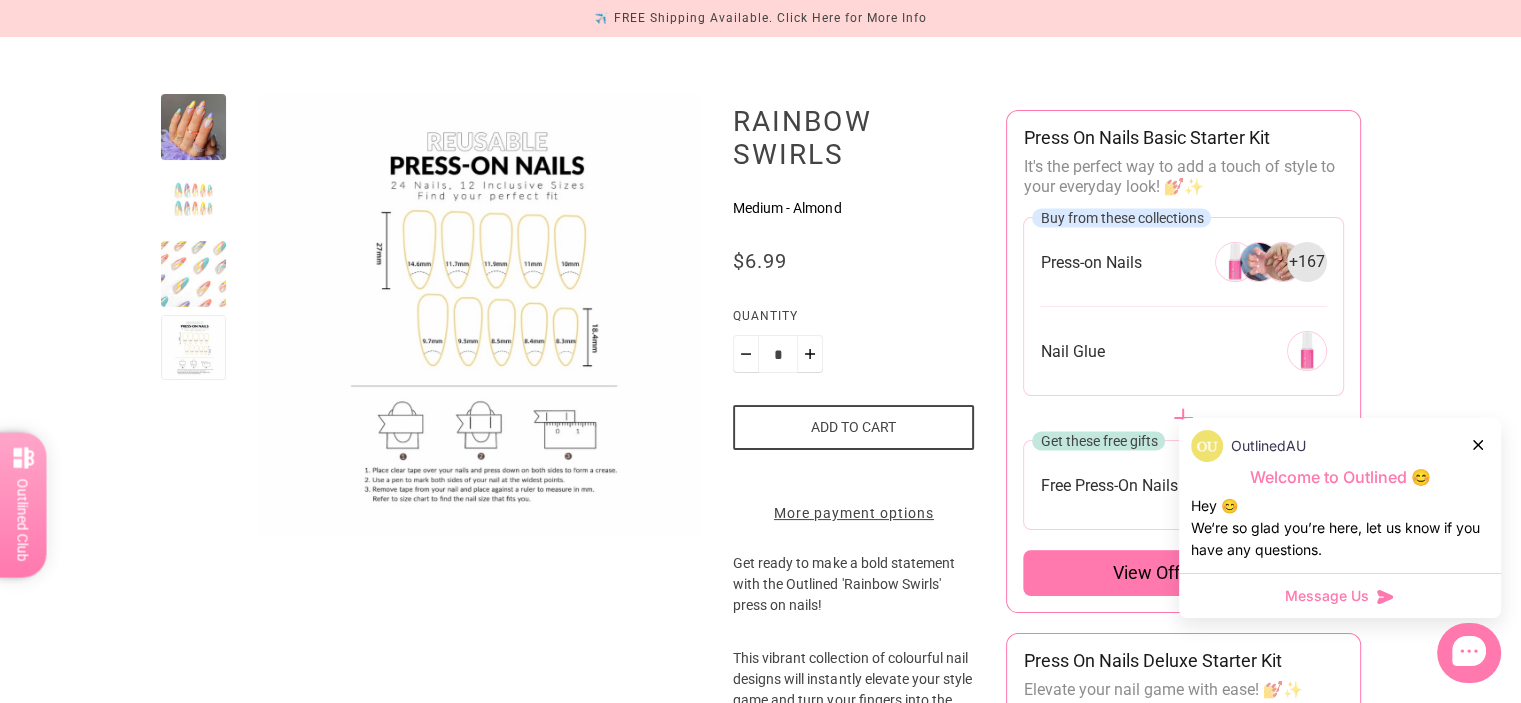 click 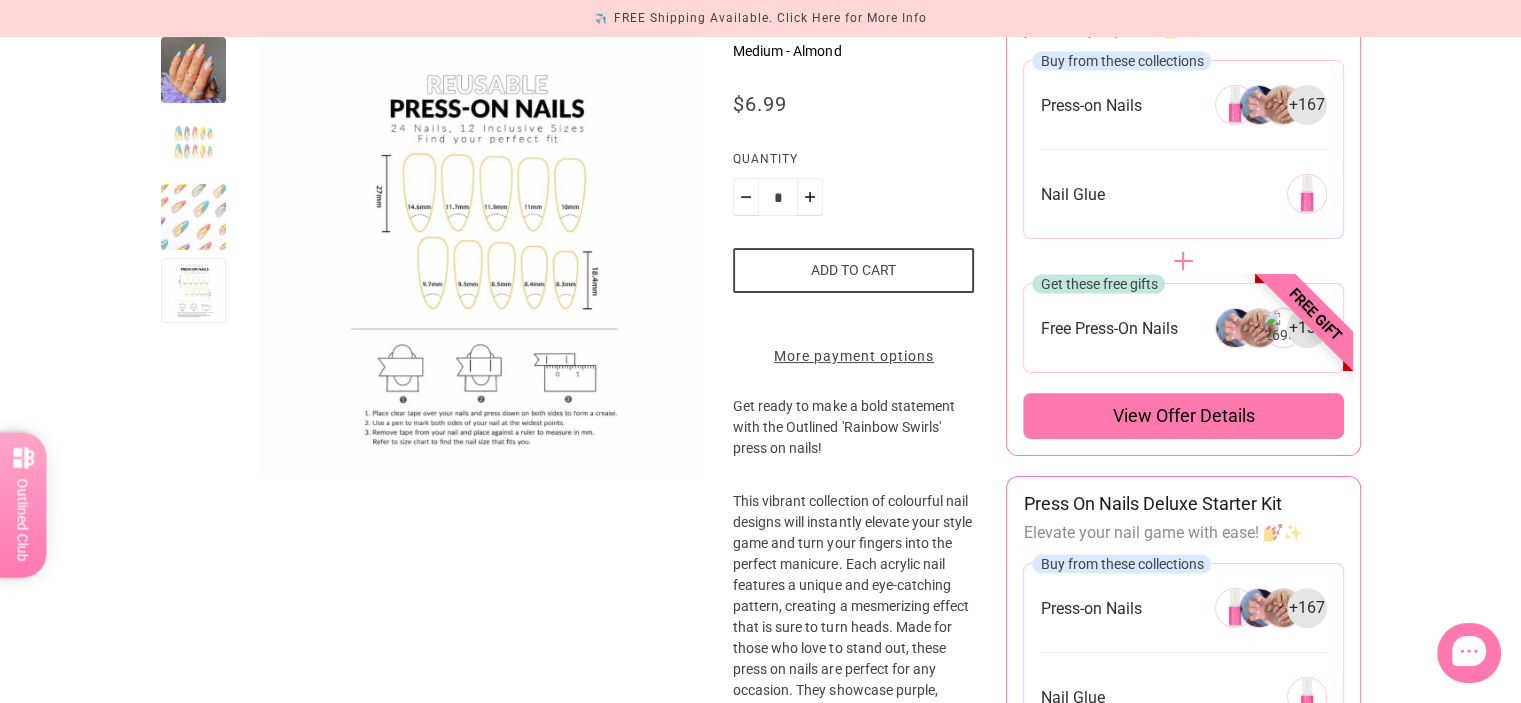 scroll, scrollTop: 342, scrollLeft: 0, axis: vertical 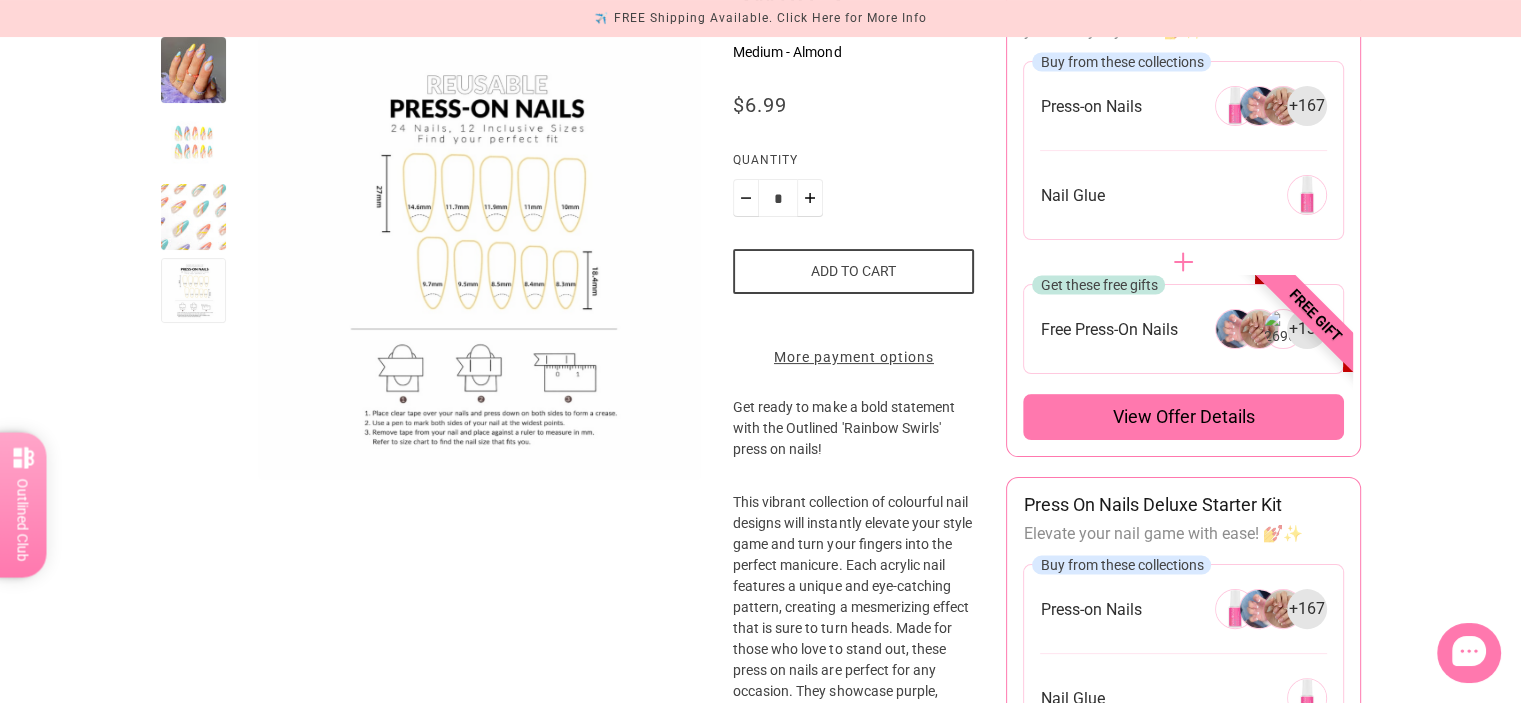 click on "Free gift" at bounding box center [1315, 315] 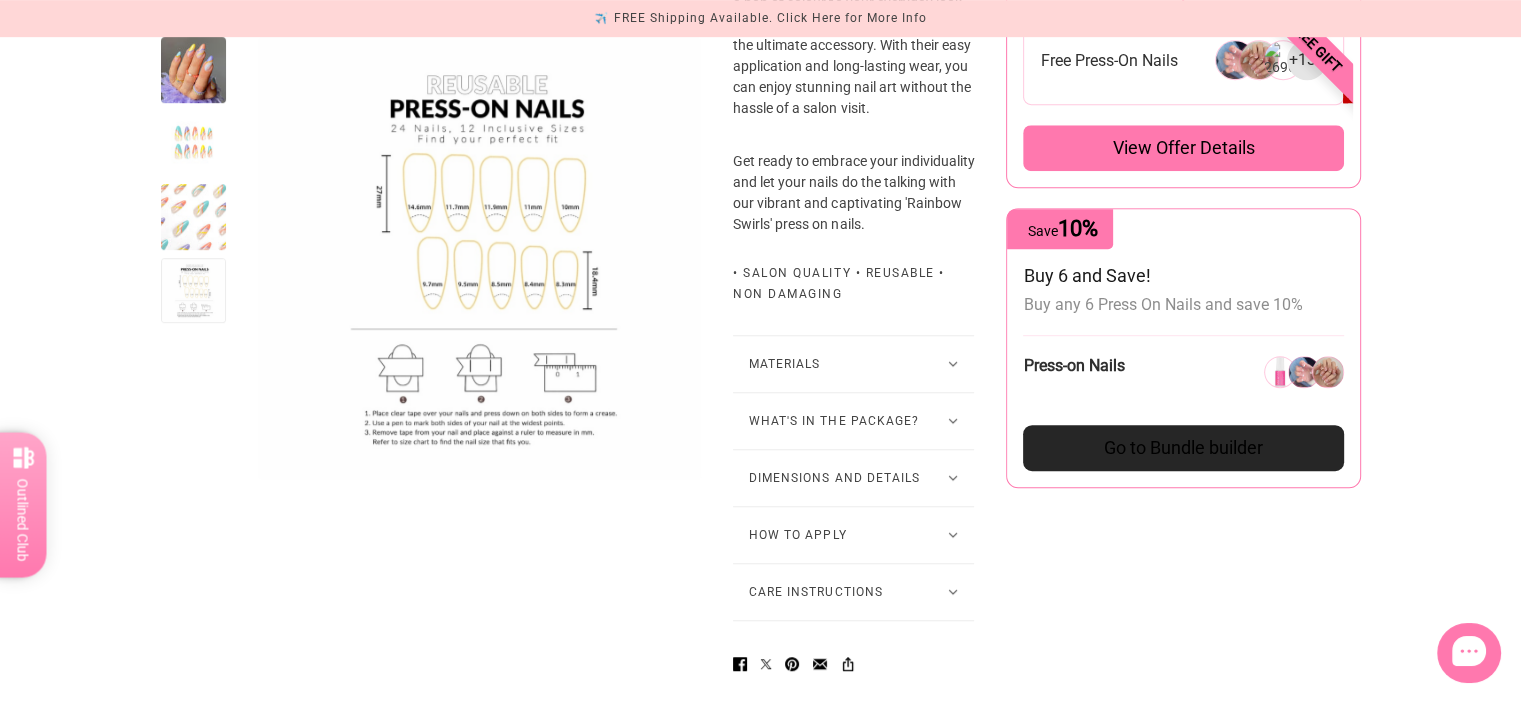 scroll, scrollTop: 1112, scrollLeft: 0, axis: vertical 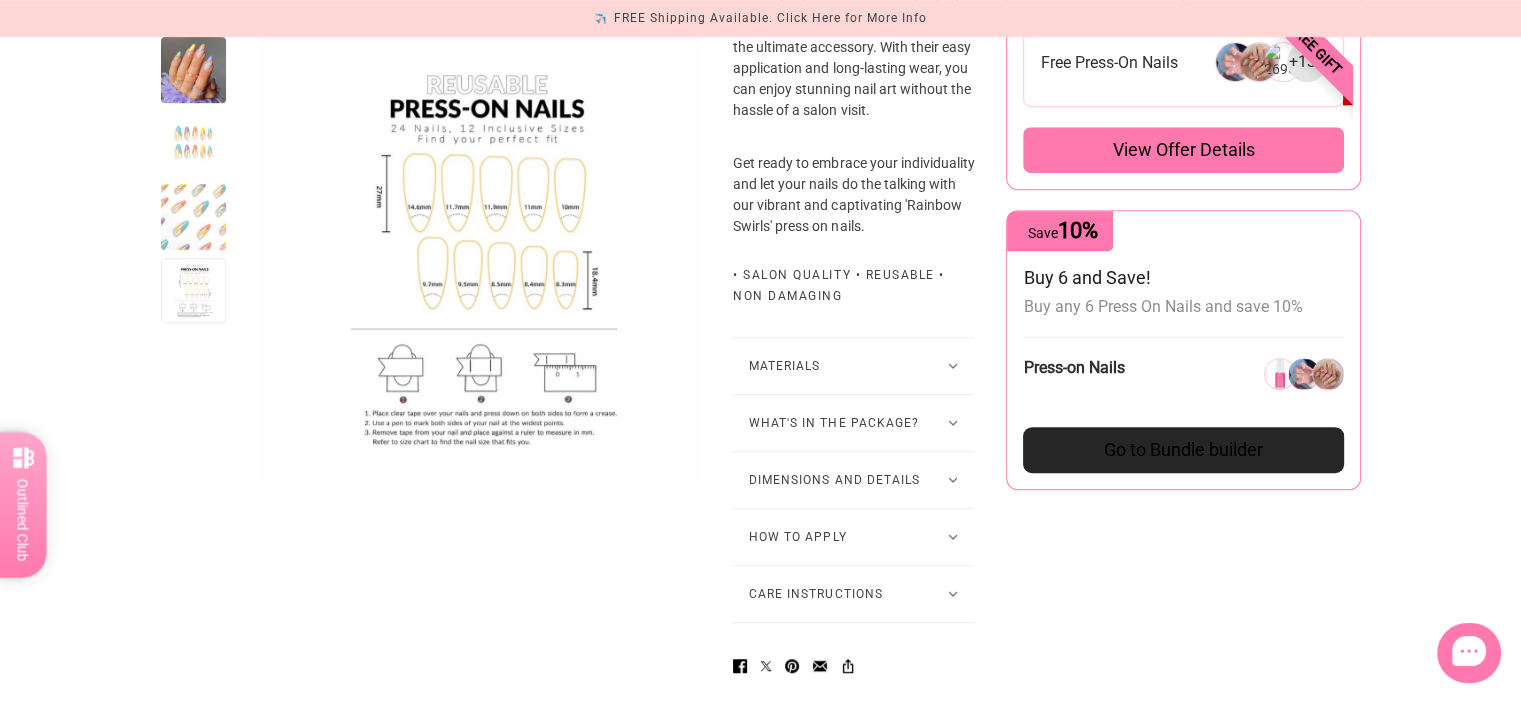 click on "Go to Bundle builder" at bounding box center [1183, 450] 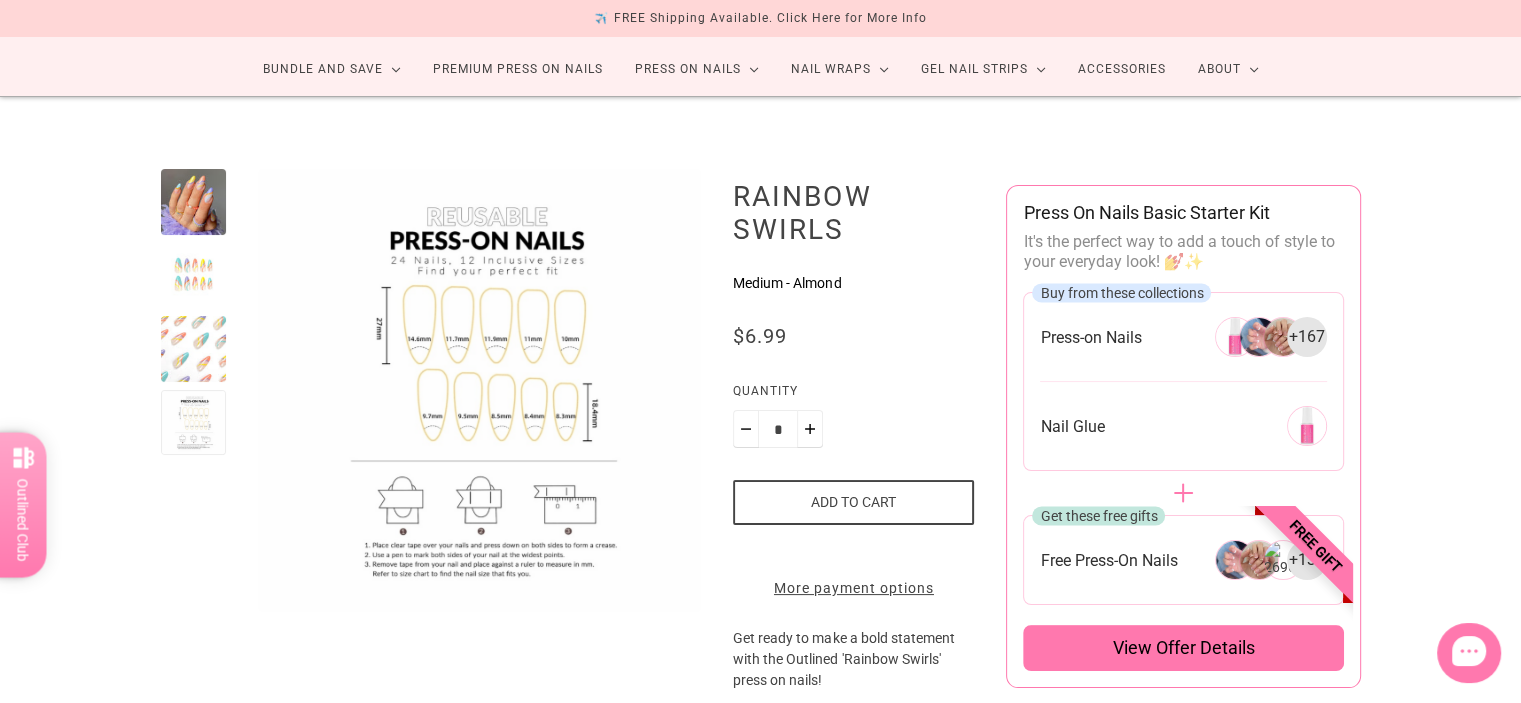 scroll, scrollTop: 0, scrollLeft: 0, axis: both 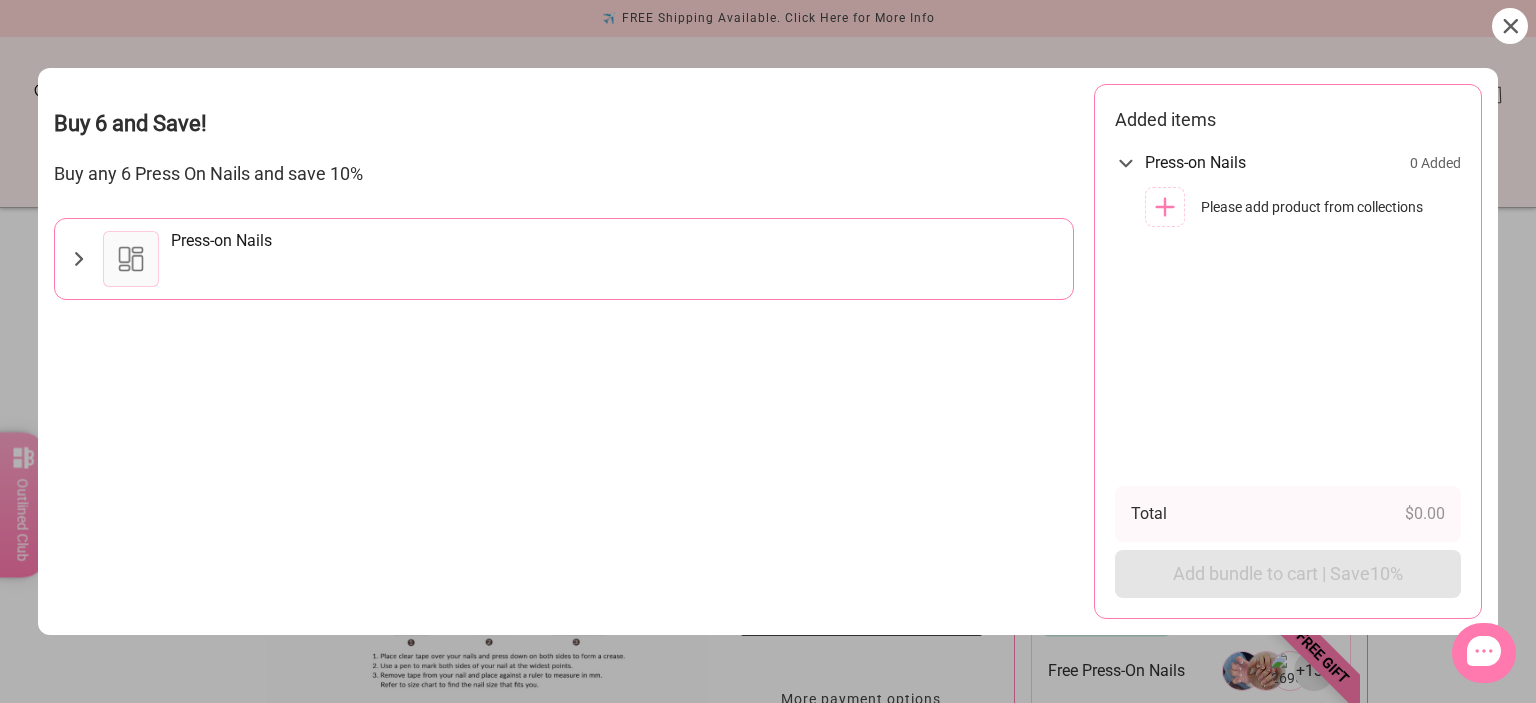 click at bounding box center (768, 351) 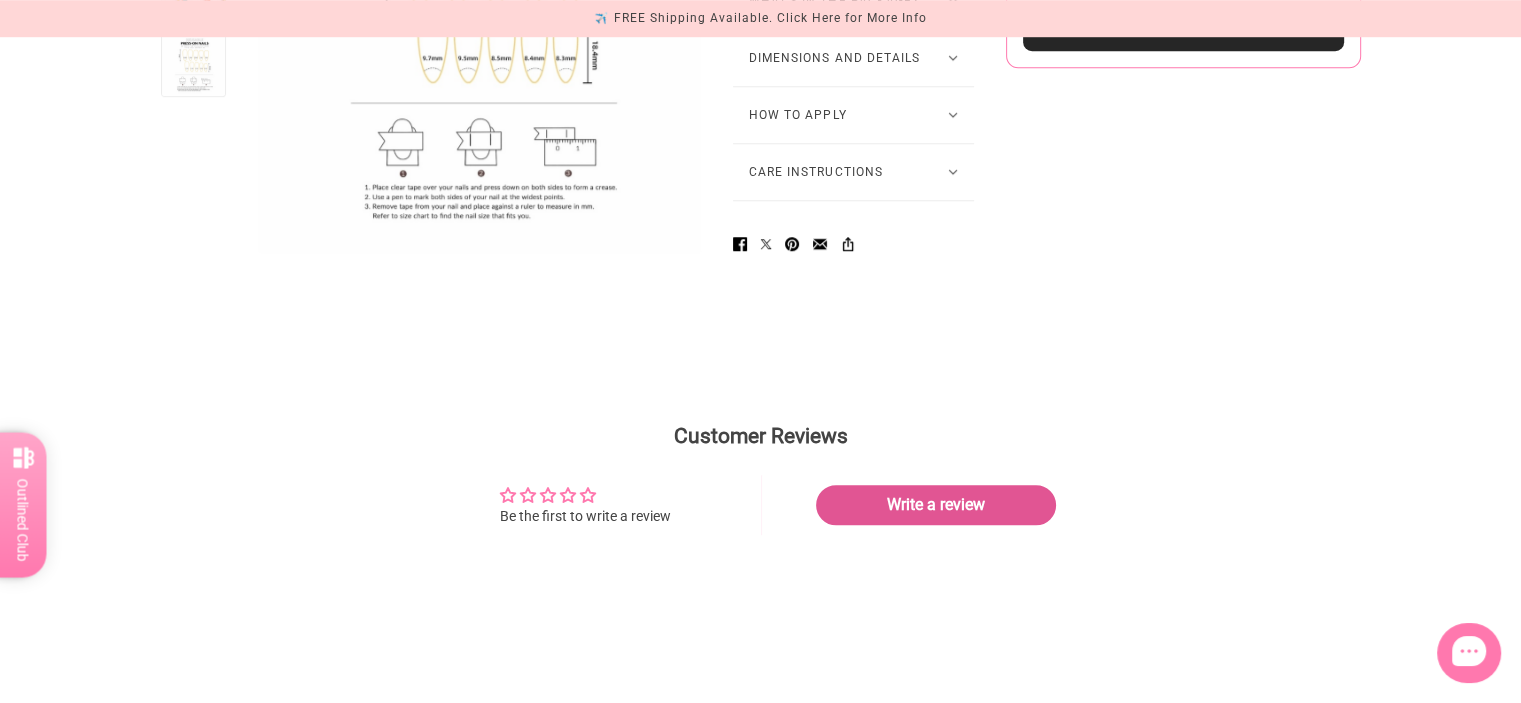 scroll, scrollTop: 1528, scrollLeft: 0, axis: vertical 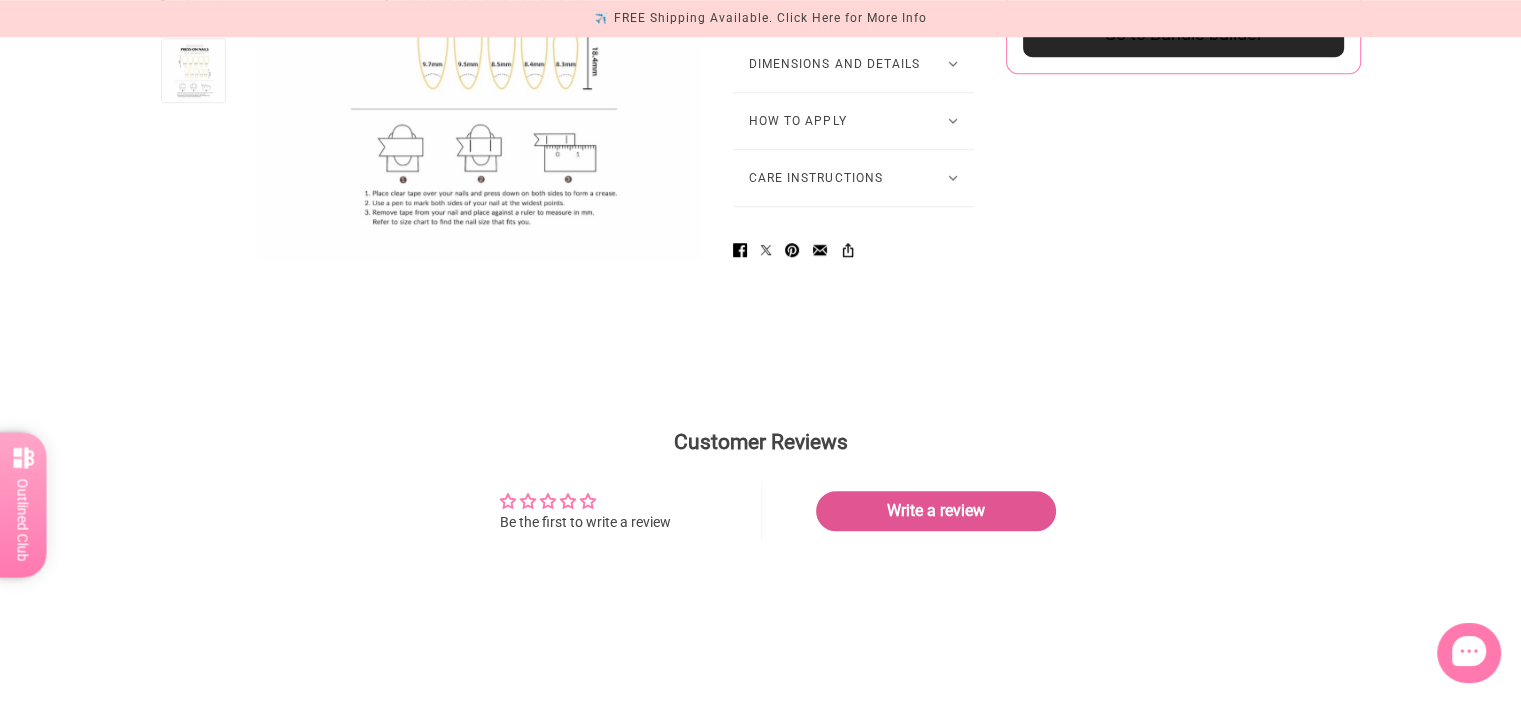 click on "How to Apply" at bounding box center [853, 121] 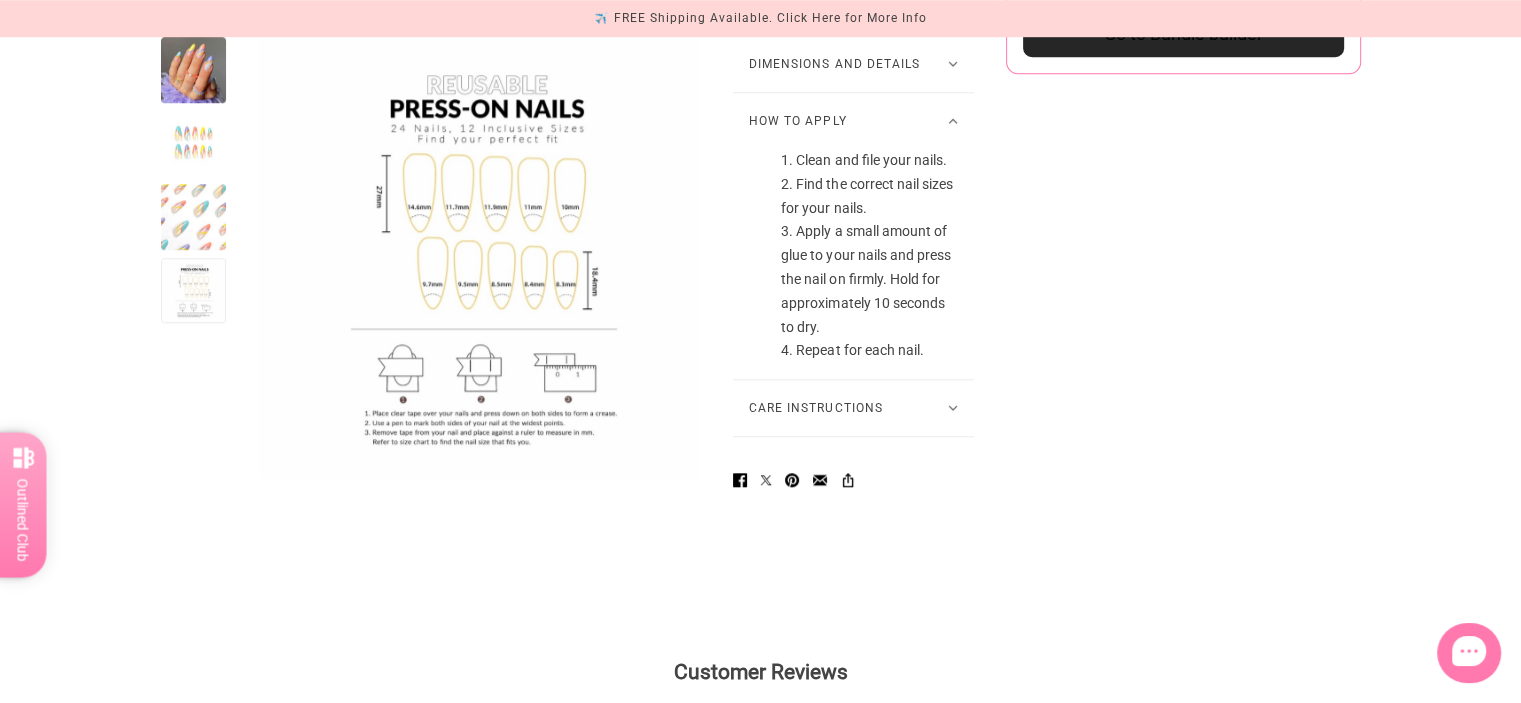 click on "Care Instructions" at bounding box center [853, 408] 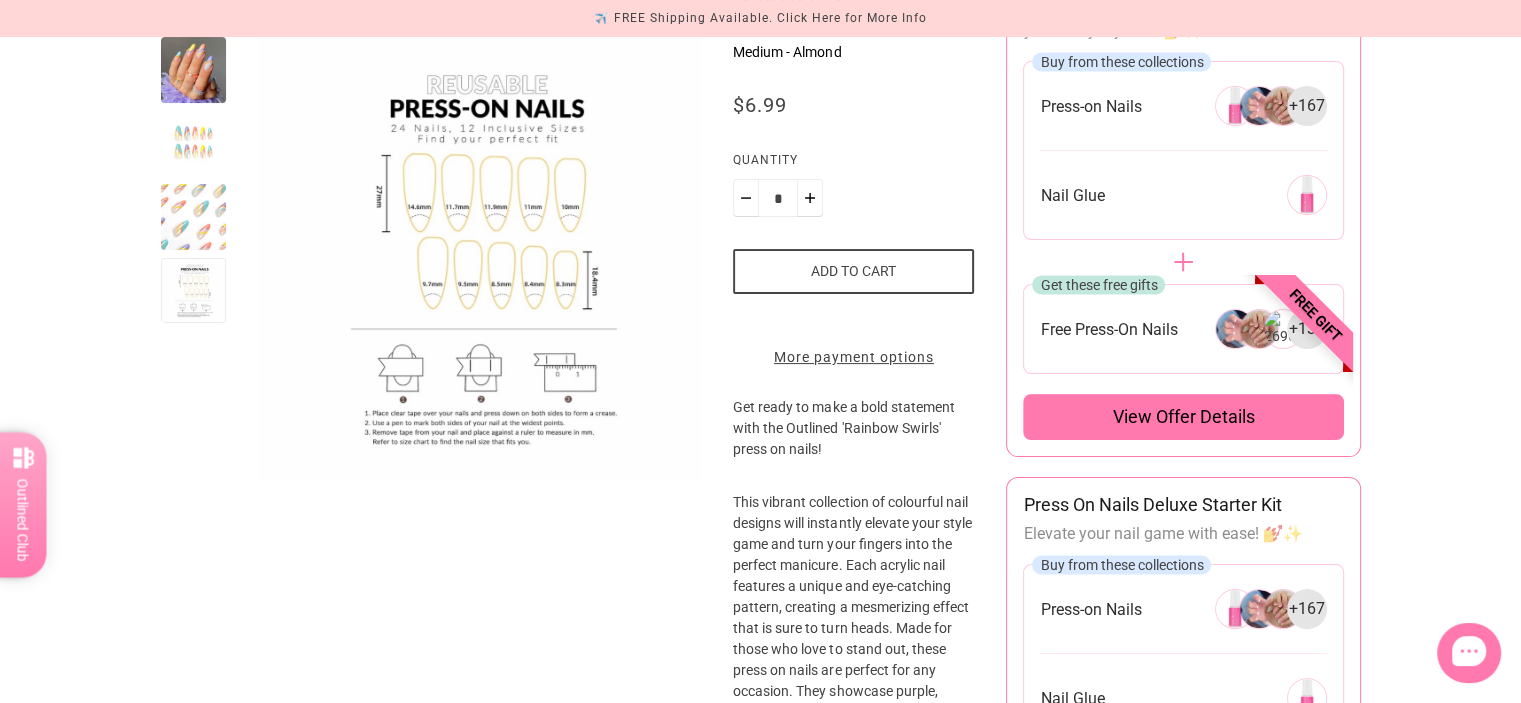 scroll, scrollTop: 340, scrollLeft: 0, axis: vertical 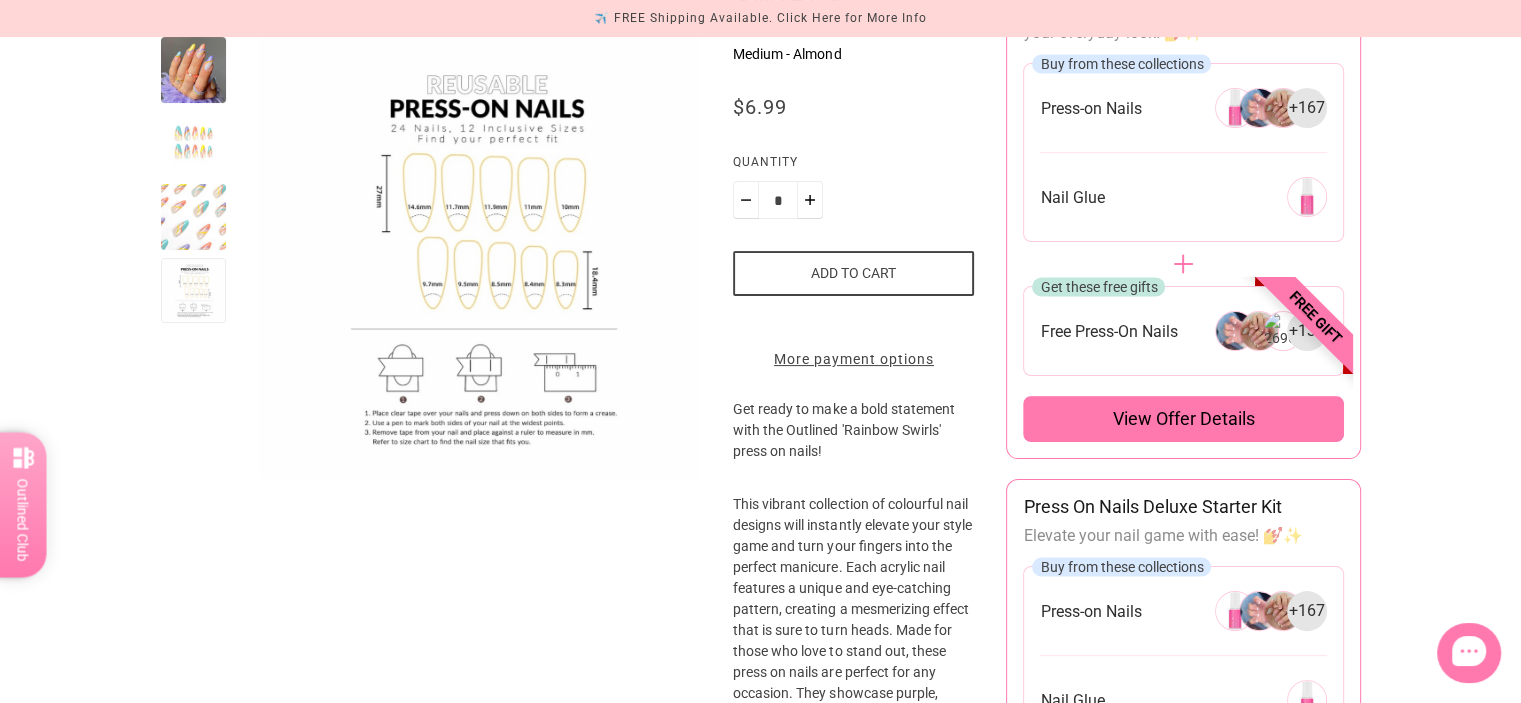 click at bounding box center (194, 144) 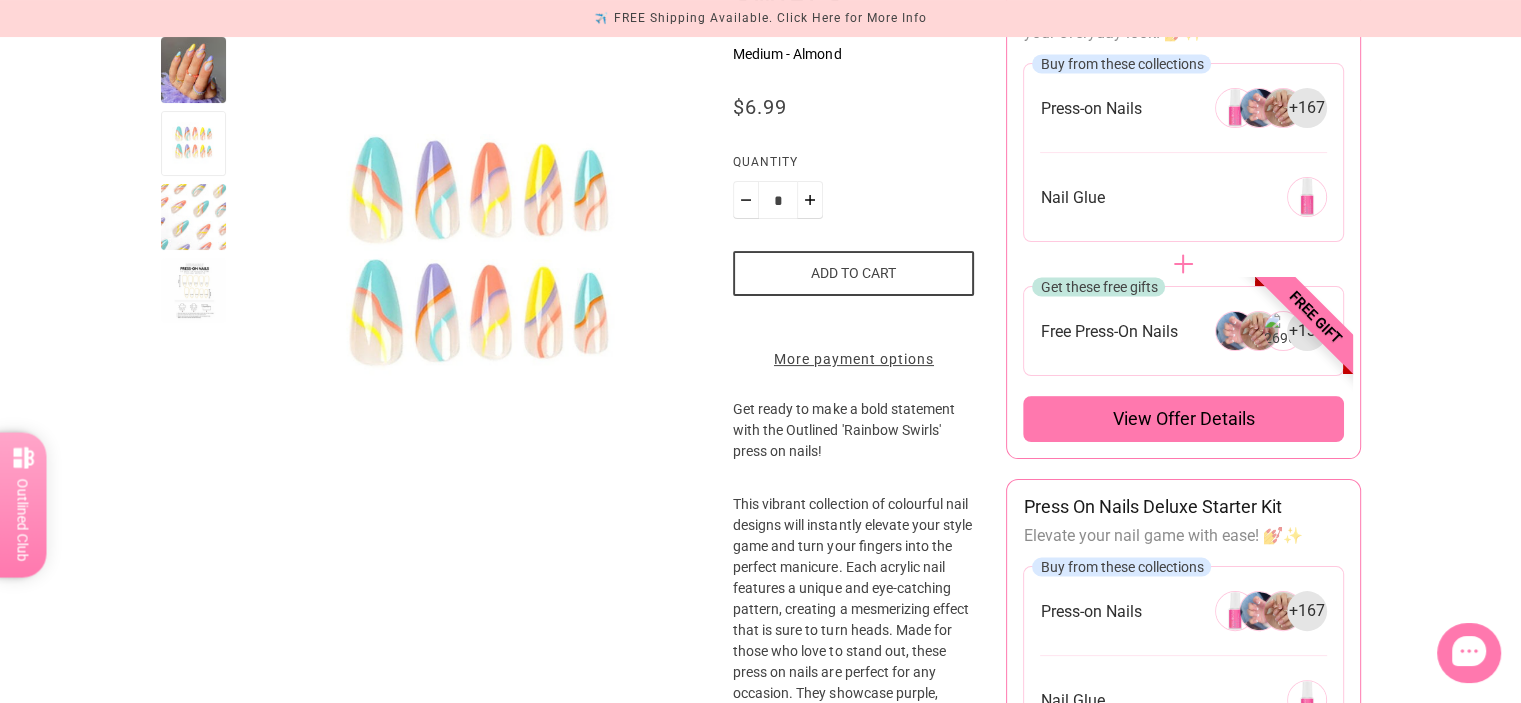 click at bounding box center (194, 217) 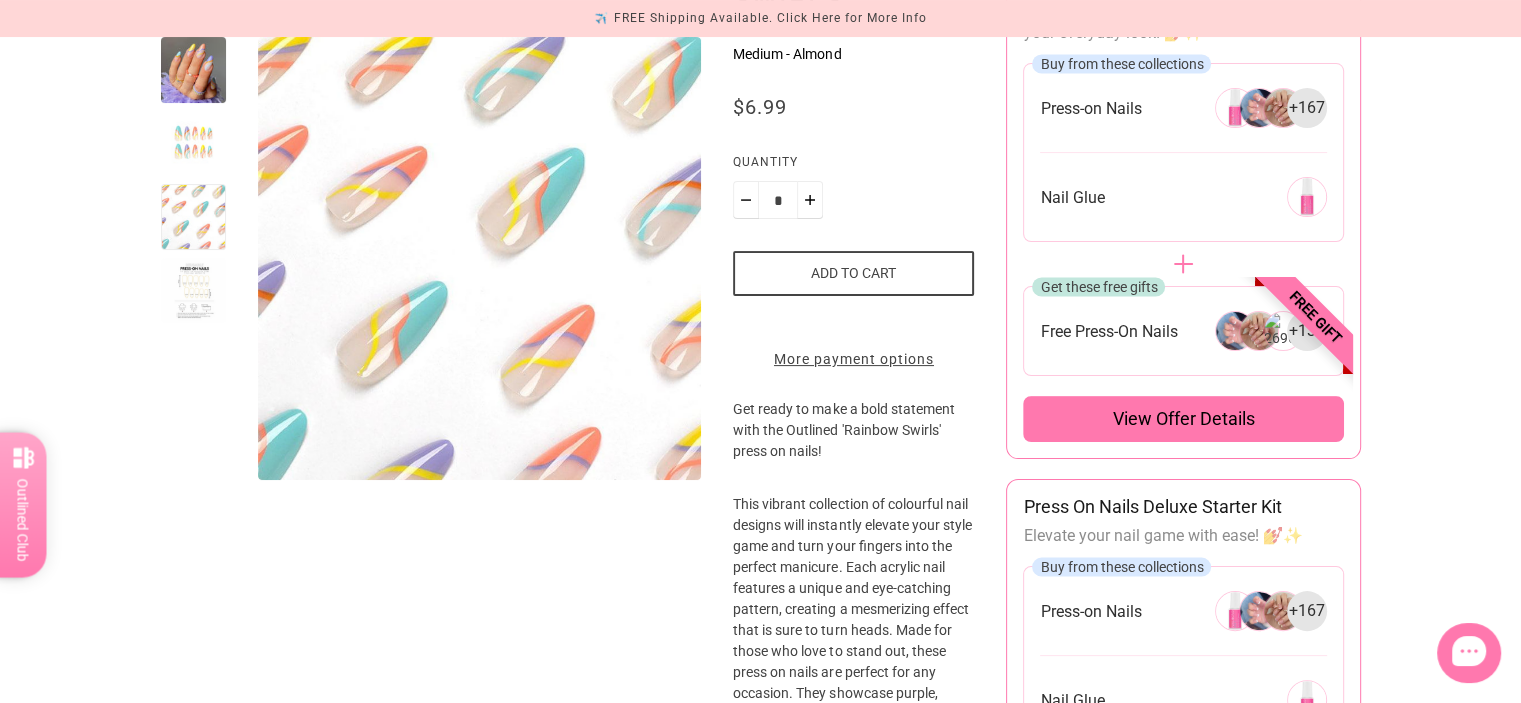 click at bounding box center [194, 291] 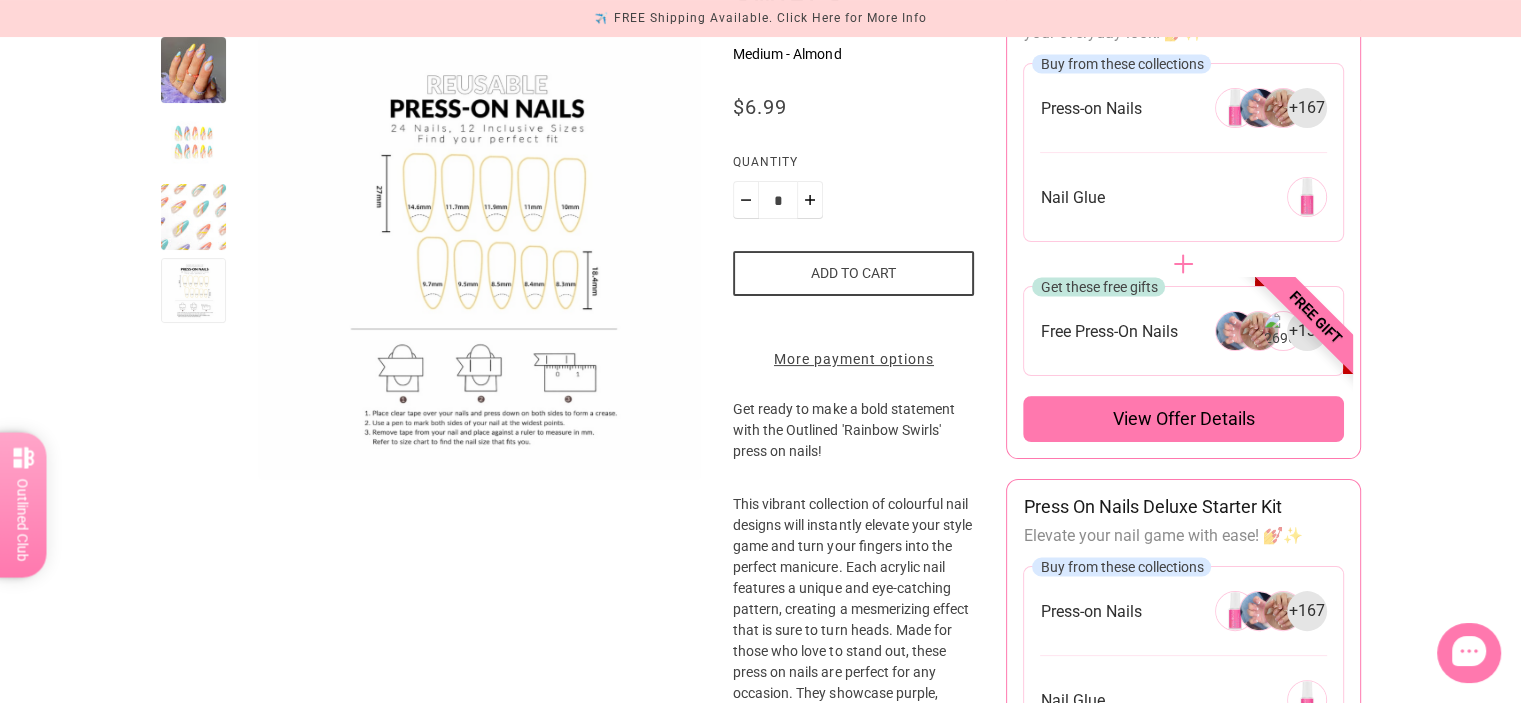 click at bounding box center [194, 217] 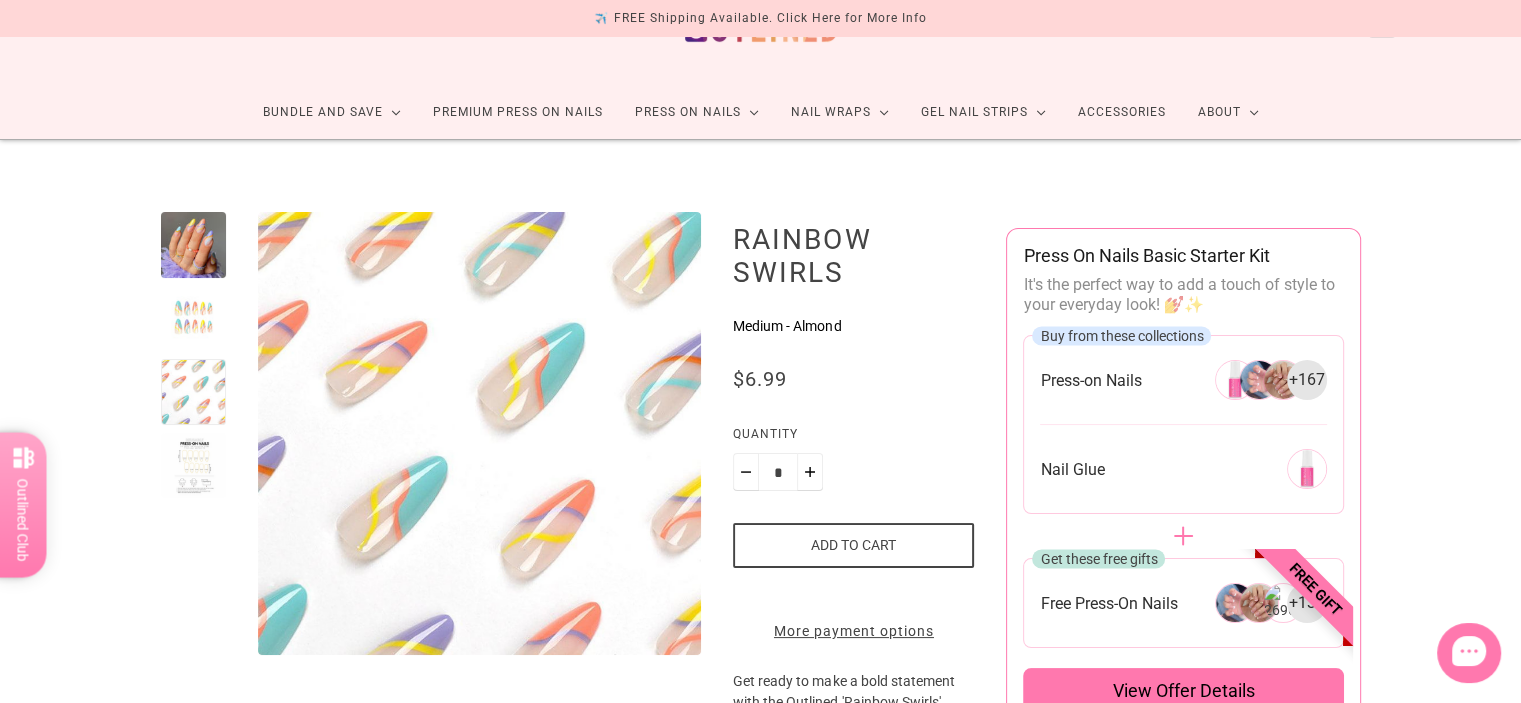 scroll, scrollTop: 68, scrollLeft: 0, axis: vertical 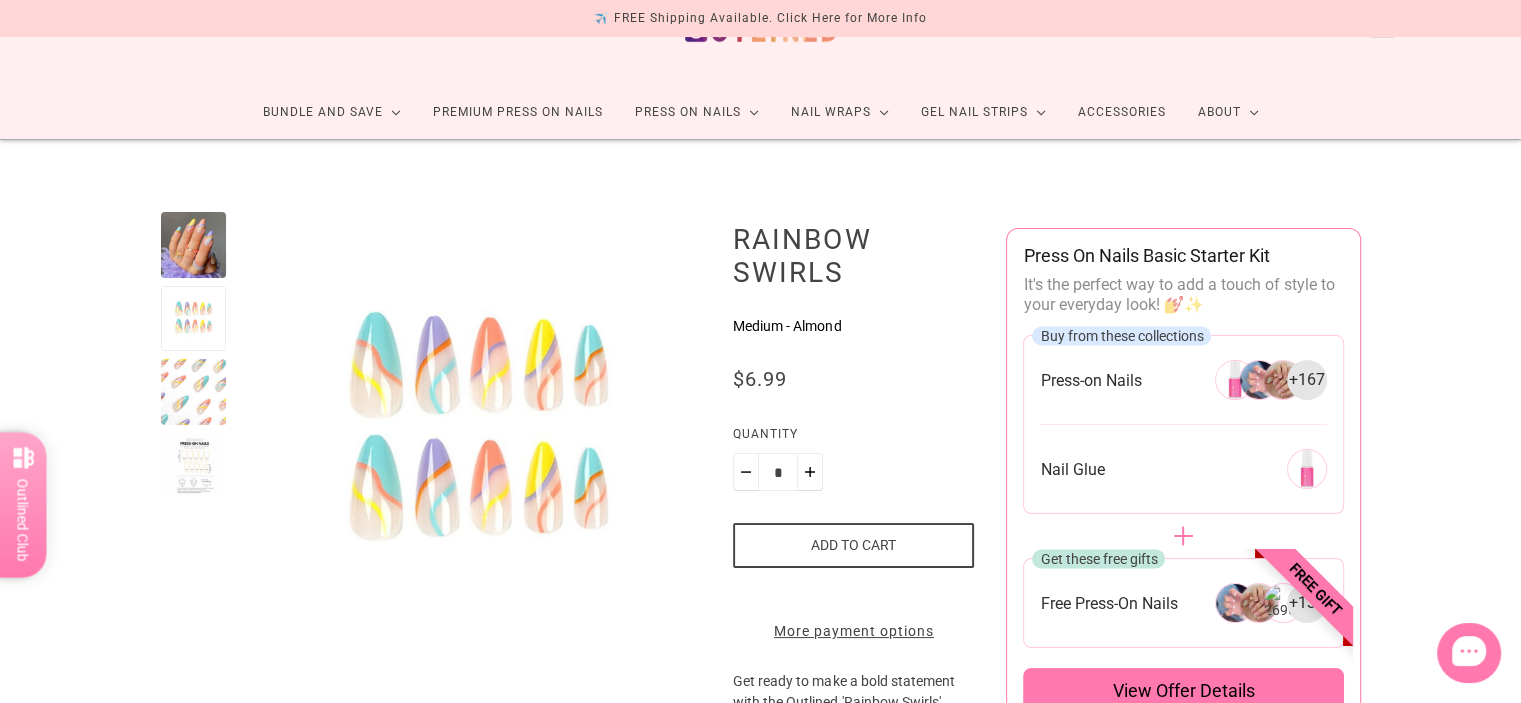 click at bounding box center [194, 245] 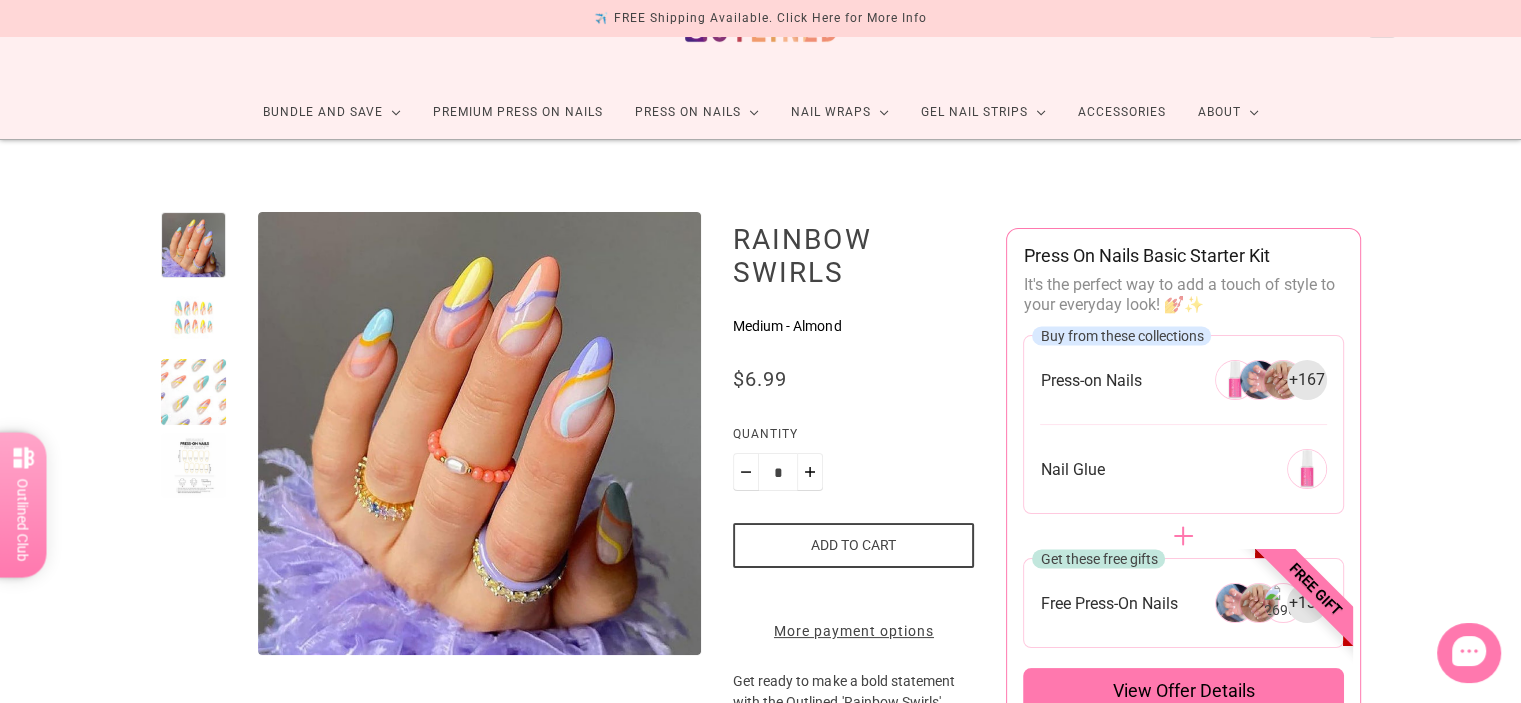 click at bounding box center [194, 319] 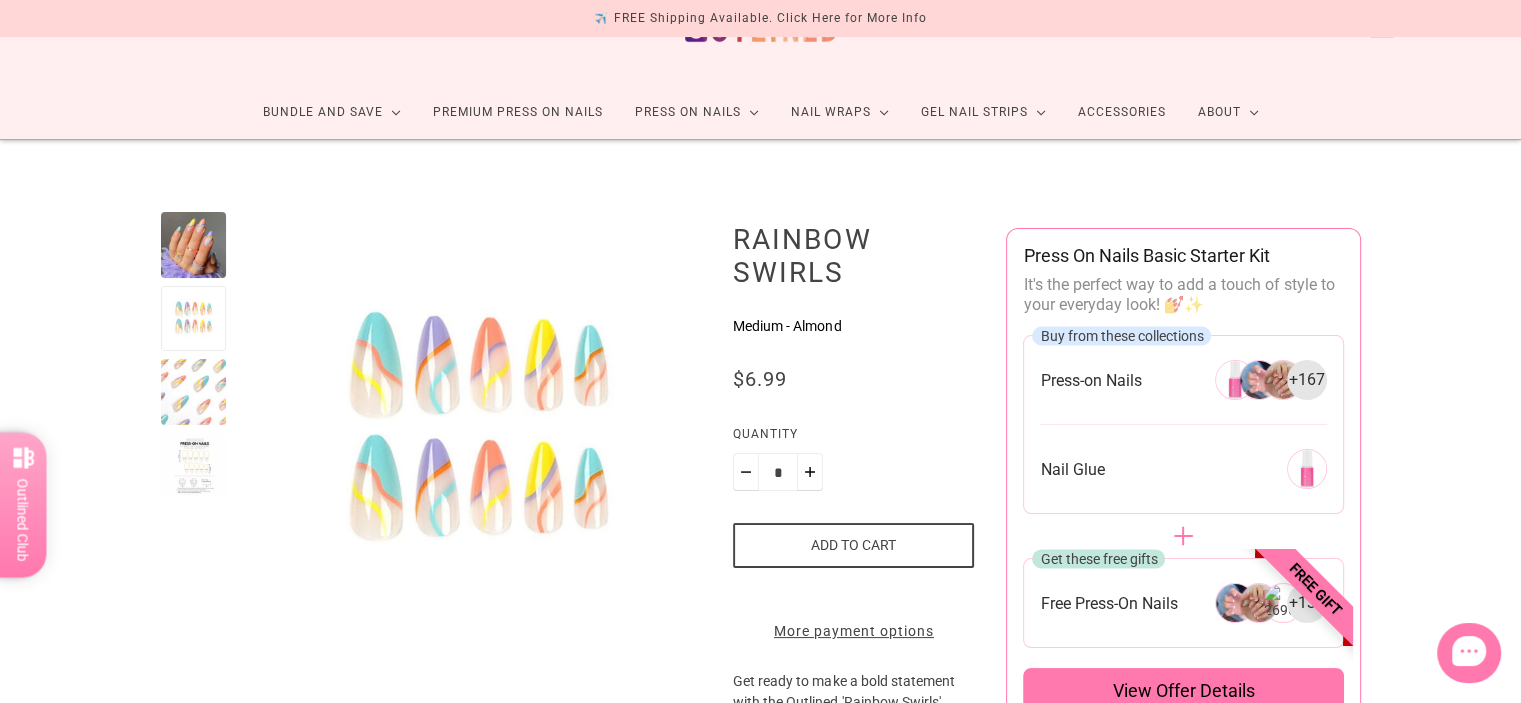 click at bounding box center (194, 392) 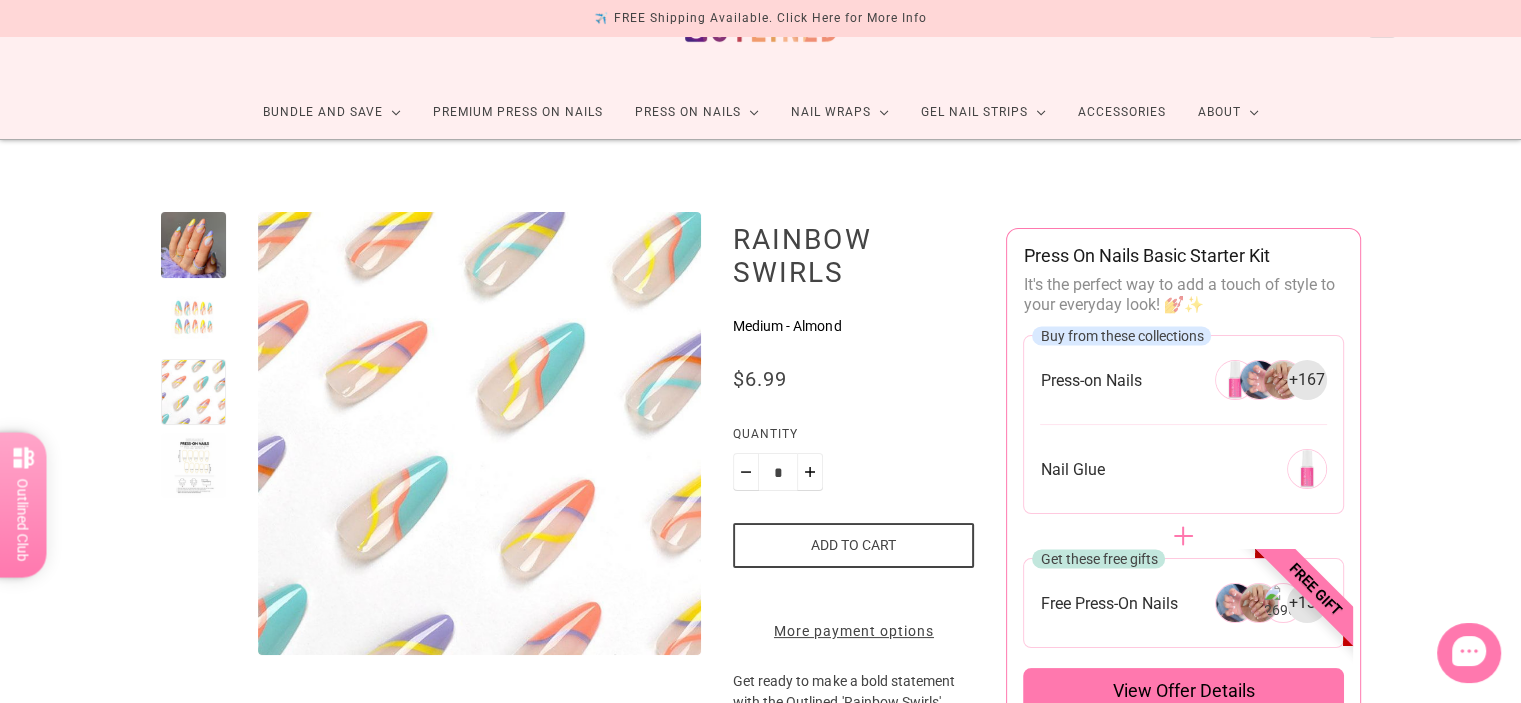 click at bounding box center [194, 319] 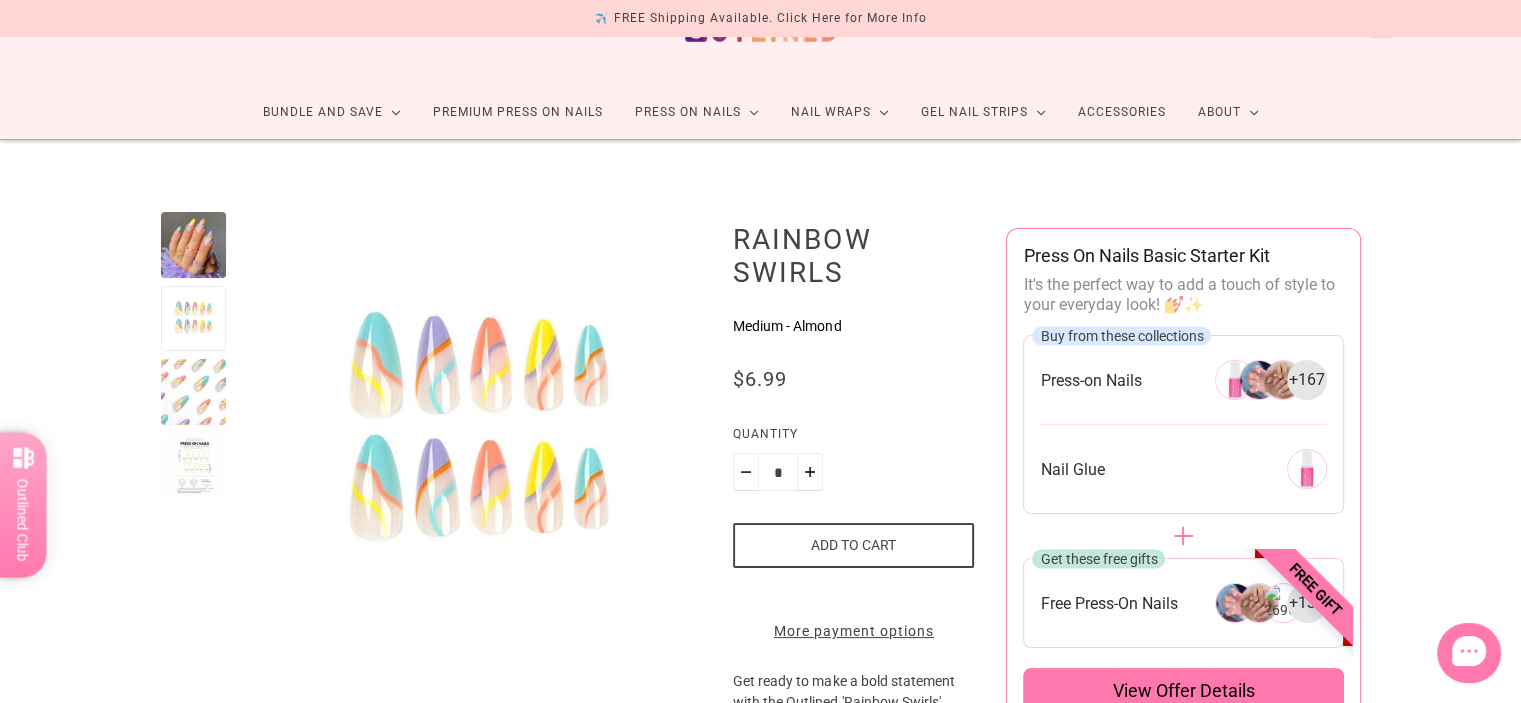 click at bounding box center [194, 245] 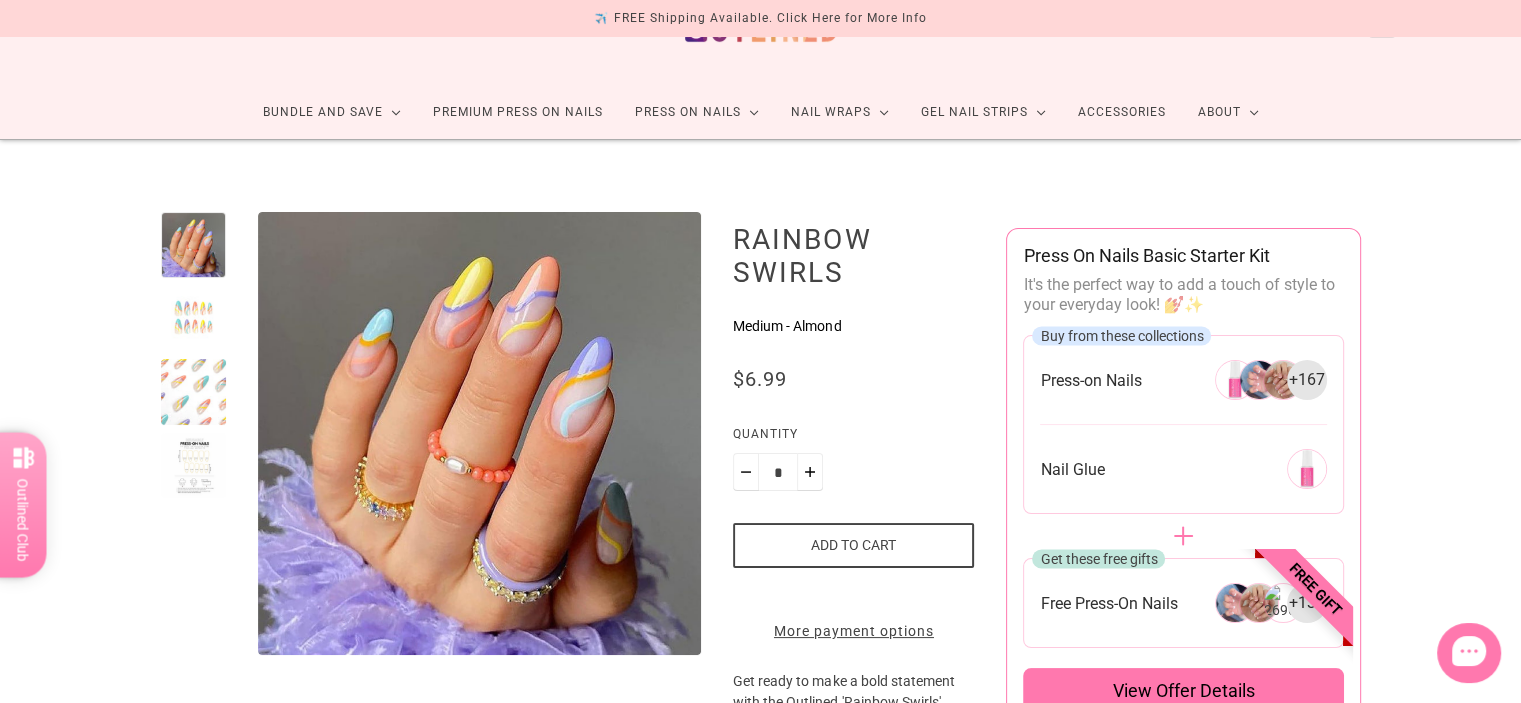click at bounding box center (194, 319) 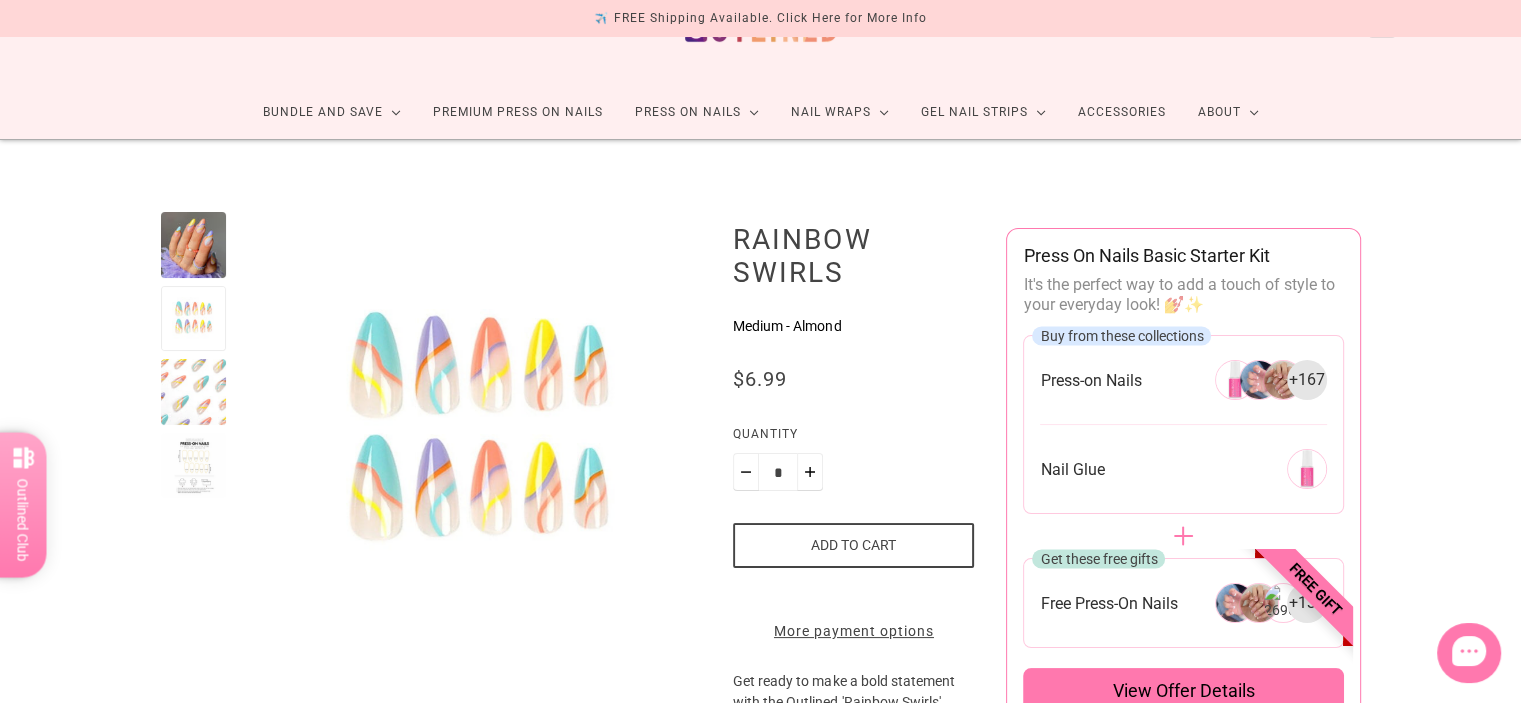 click at bounding box center [194, 392] 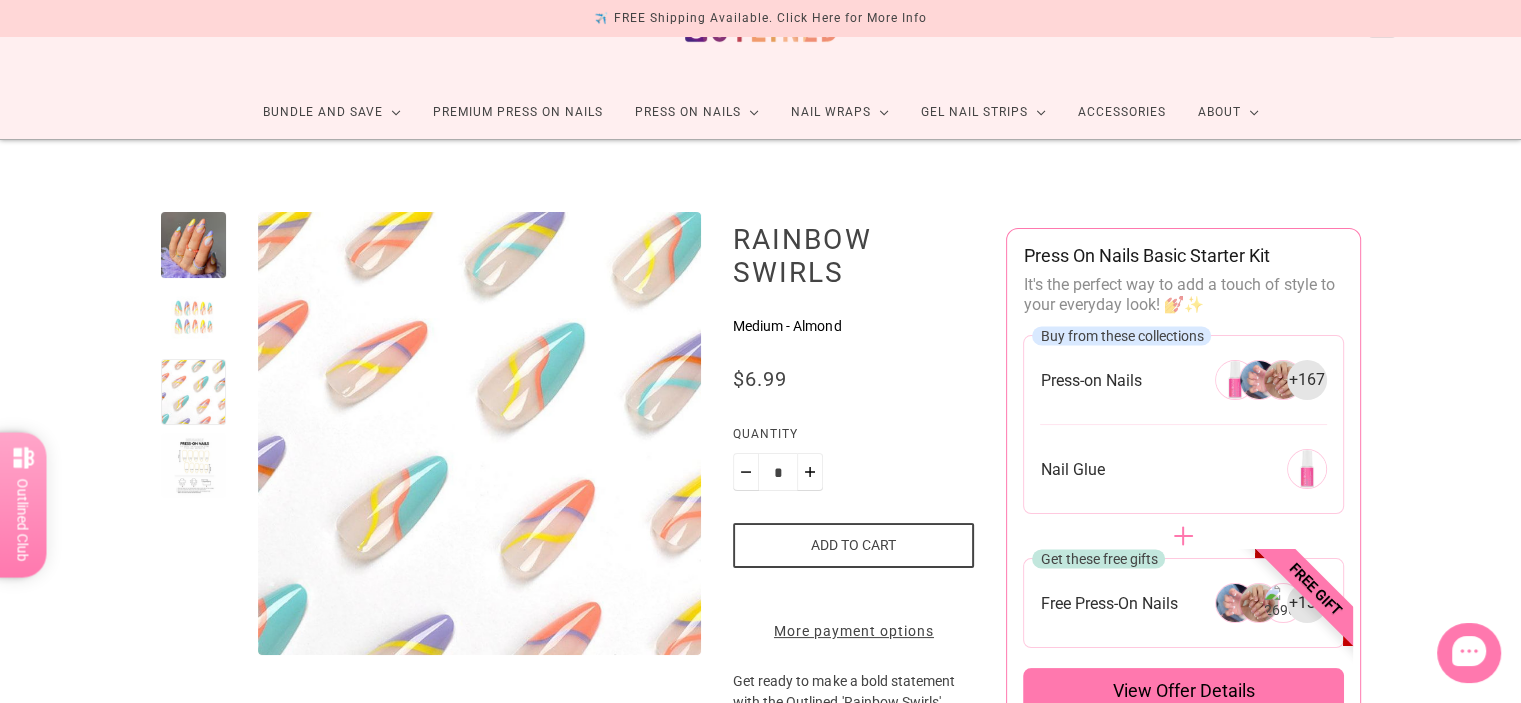 click at bounding box center [194, 466] 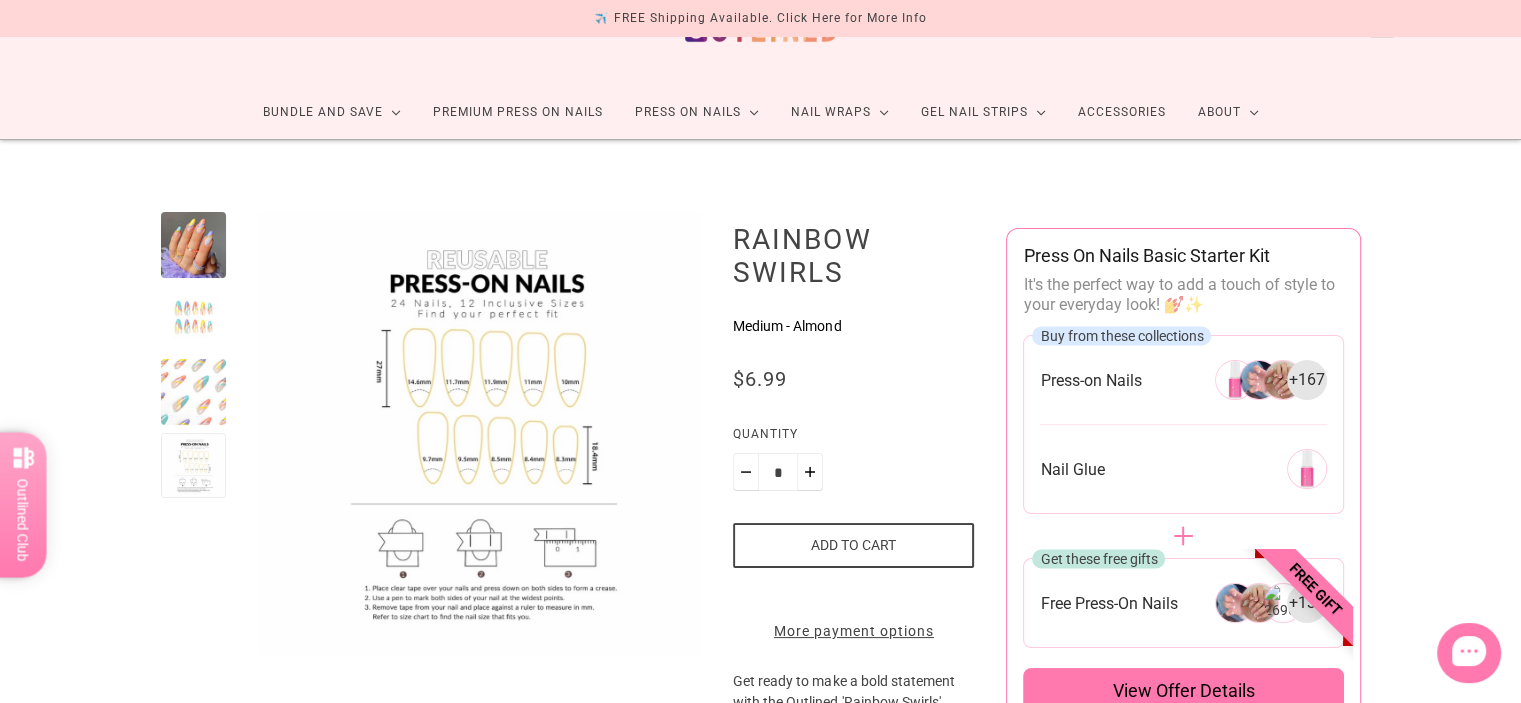 click at bounding box center (194, 392) 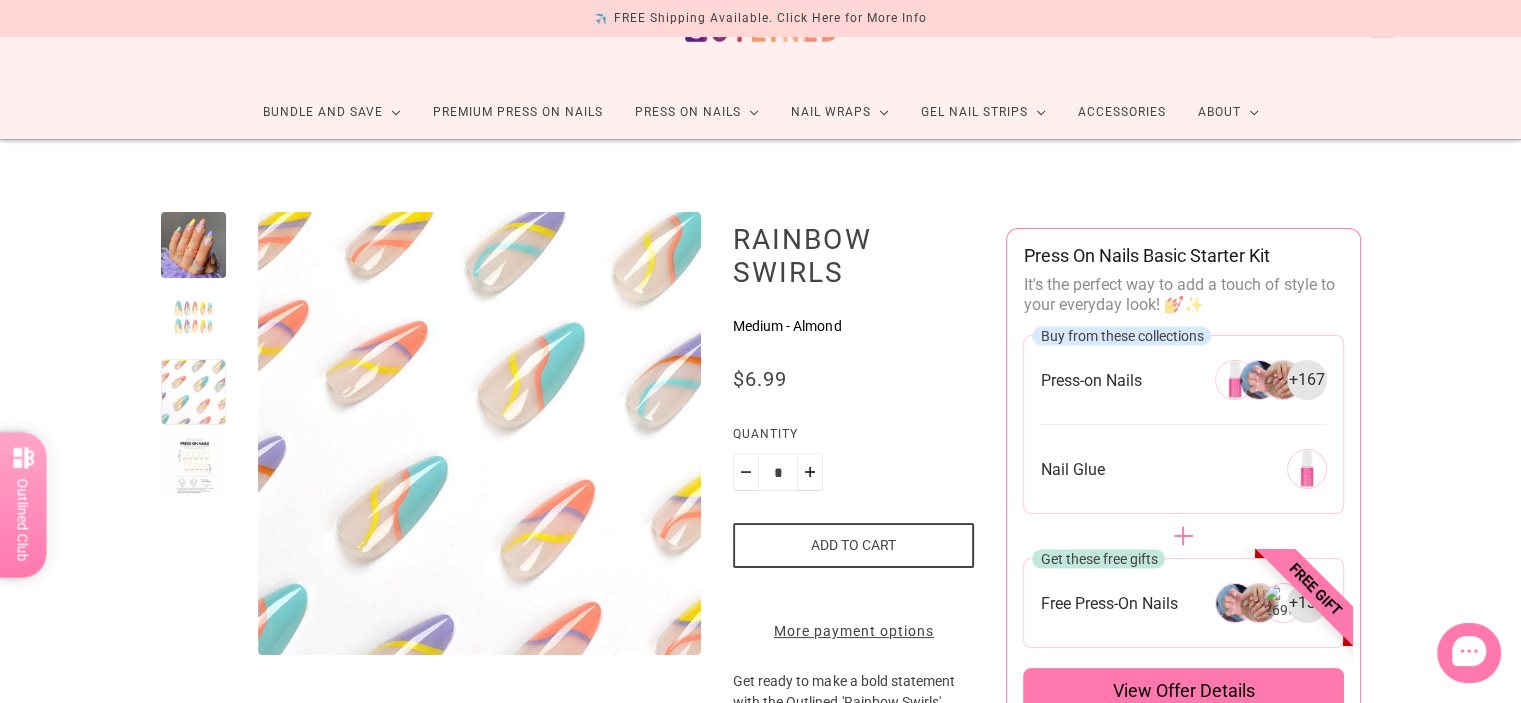 click at bounding box center (194, 319) 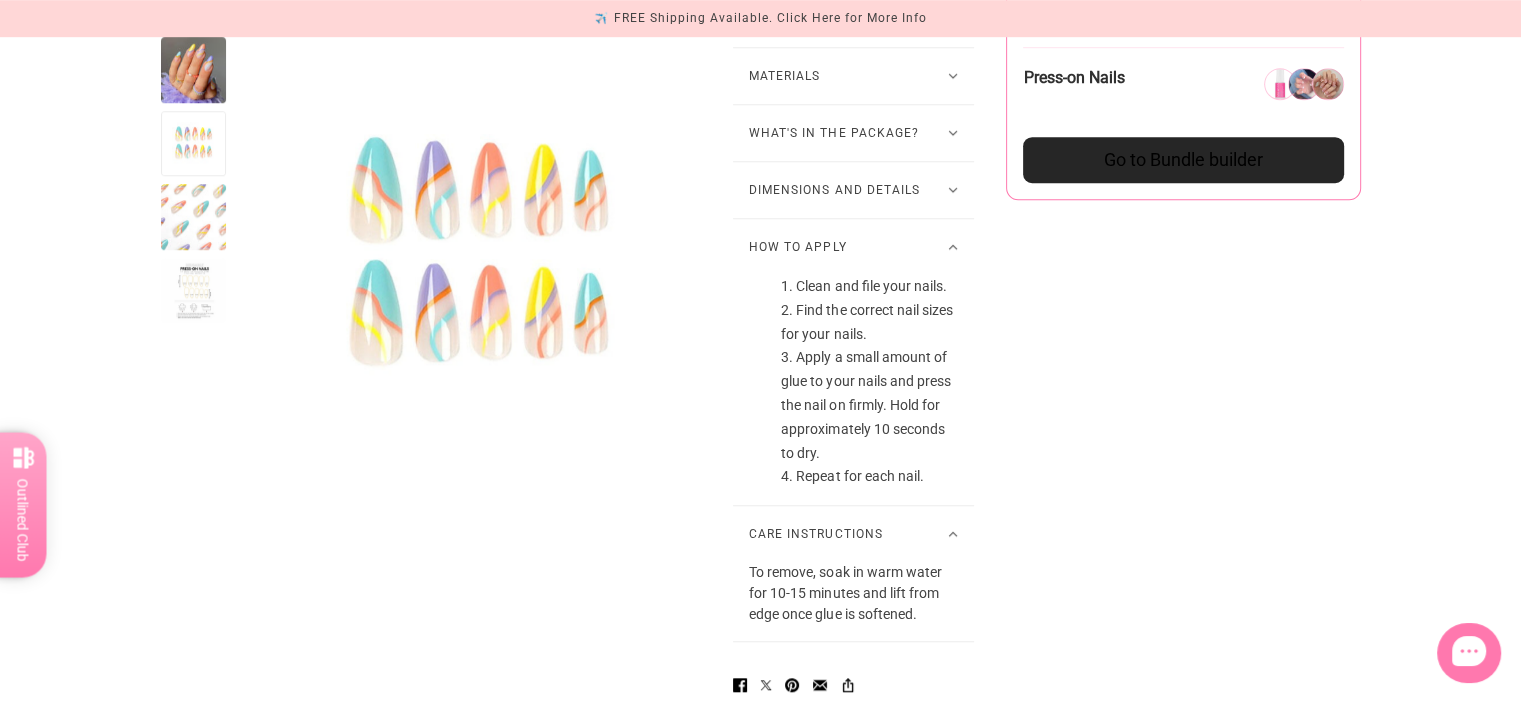 scroll, scrollTop: 1403, scrollLeft: 0, axis: vertical 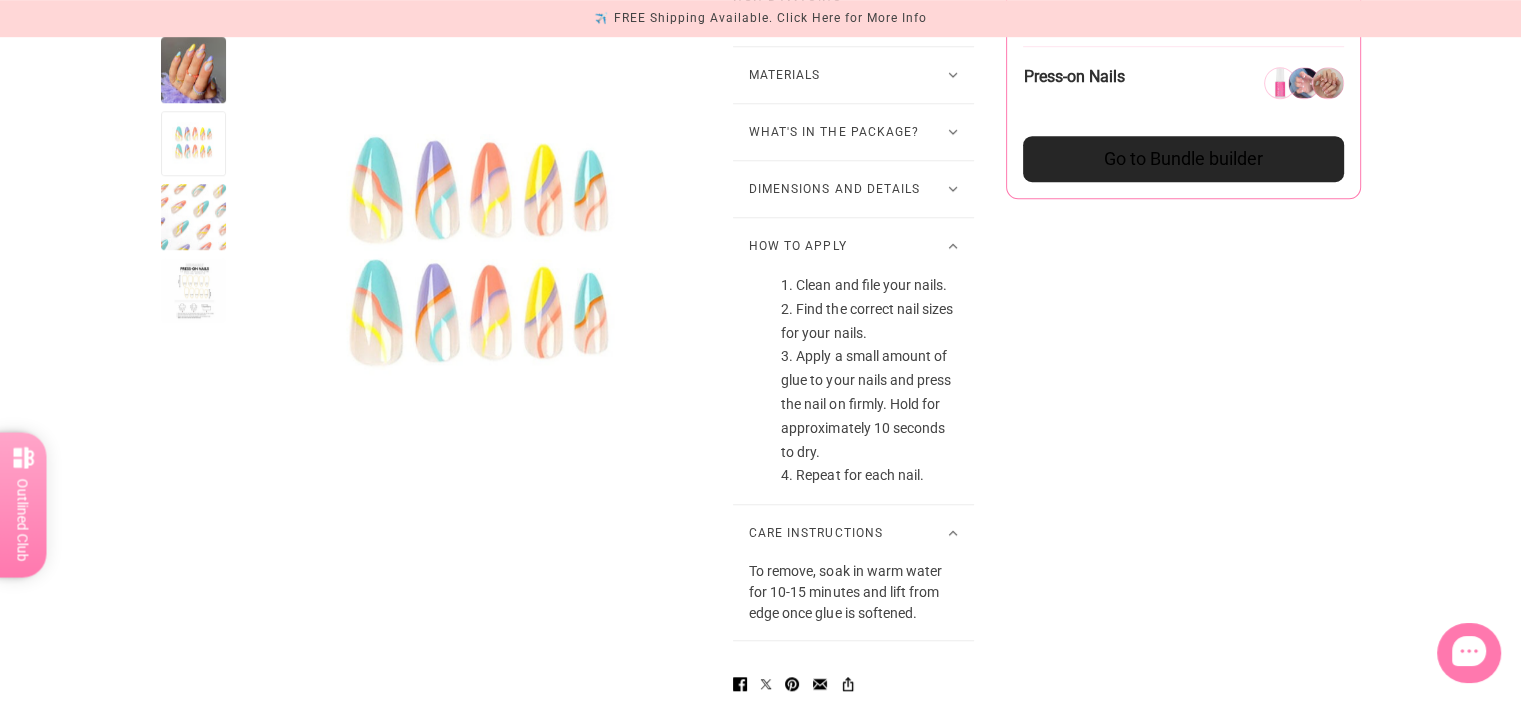click 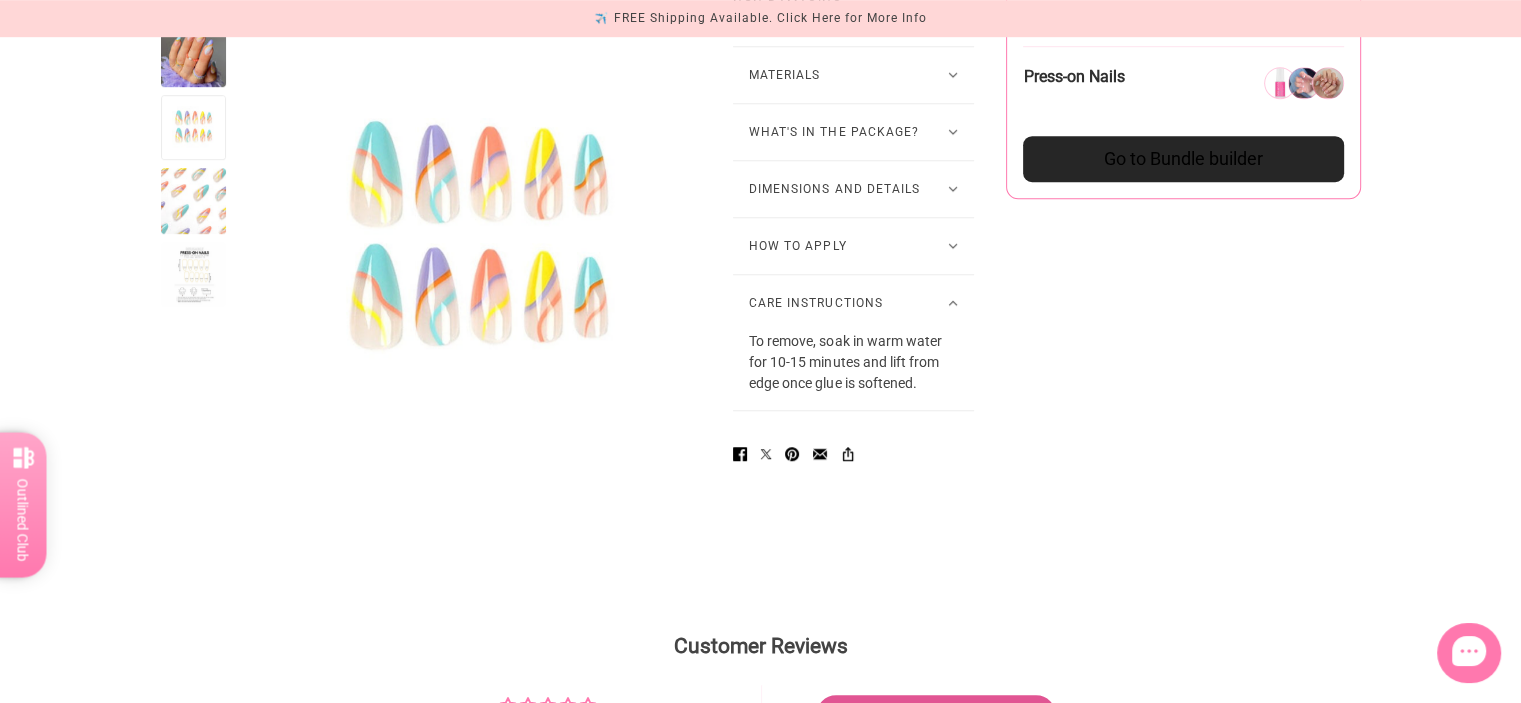 click 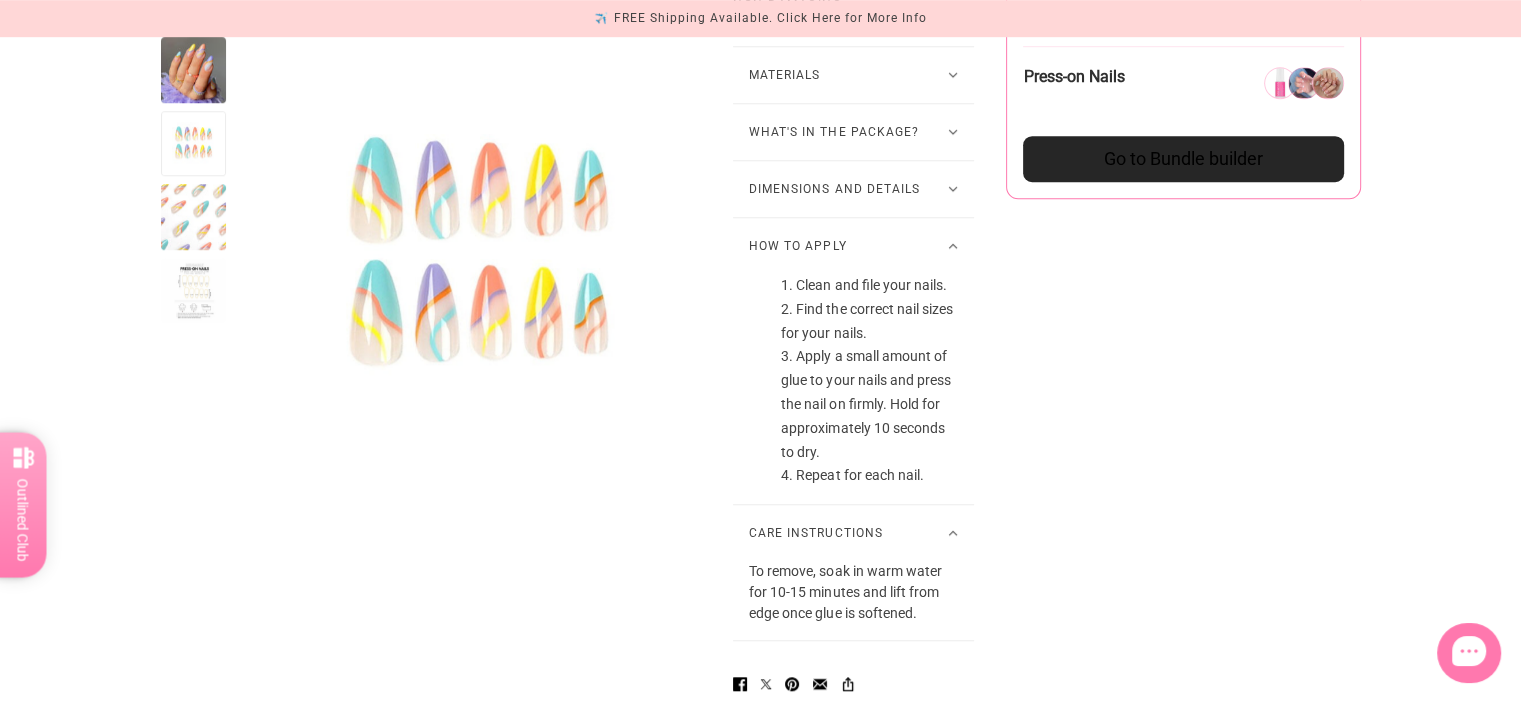 click 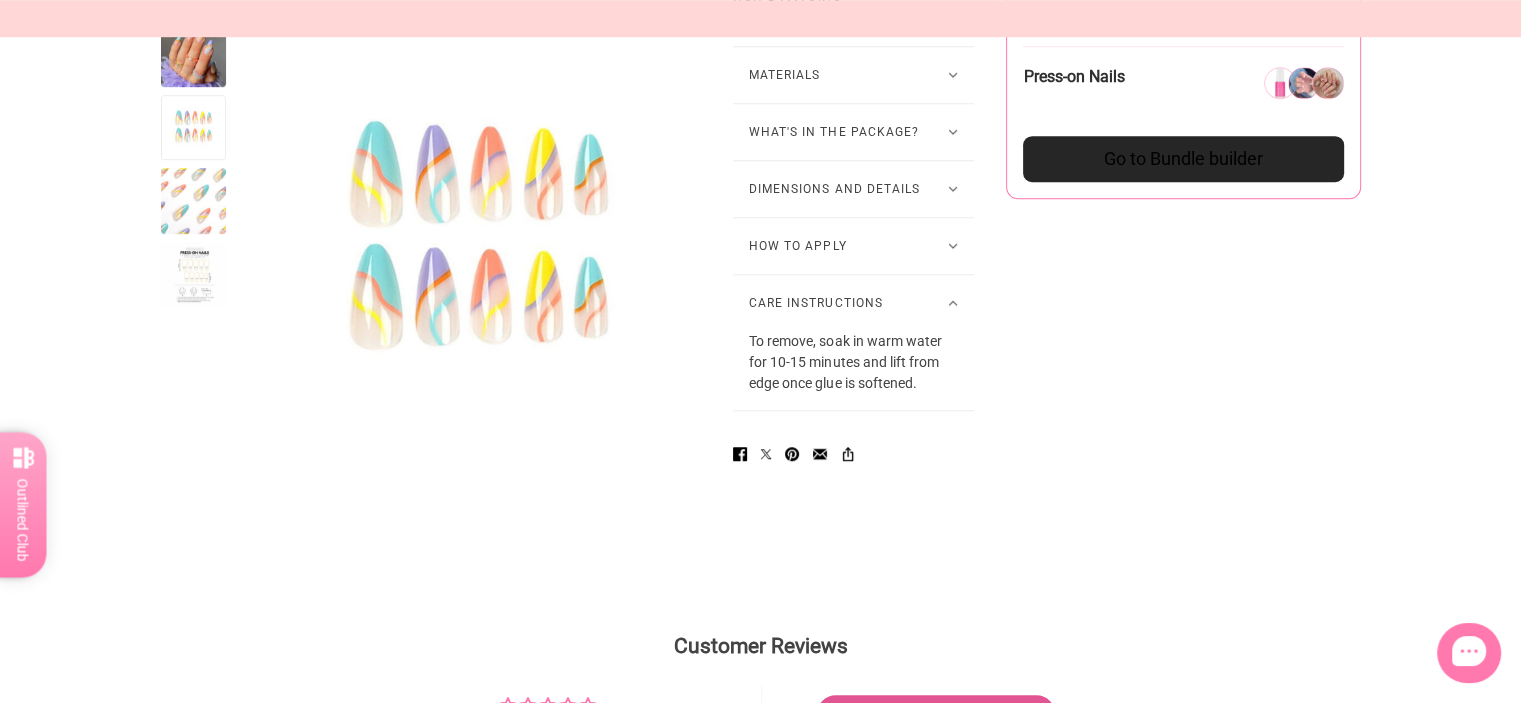 click on "Care Instructions" at bounding box center [853, 303] 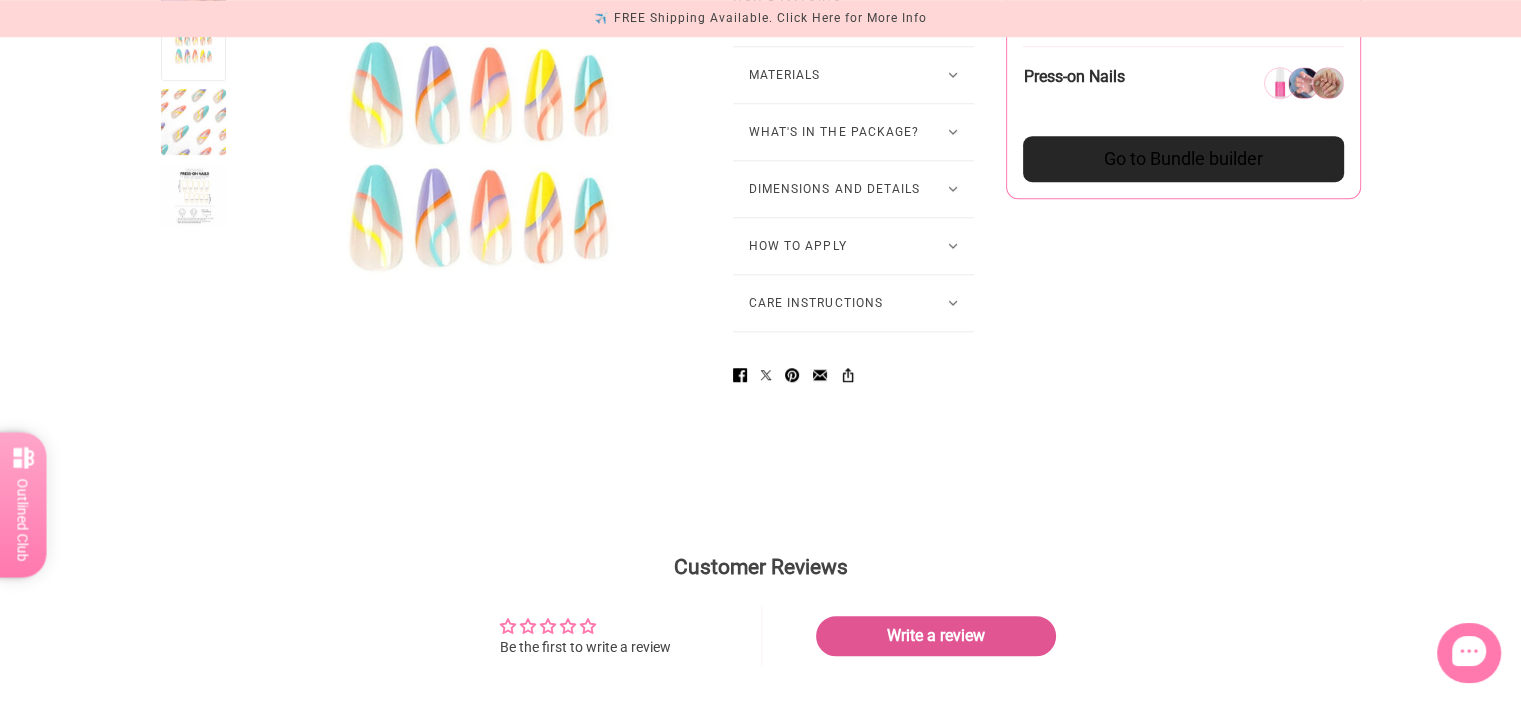 click on "Care Instructions" at bounding box center (853, 303) 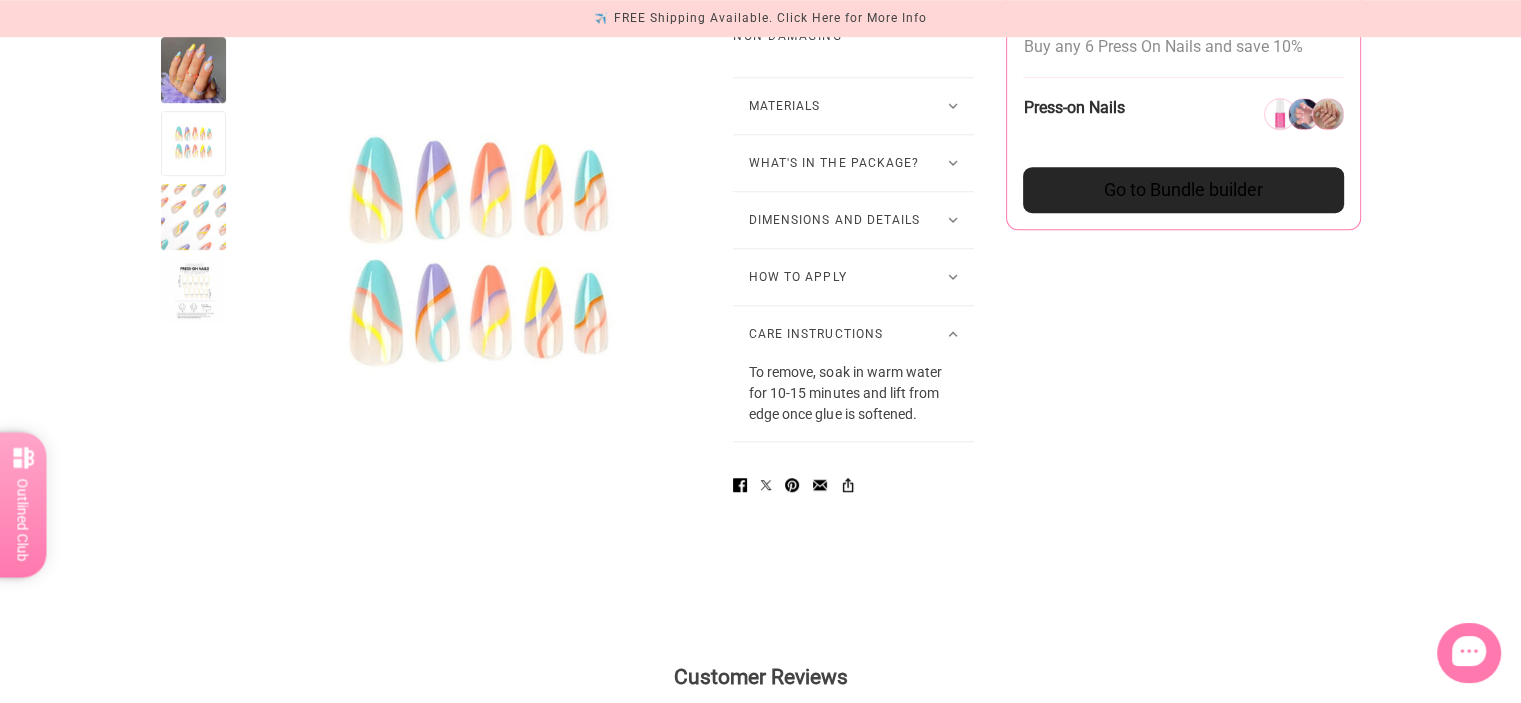 scroll, scrollTop: 1367, scrollLeft: 0, axis: vertical 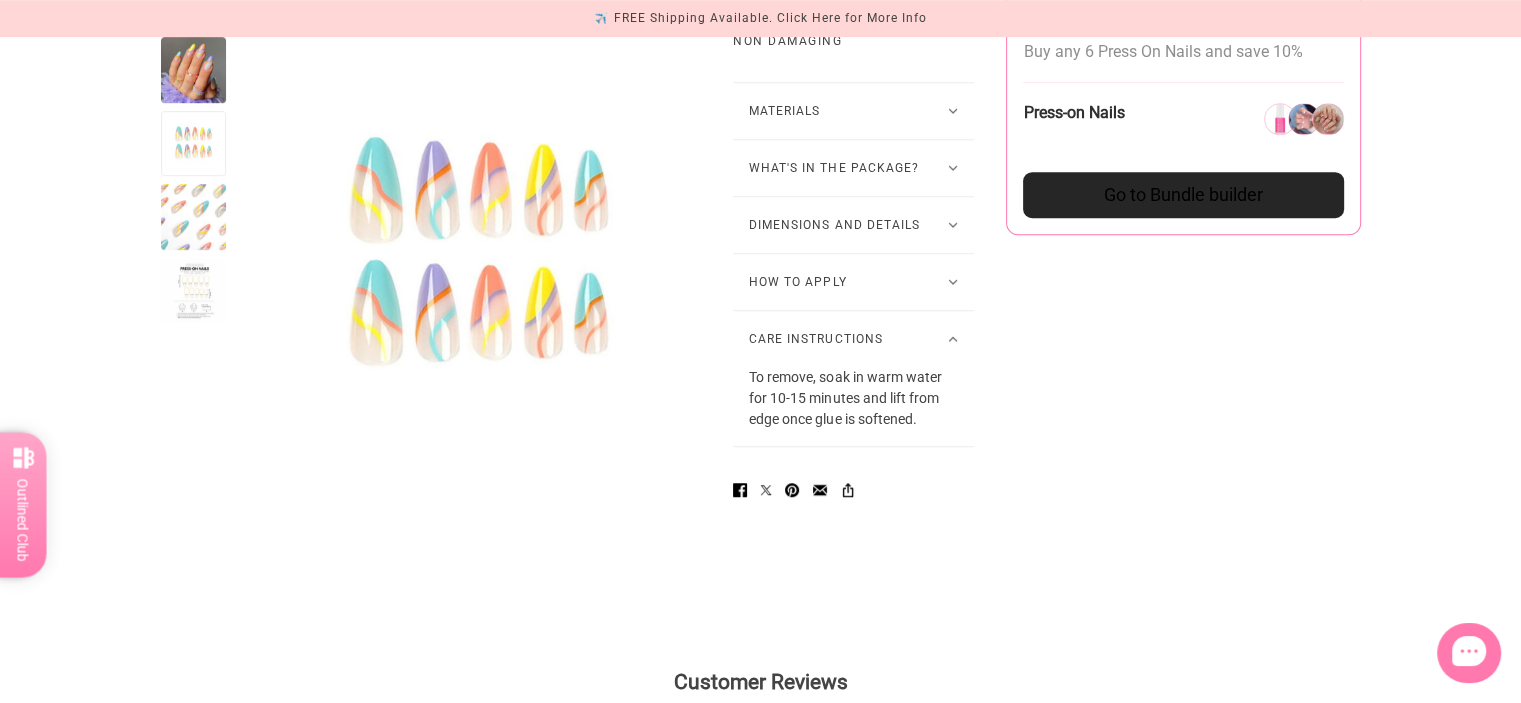 click 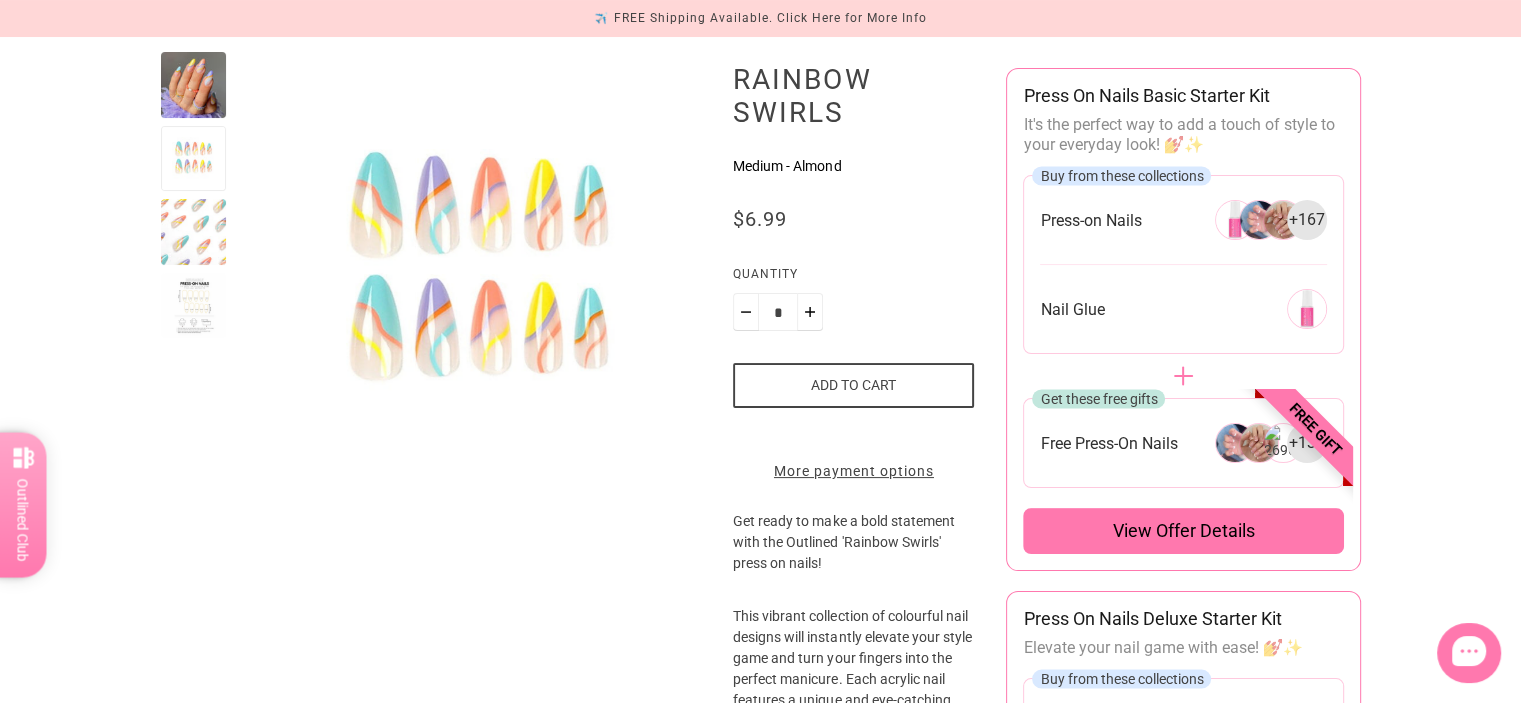 scroll, scrollTop: 222, scrollLeft: 0, axis: vertical 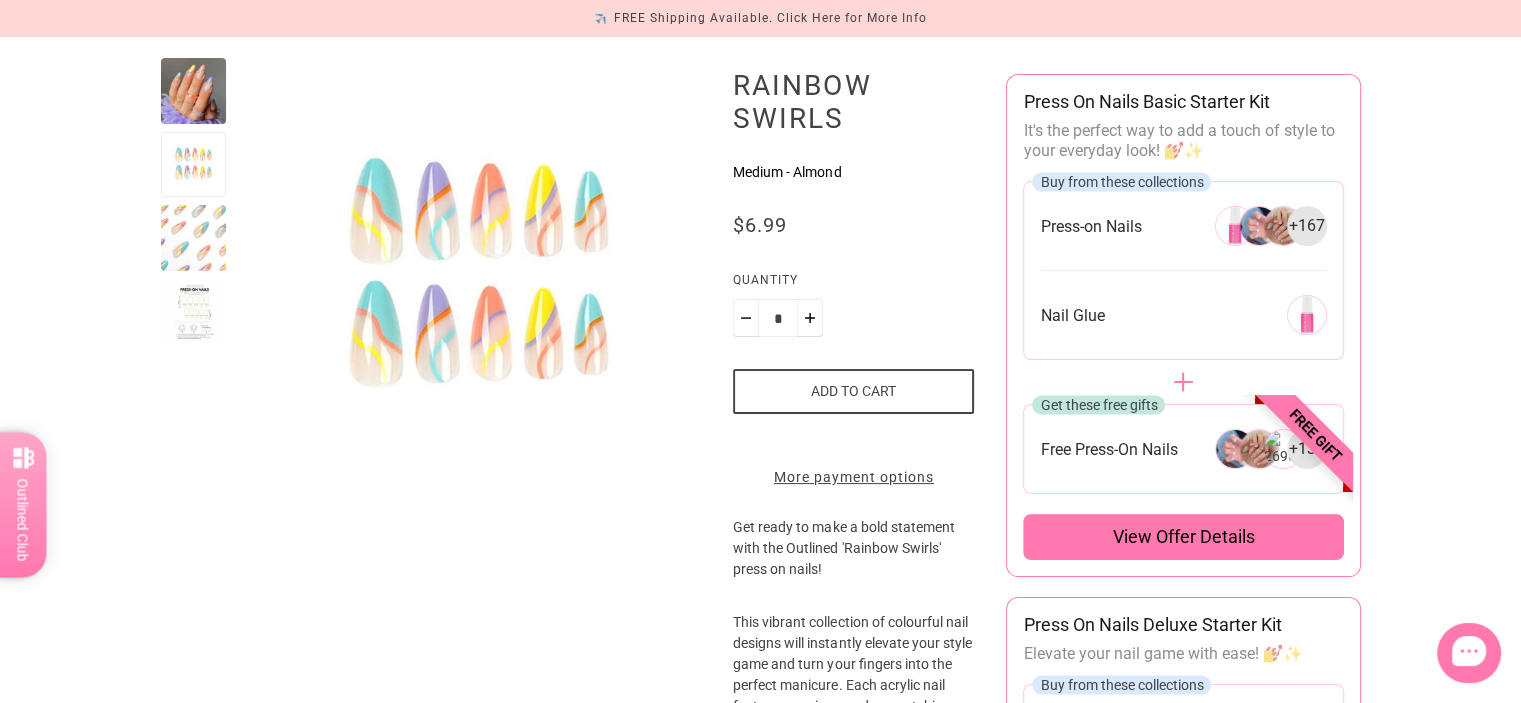 click on "Add to cart" at bounding box center [853, 391] 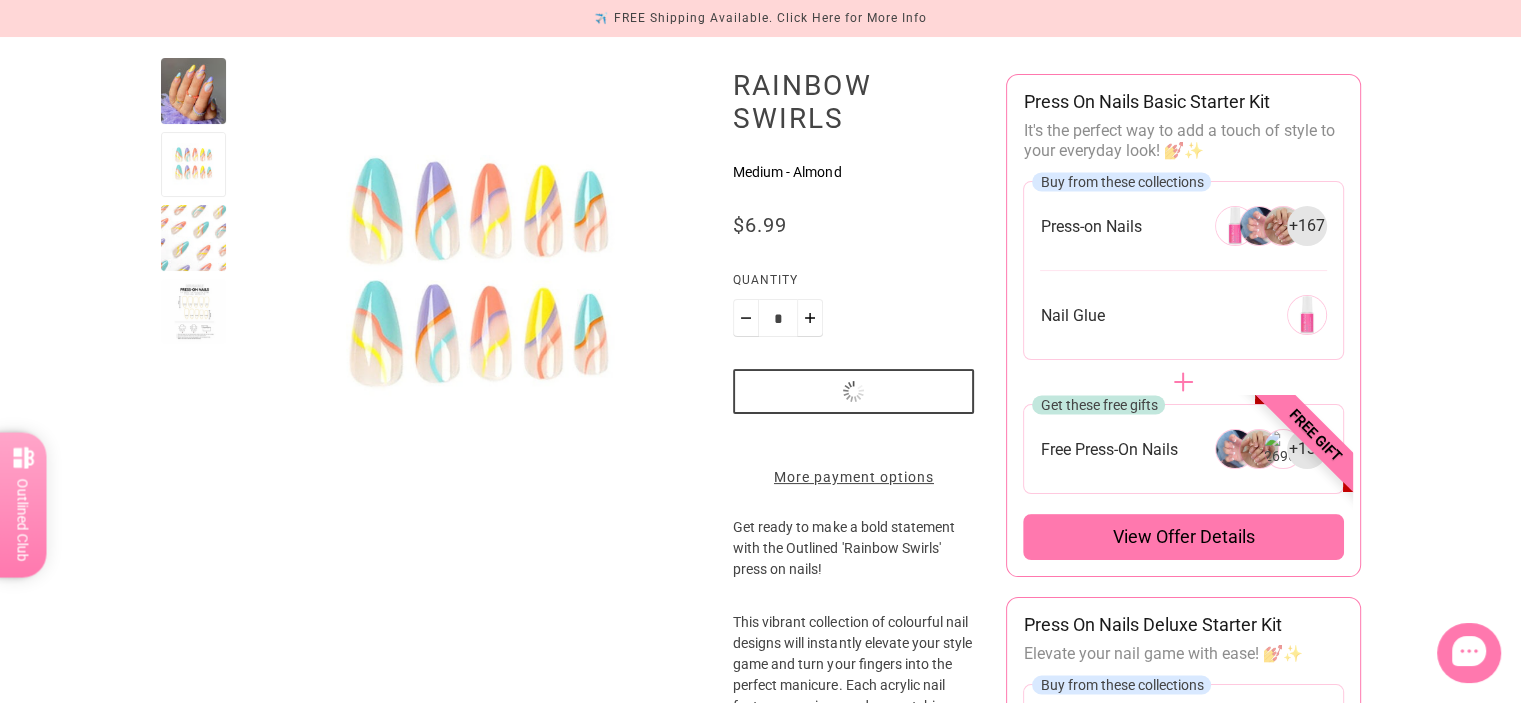 scroll, scrollTop: 0, scrollLeft: 0, axis: both 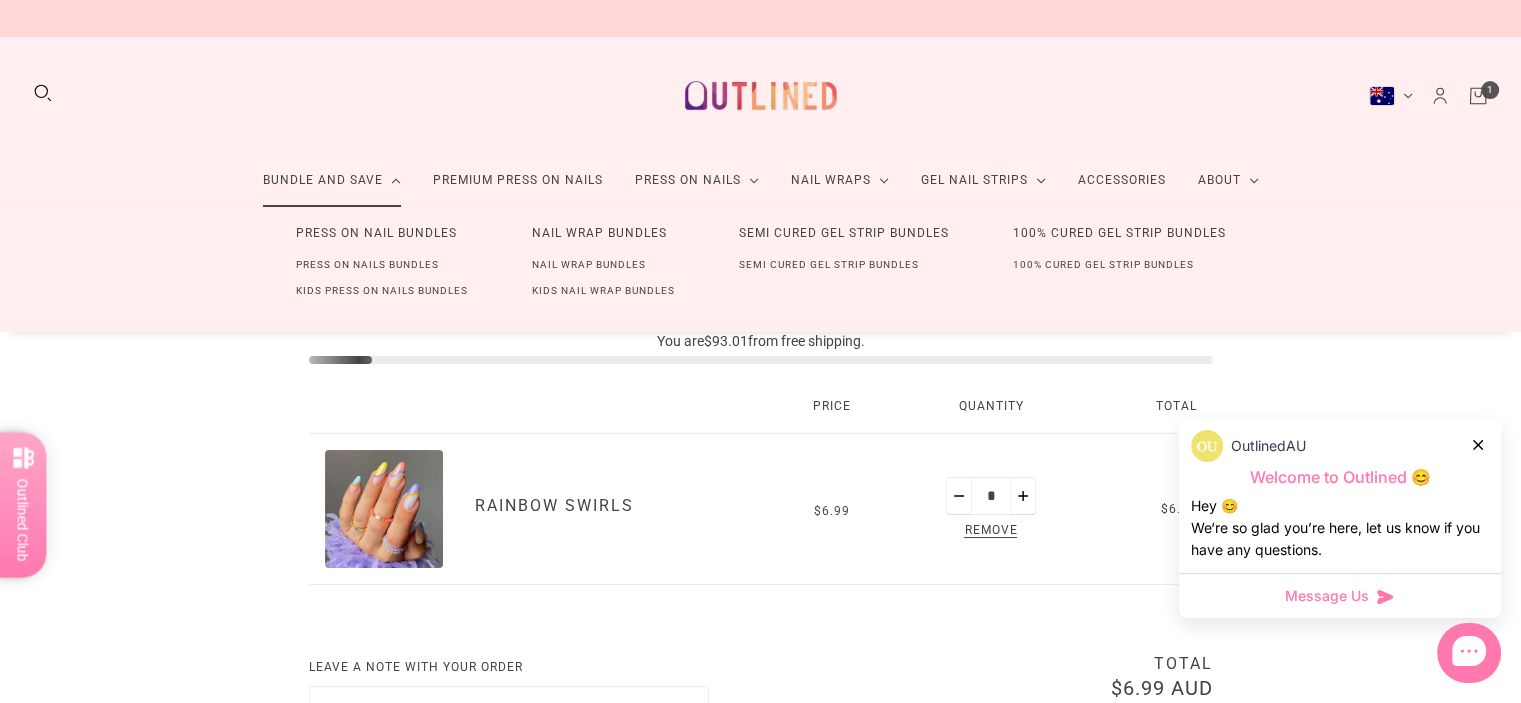click on "Press On Nails Bundles" at bounding box center [367, 265] 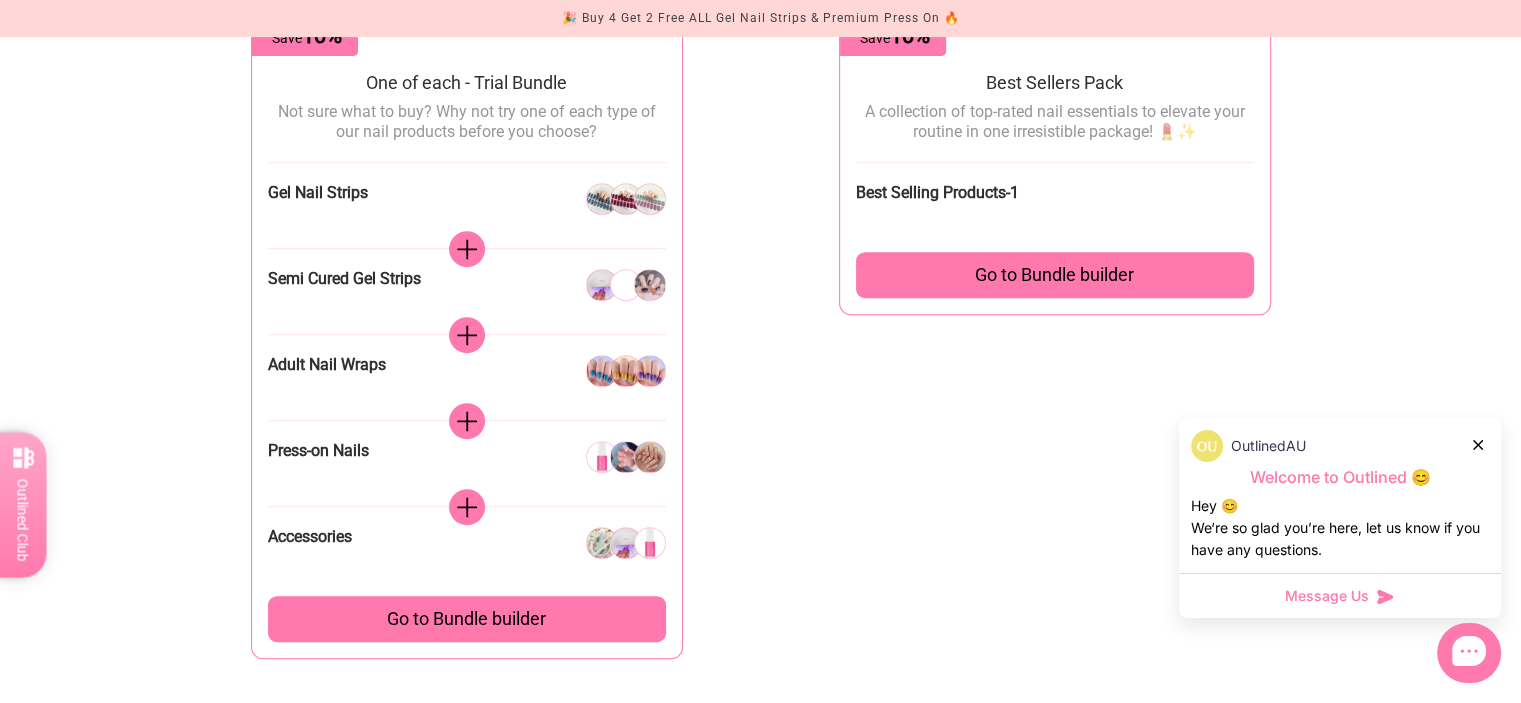 scroll, scrollTop: 135, scrollLeft: 0, axis: vertical 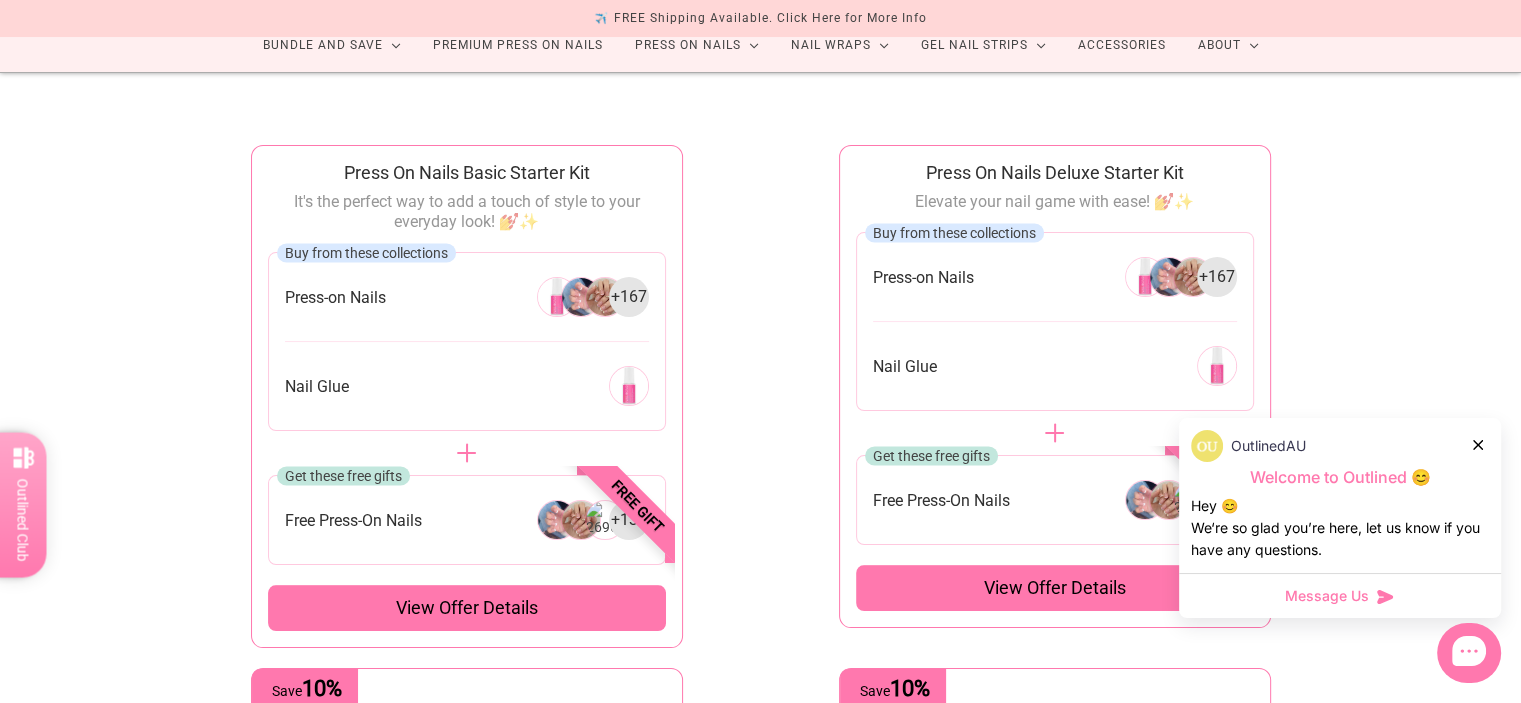 click on "View offer details" at bounding box center (467, 608) 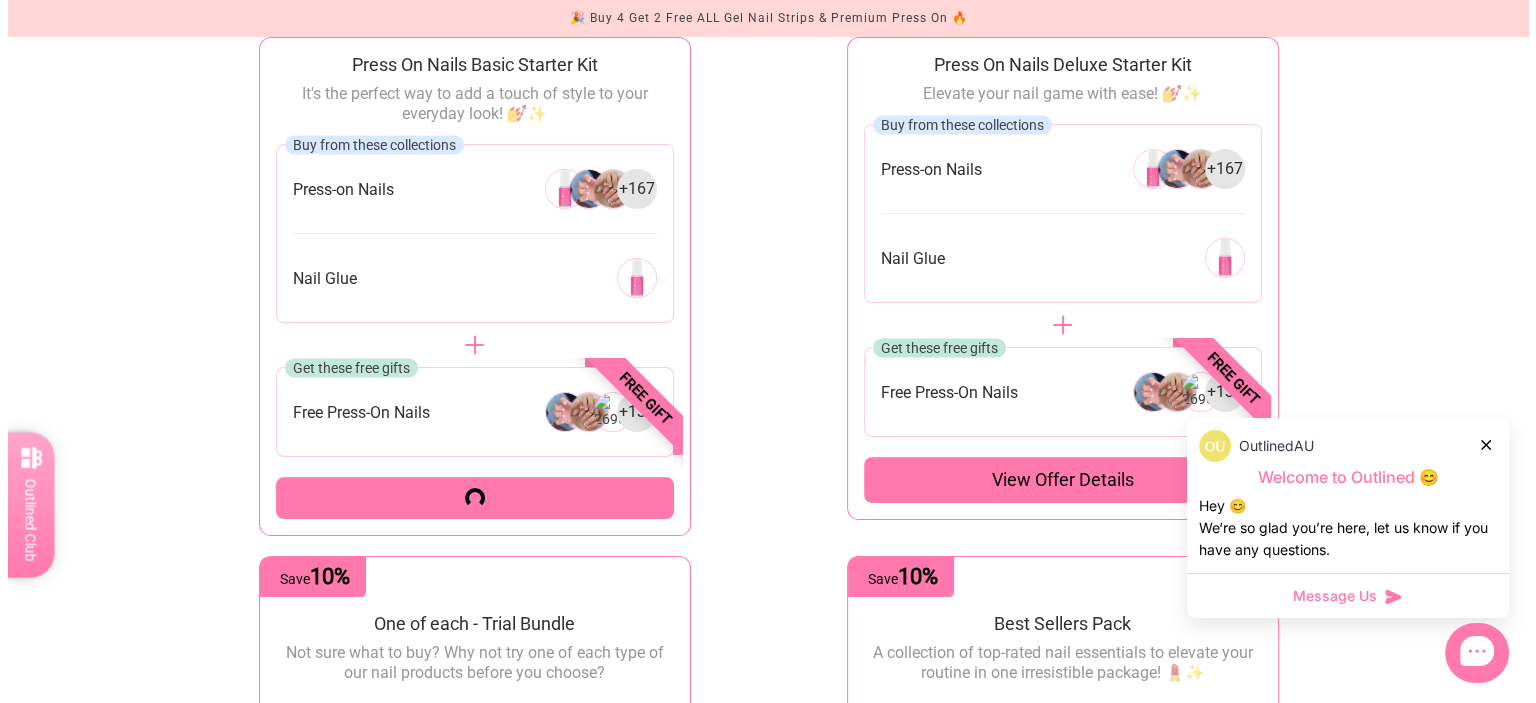 scroll, scrollTop: 248, scrollLeft: 0, axis: vertical 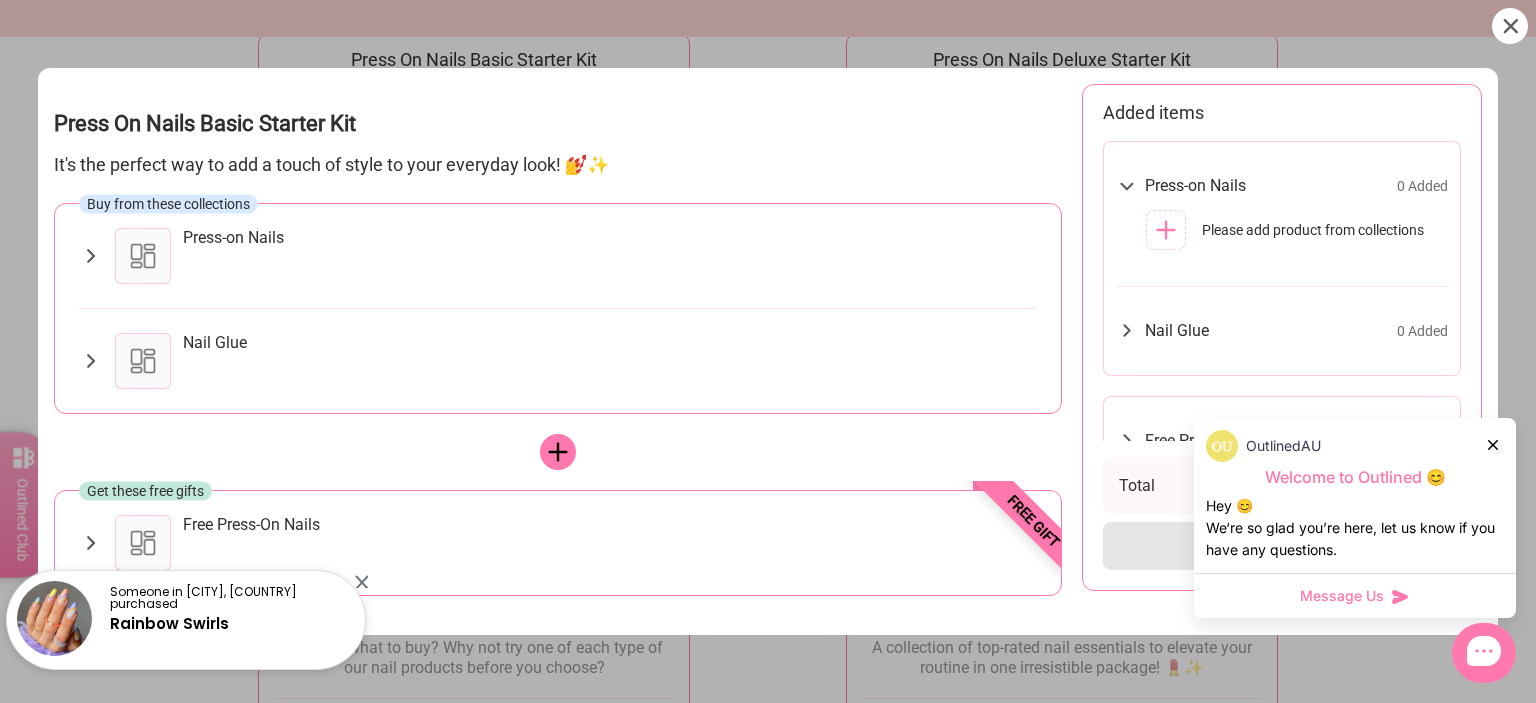 click 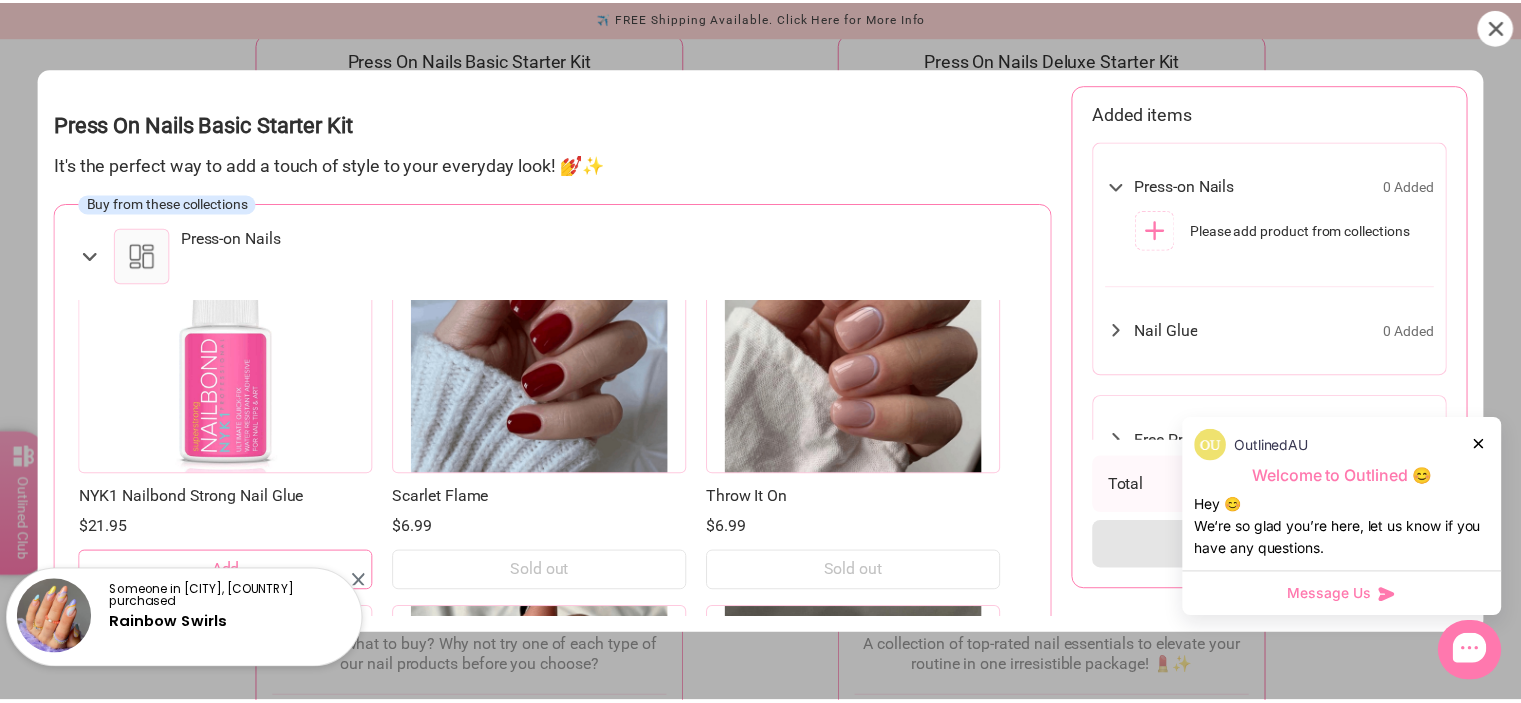 scroll, scrollTop: 0, scrollLeft: 0, axis: both 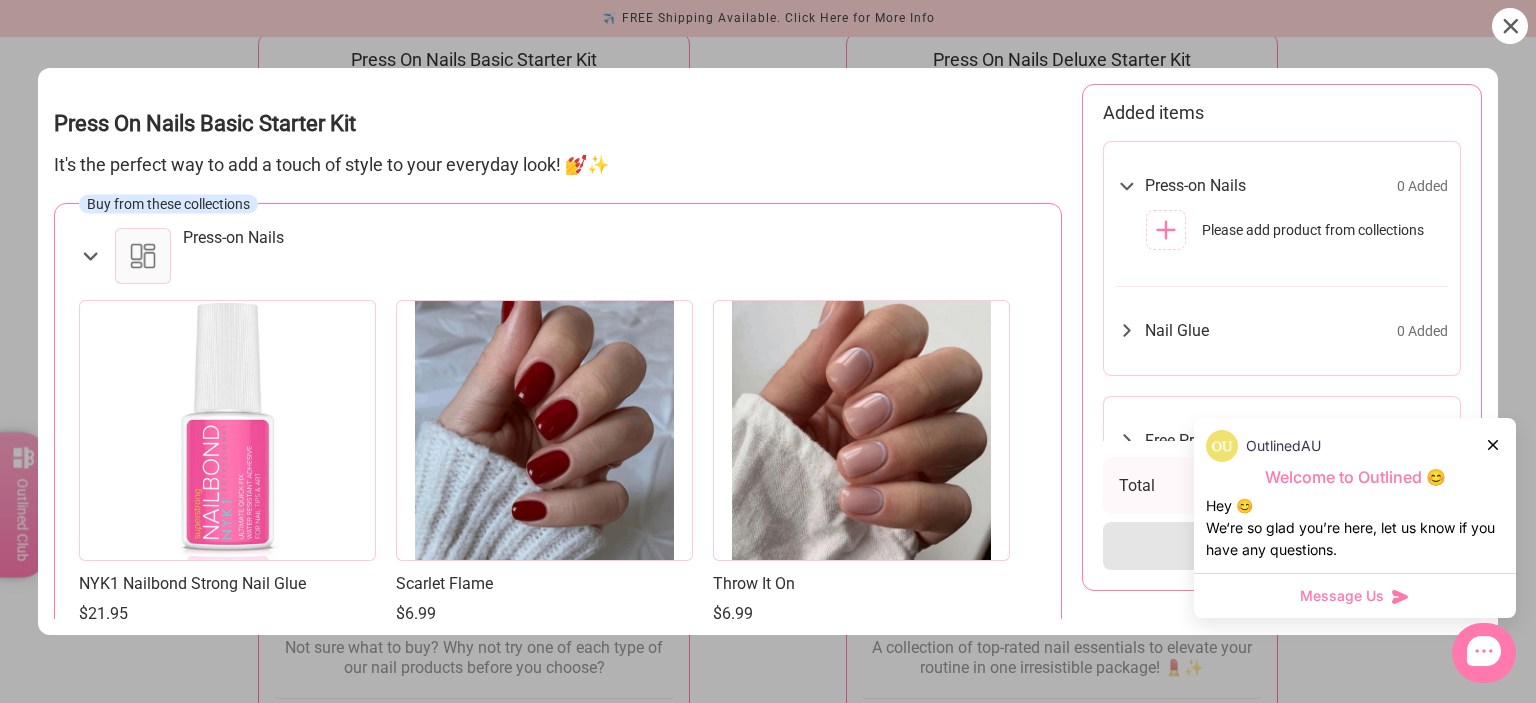click at bounding box center (768, 351) 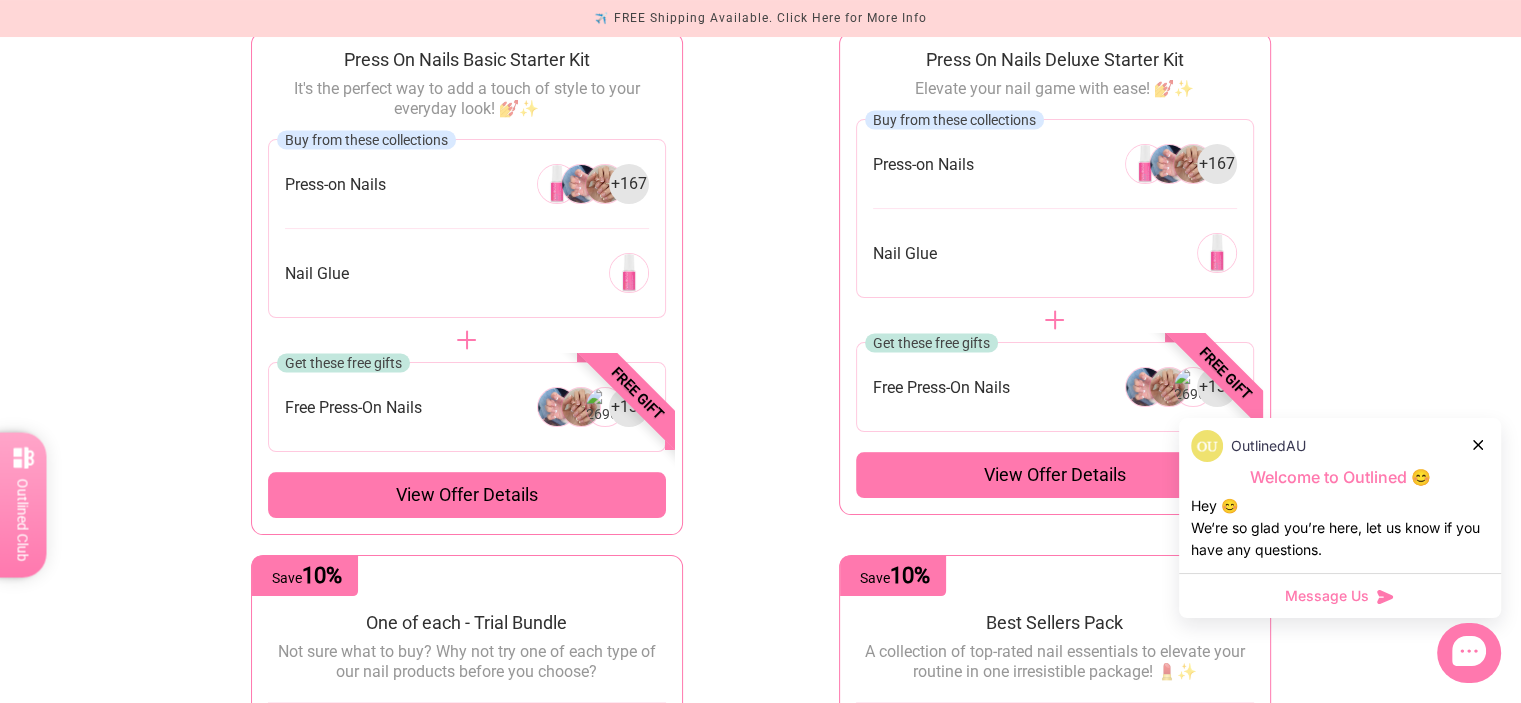scroll, scrollTop: 0, scrollLeft: 0, axis: both 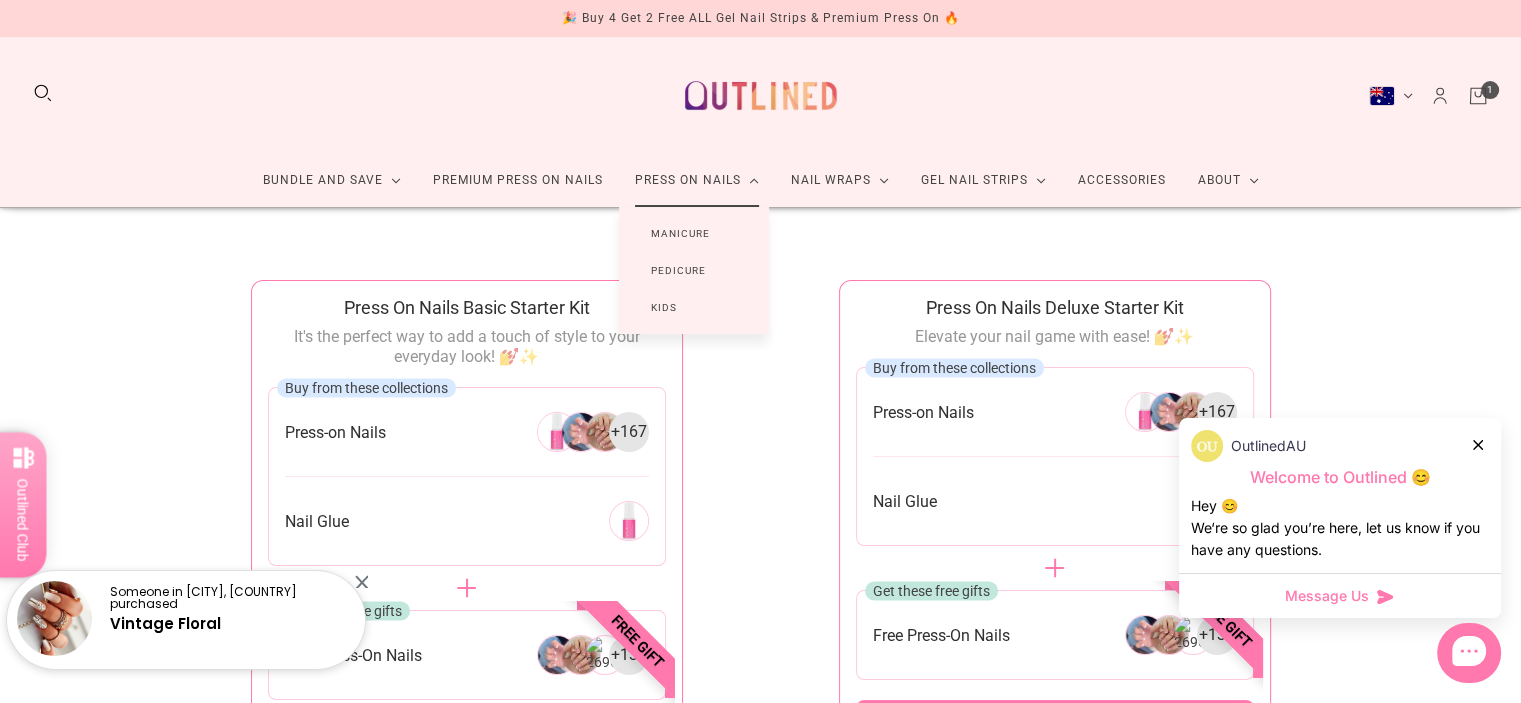 click on "Manicure" at bounding box center (680, 233) 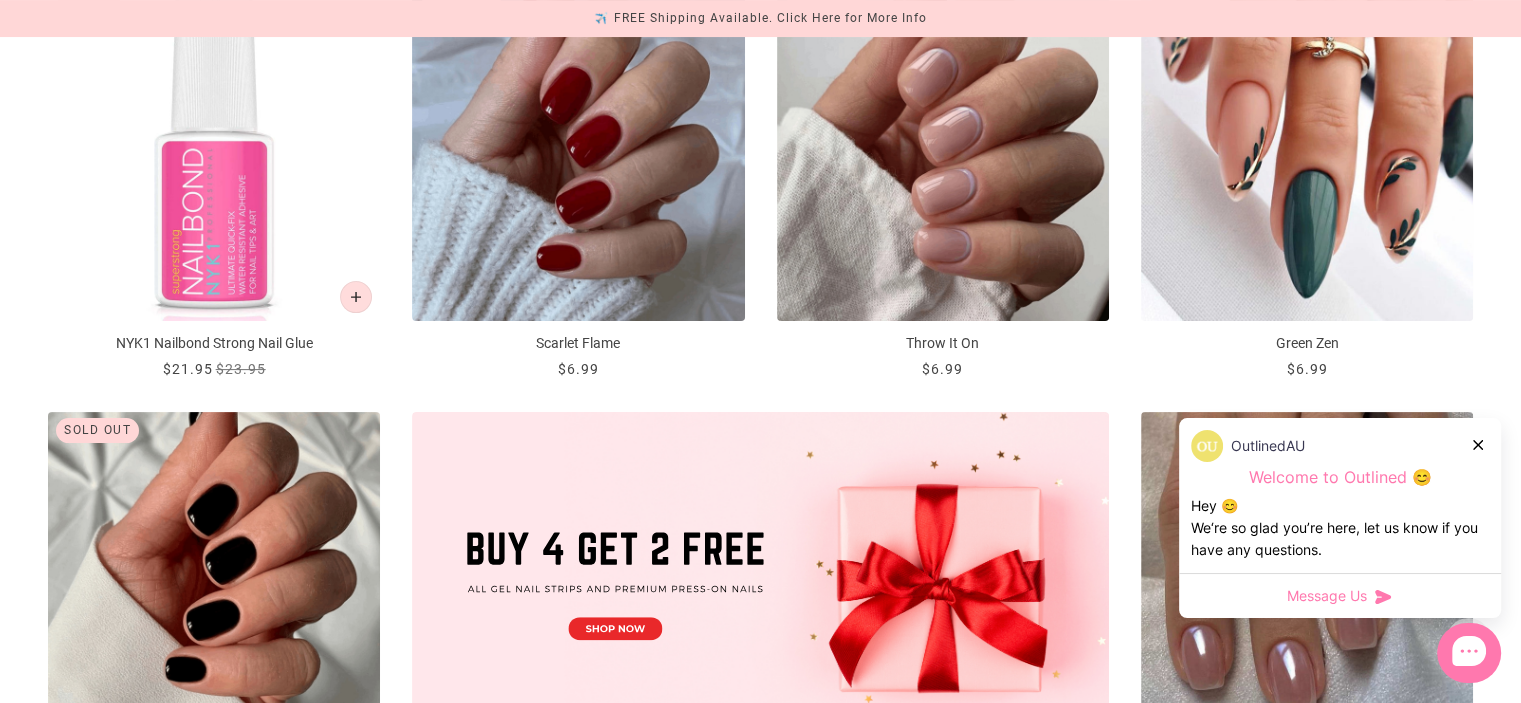 scroll, scrollTop: 420, scrollLeft: 0, axis: vertical 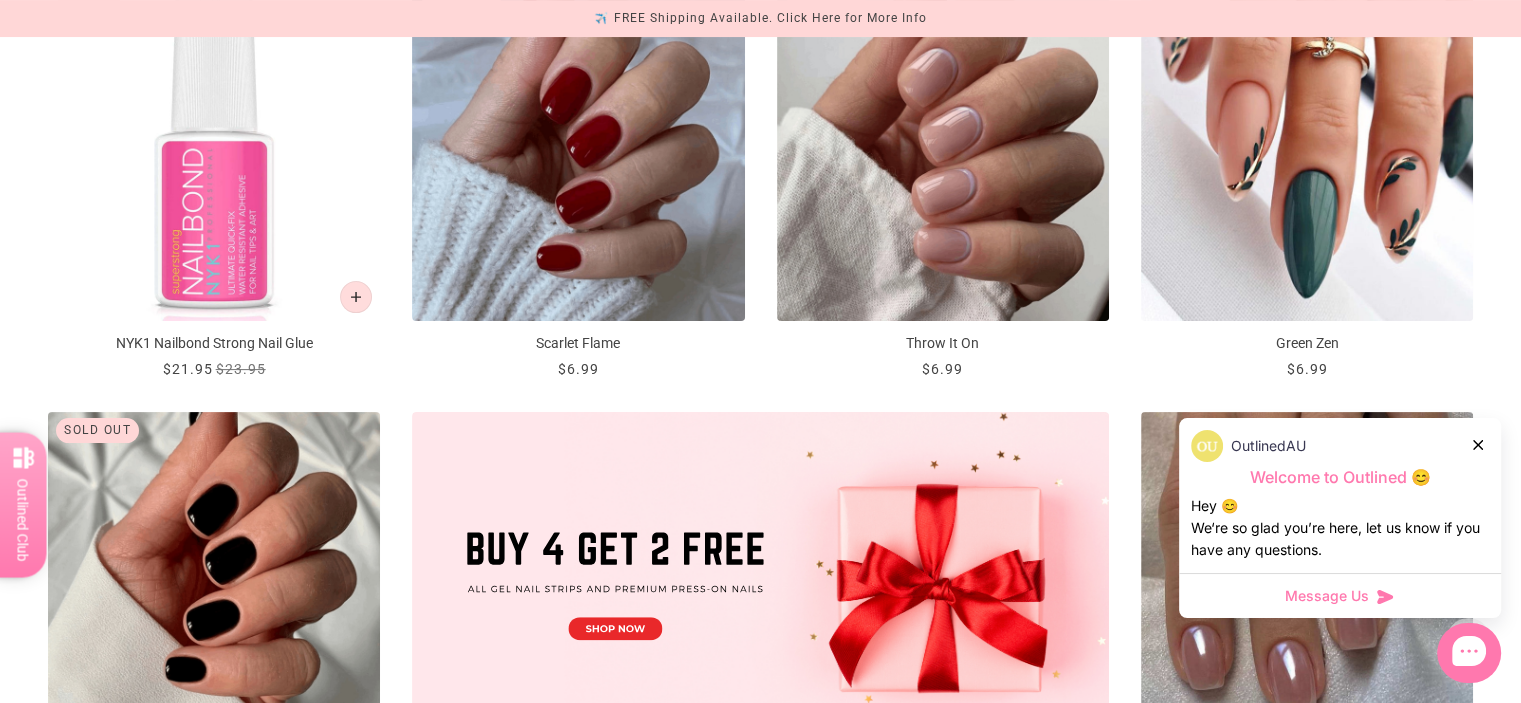 click 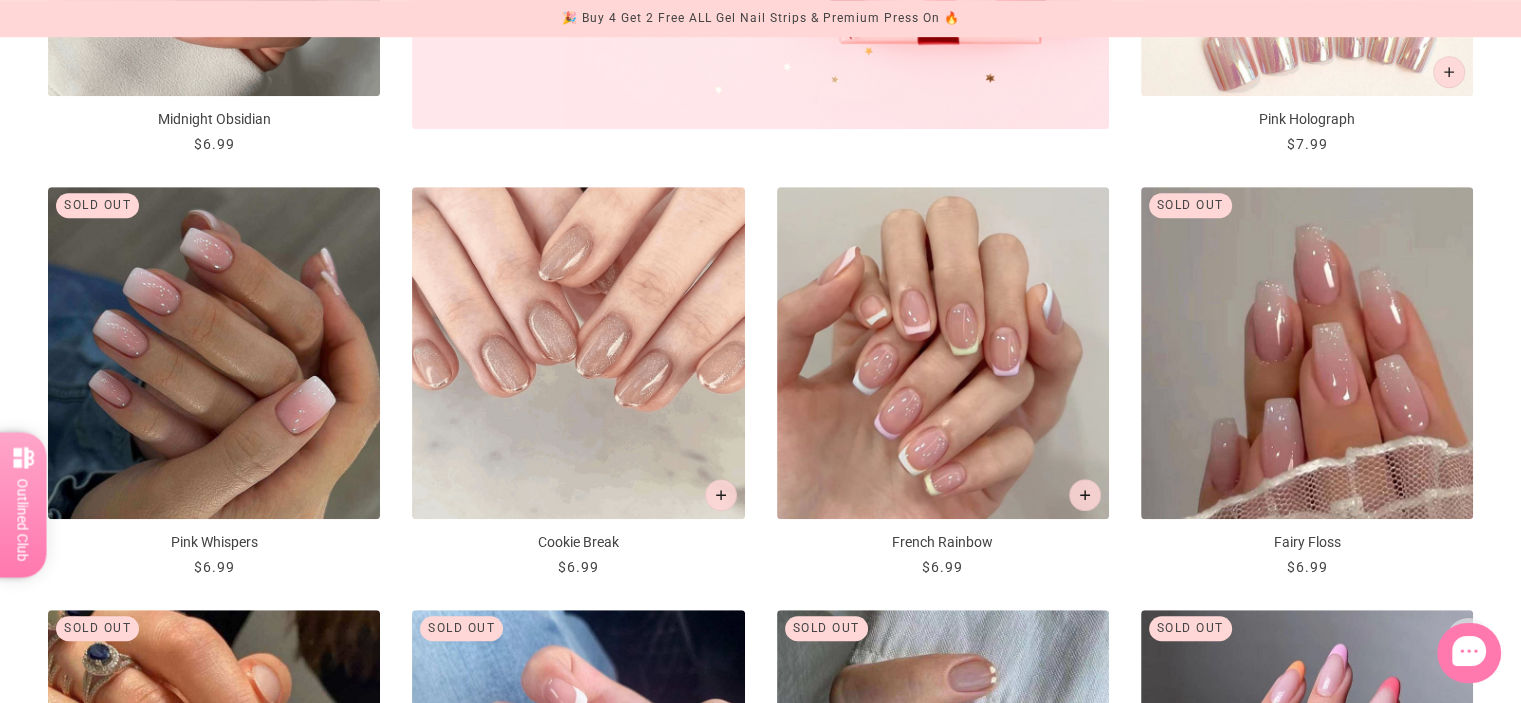 scroll, scrollTop: 1068, scrollLeft: 0, axis: vertical 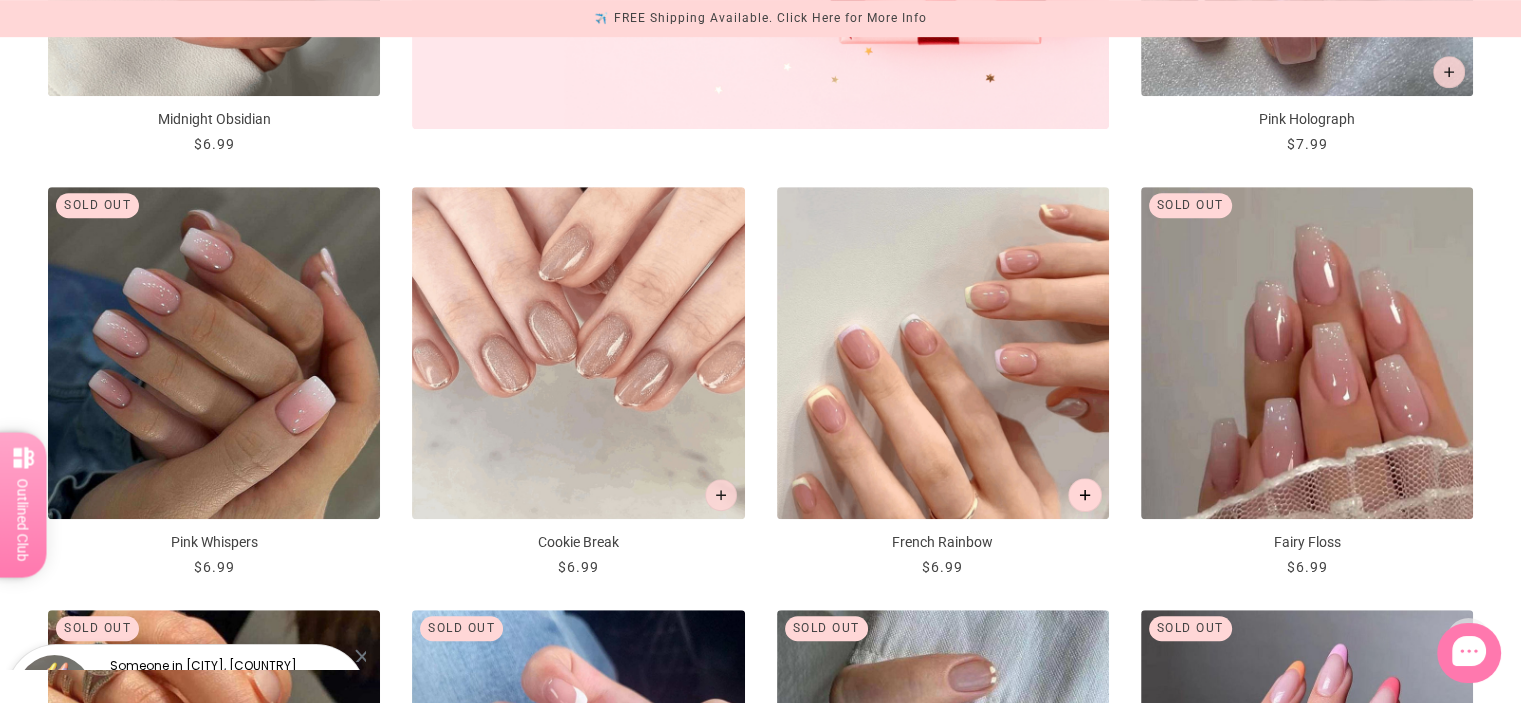click 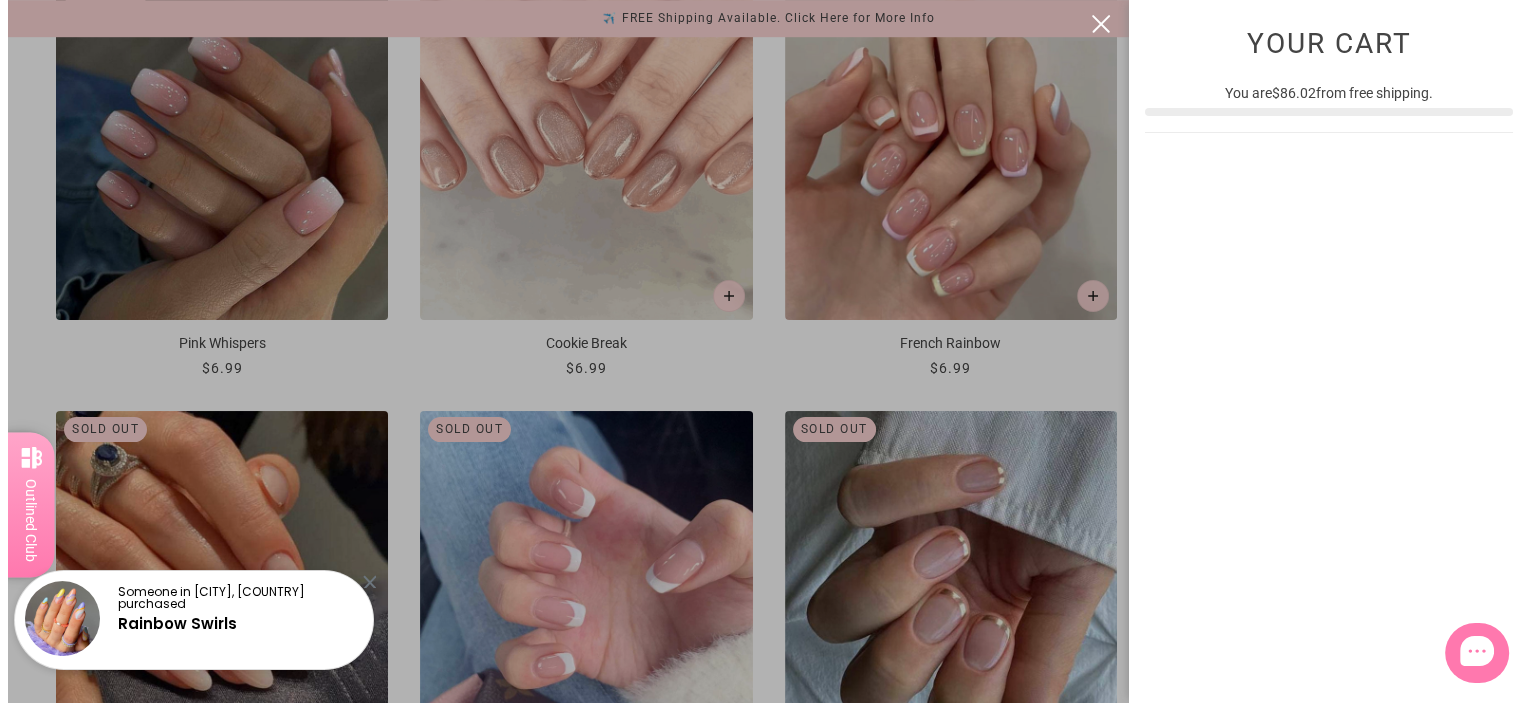 scroll, scrollTop: 0, scrollLeft: 0, axis: both 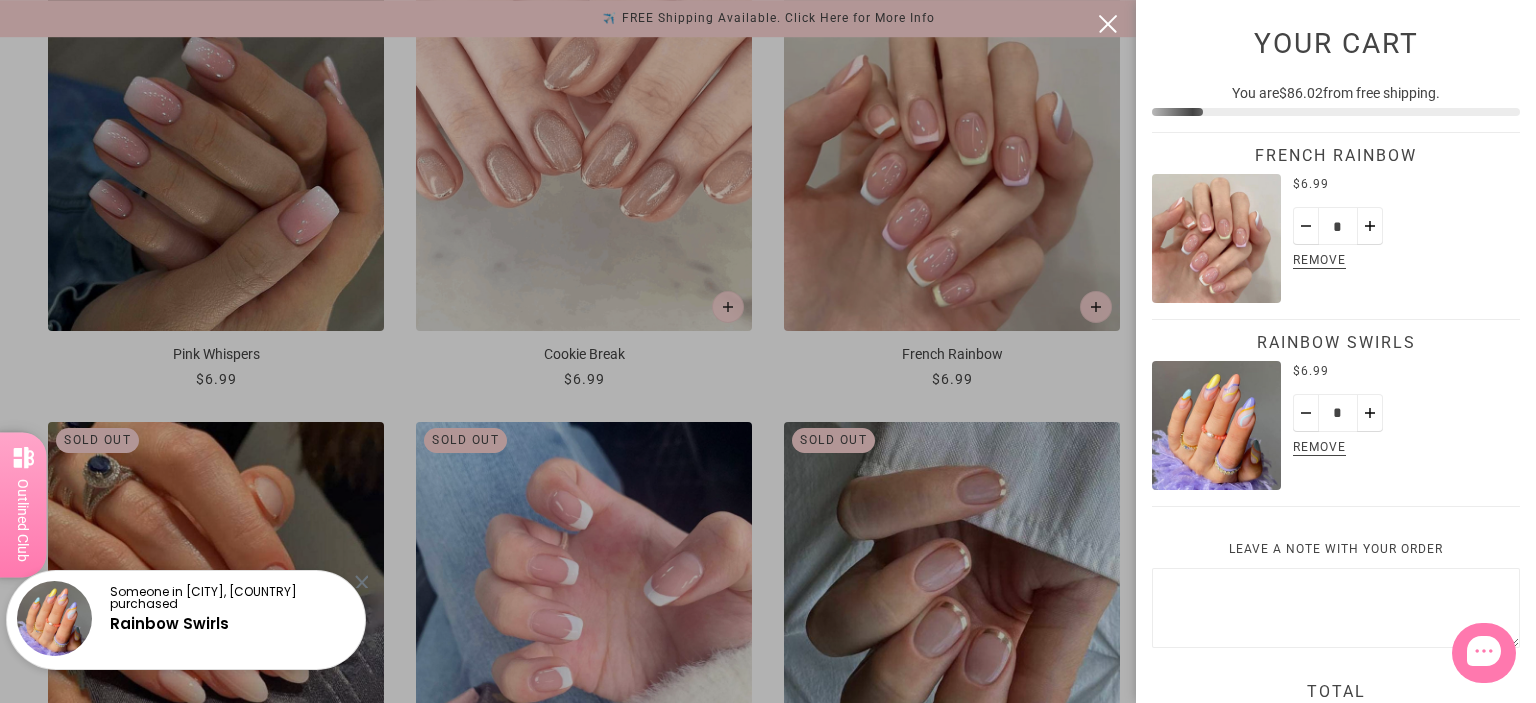click at bounding box center (768, 351) 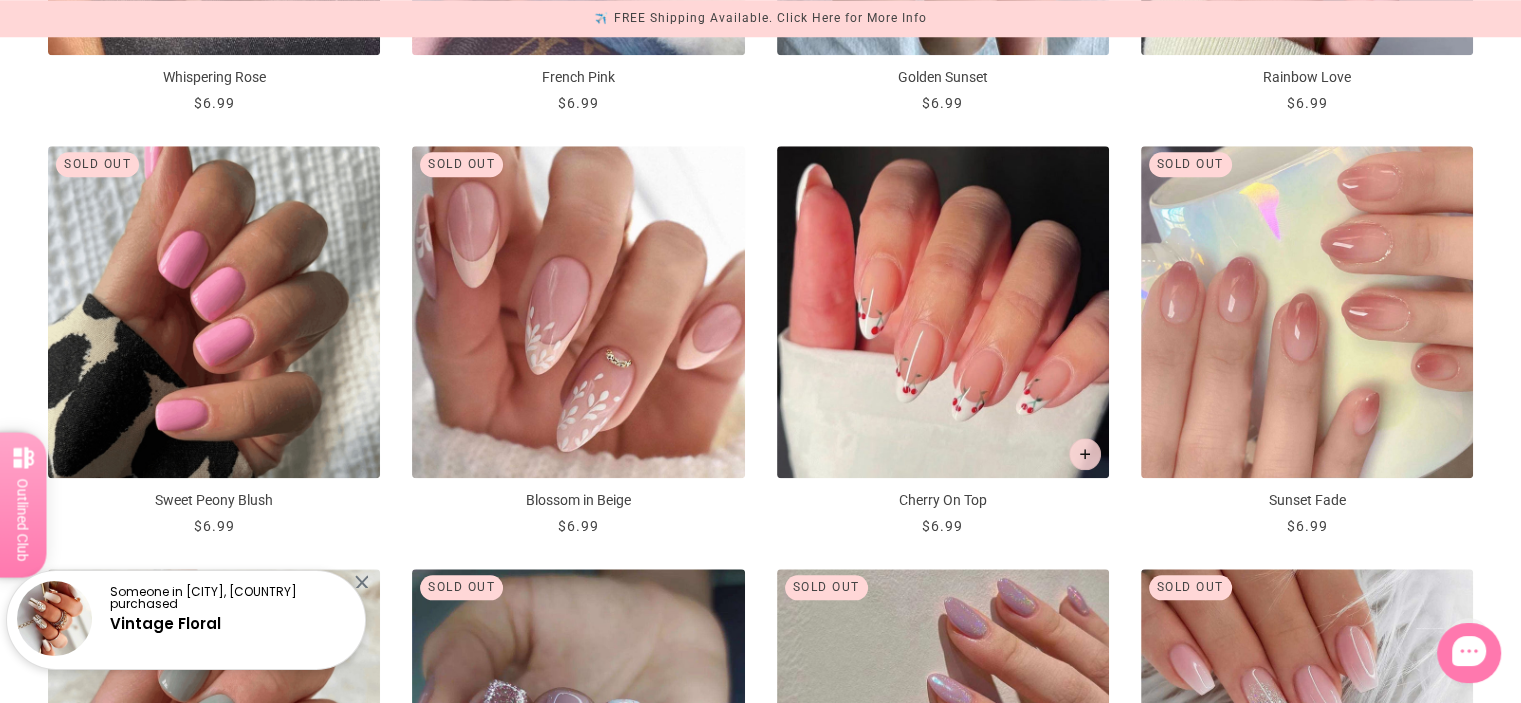 scroll, scrollTop: 1953, scrollLeft: 0, axis: vertical 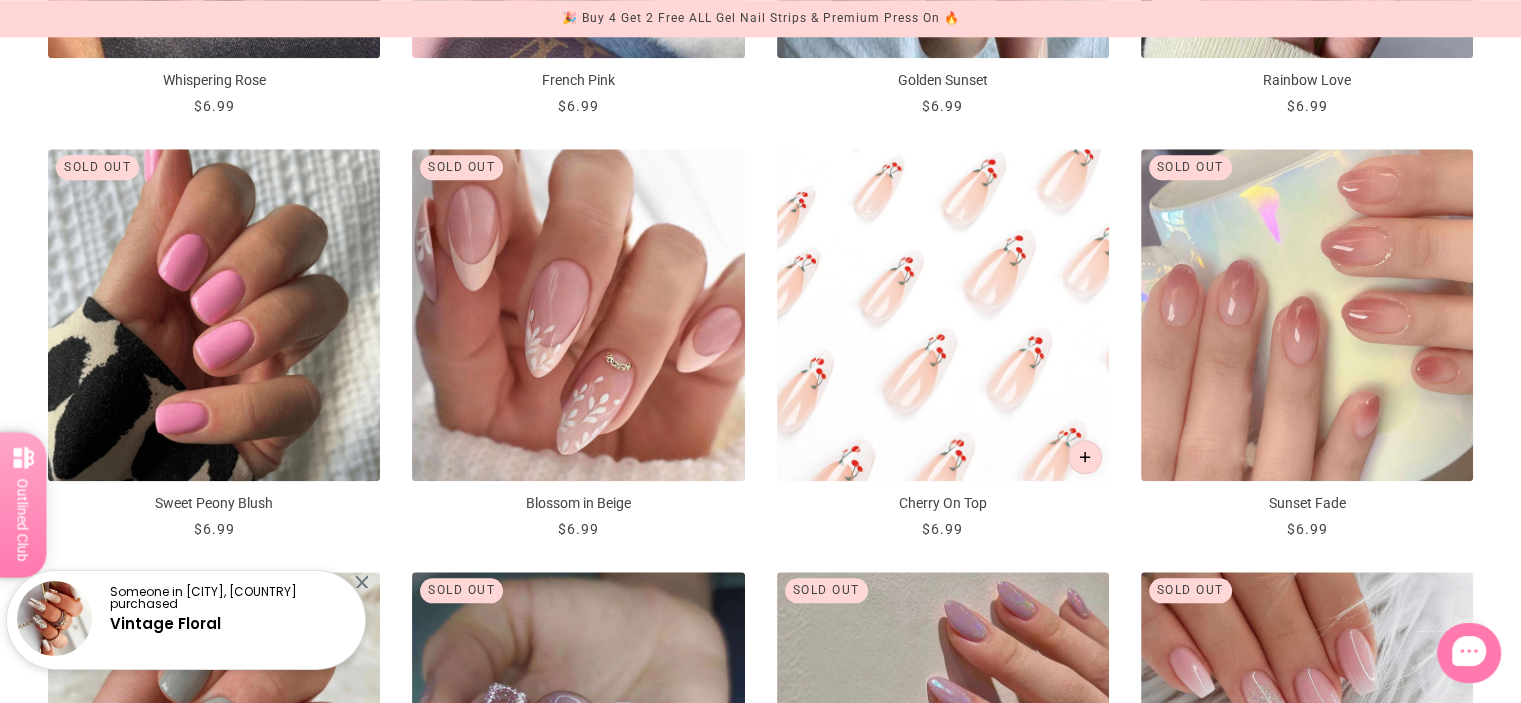 click 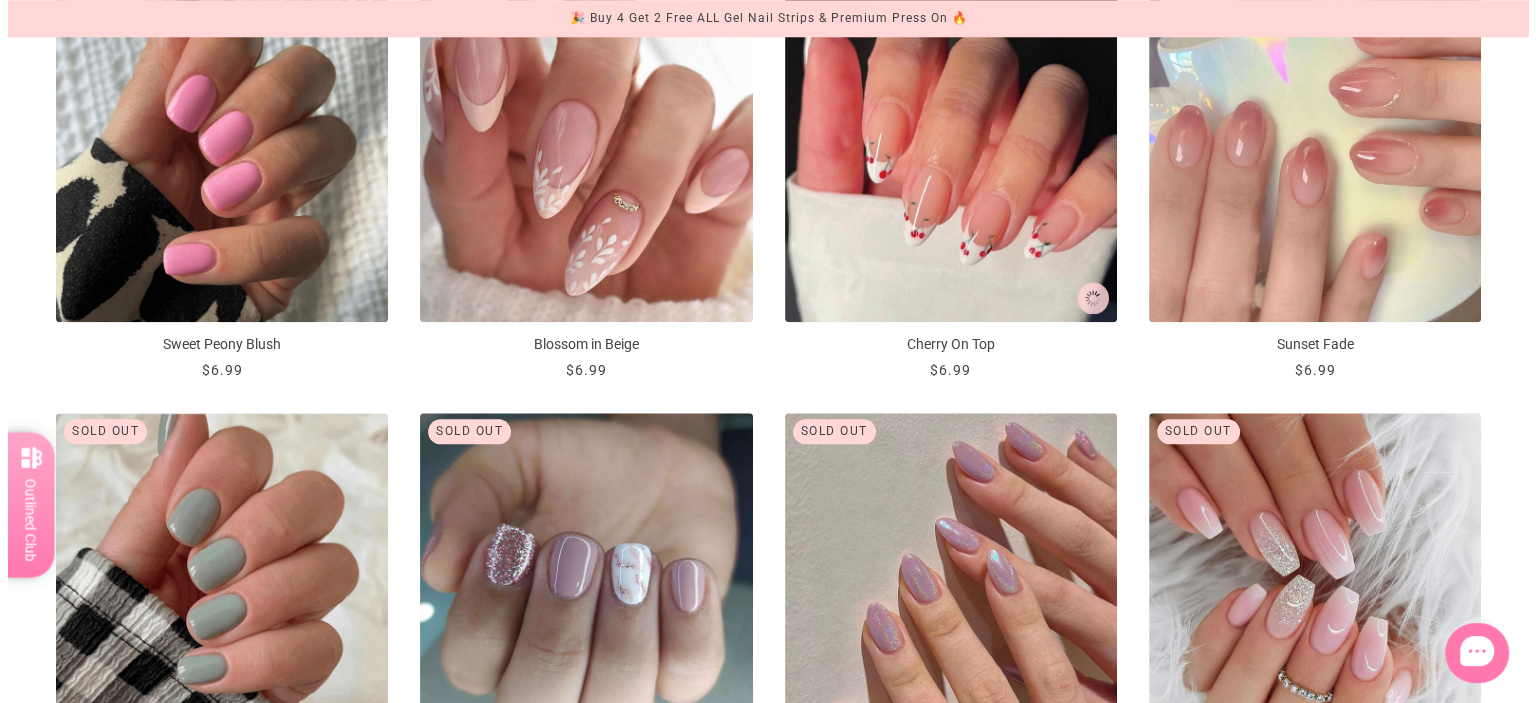 scroll, scrollTop: 0, scrollLeft: 0, axis: both 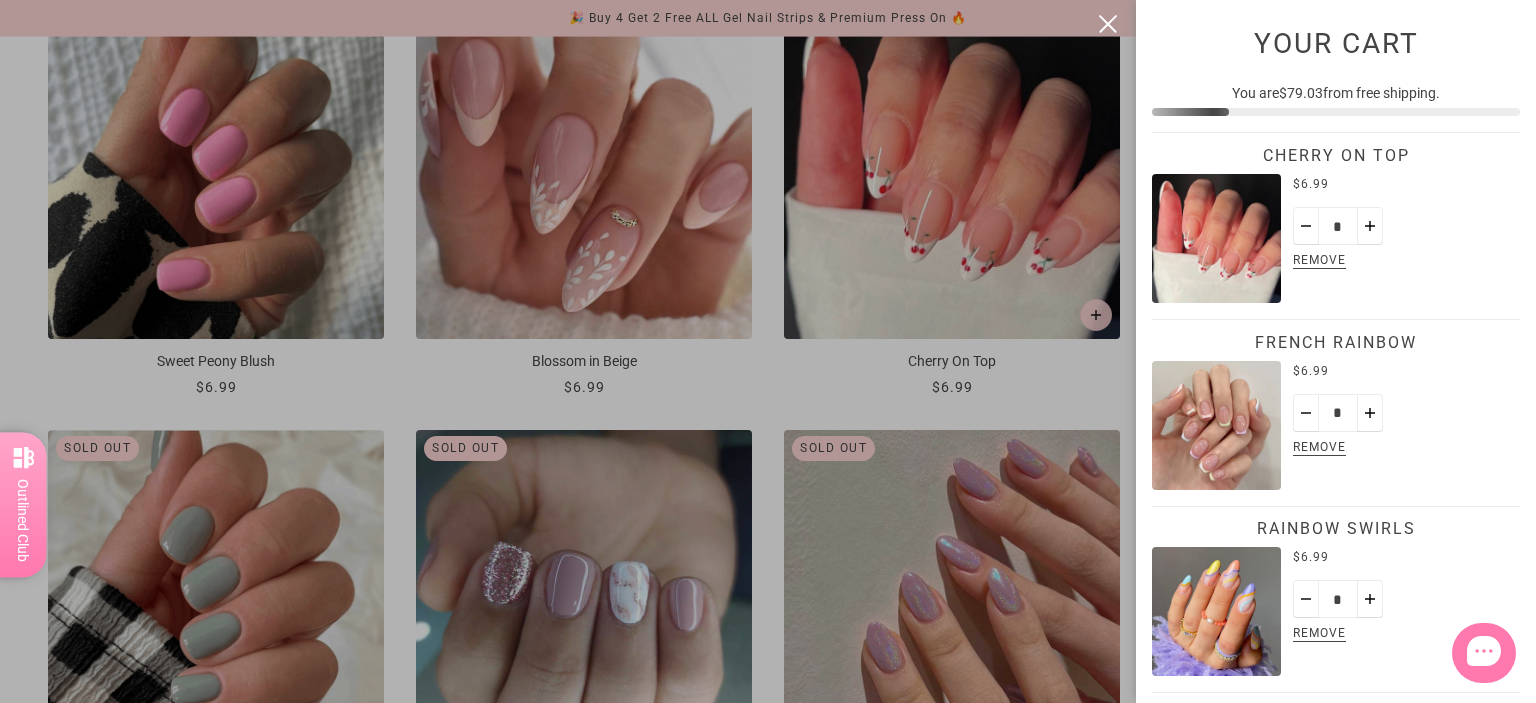 click at bounding box center (768, 351) 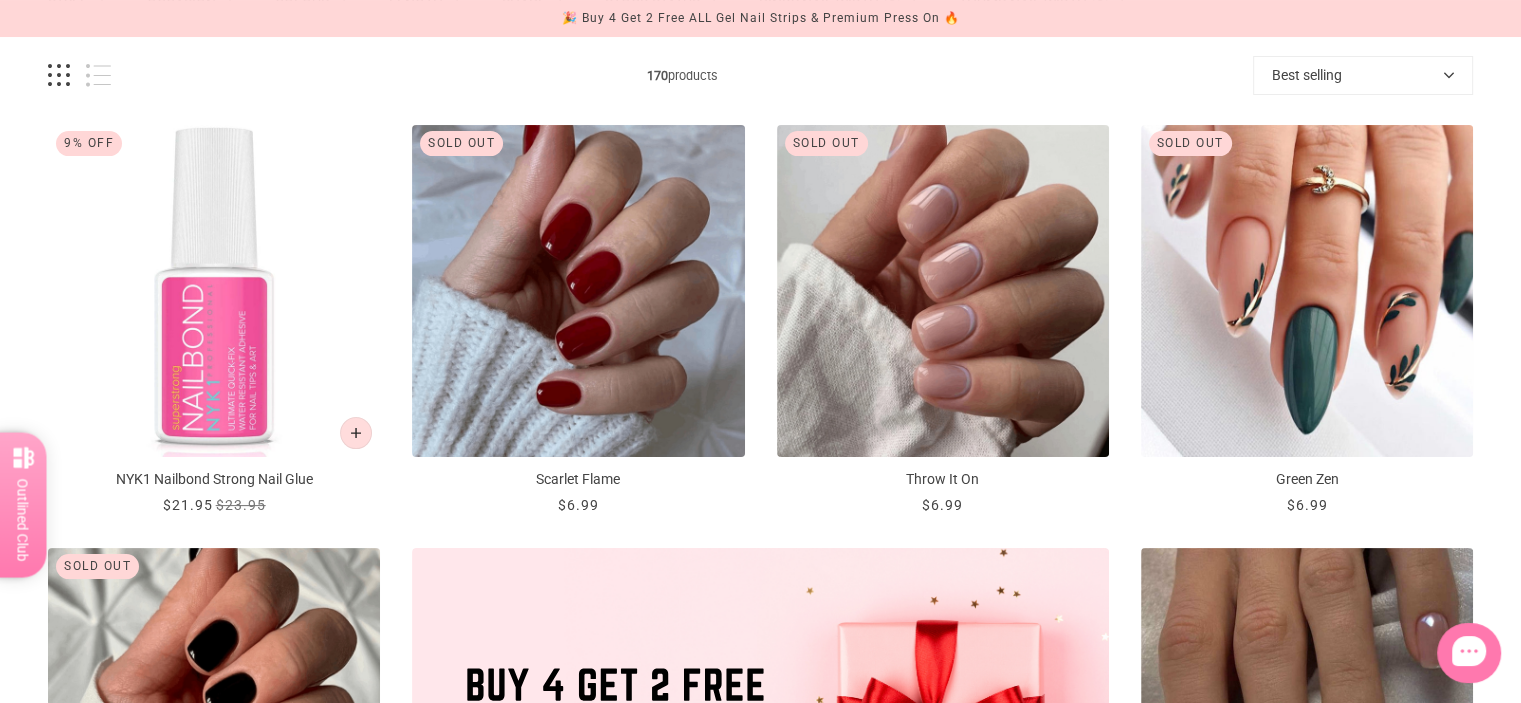 scroll, scrollTop: 0, scrollLeft: 0, axis: both 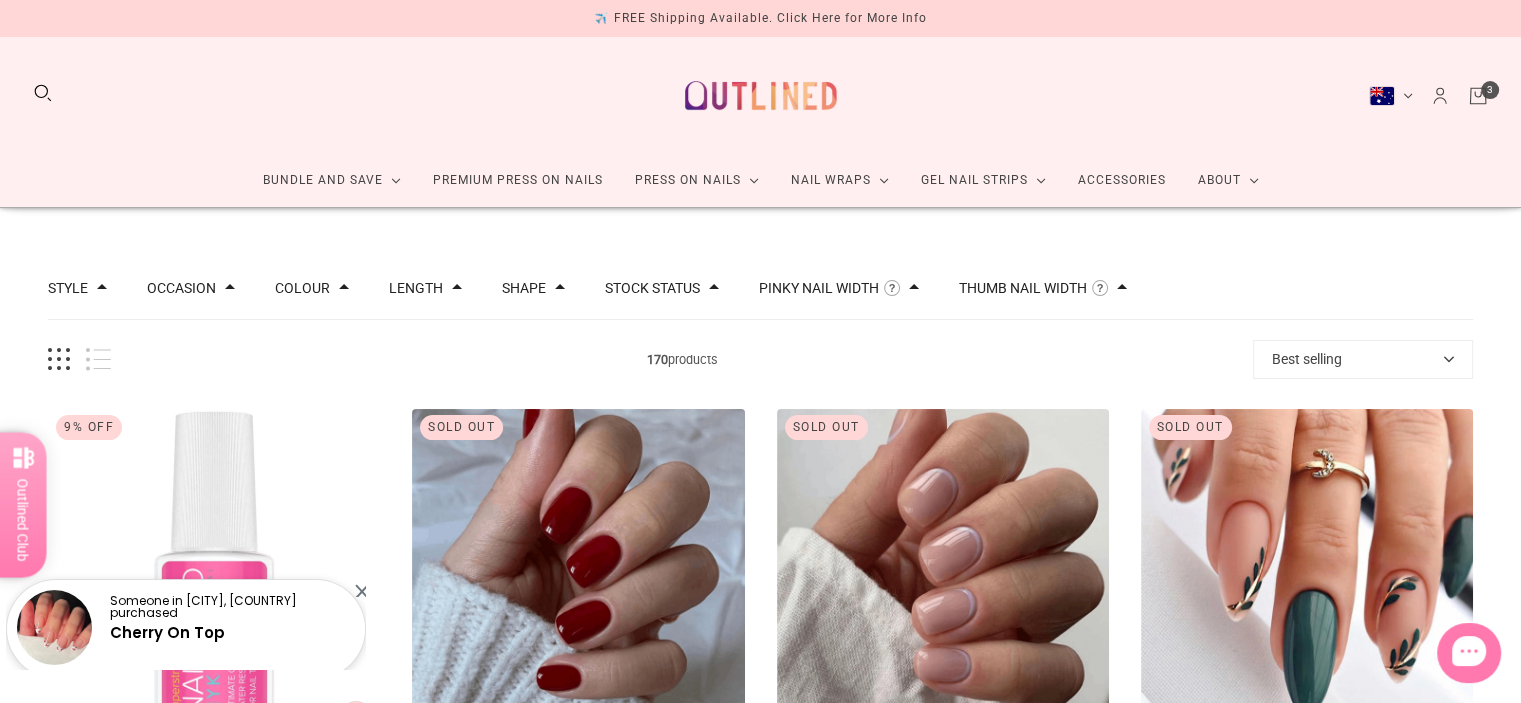 click on "Best selling" at bounding box center (1363, 359) 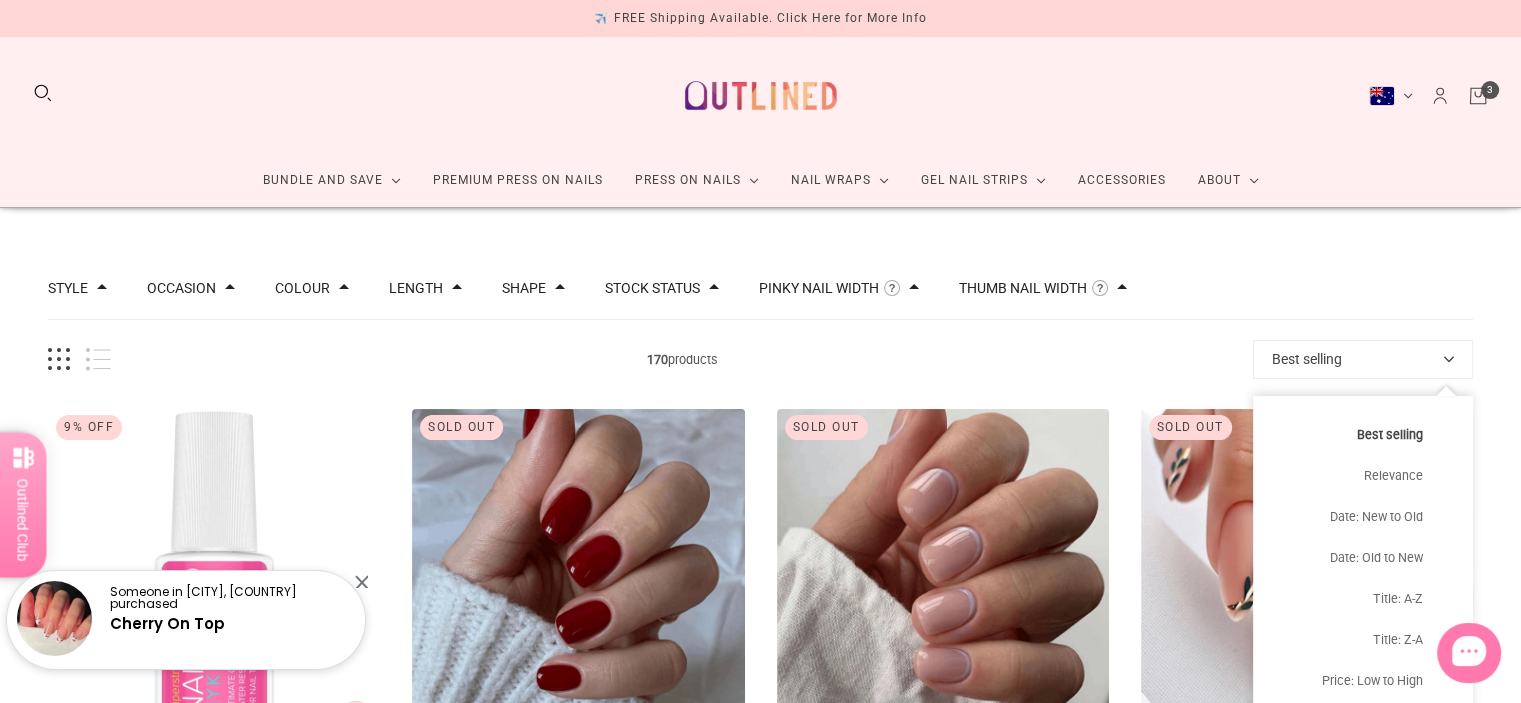 click on "Best selling" at bounding box center (1363, 359) 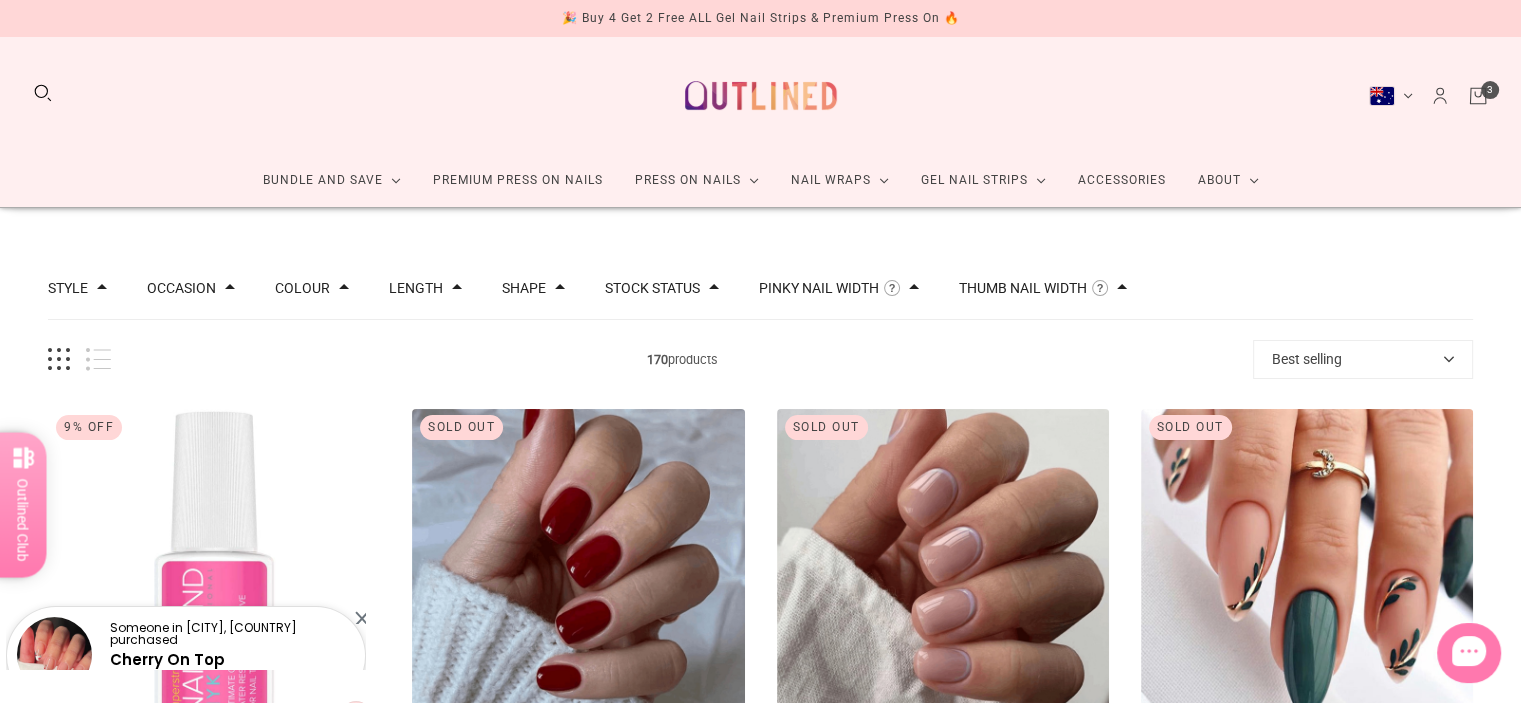 click at bounding box center (98, 359) 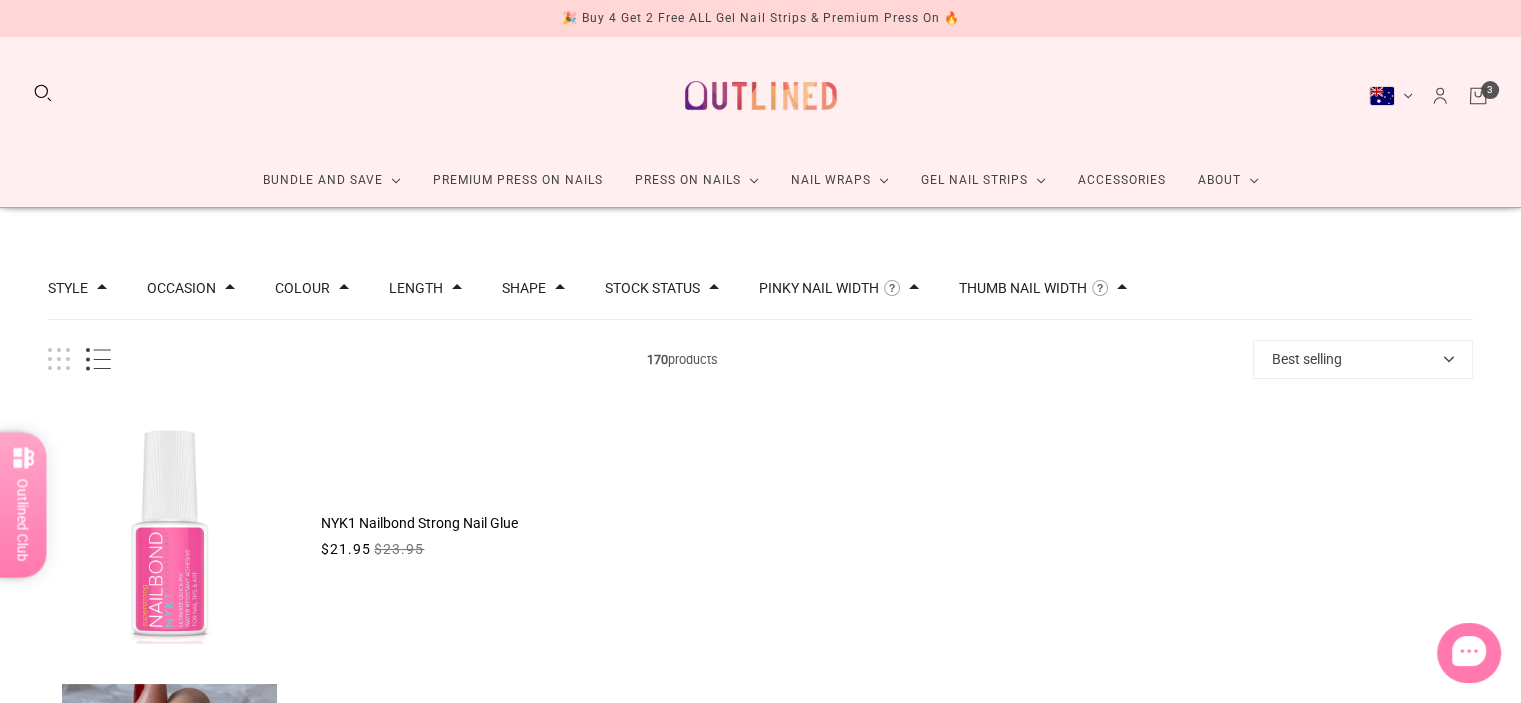 click at bounding box center (59, 359) 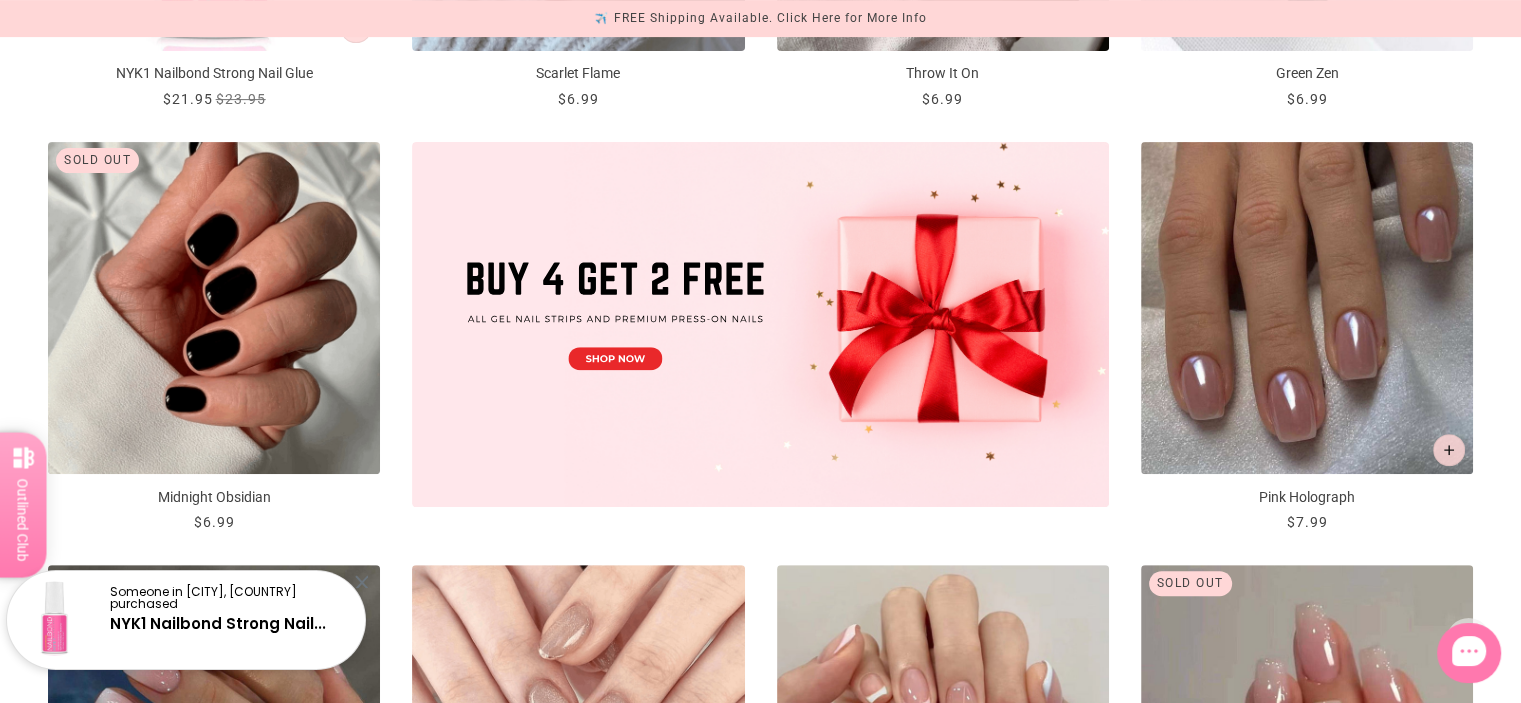 scroll, scrollTop: 691, scrollLeft: 0, axis: vertical 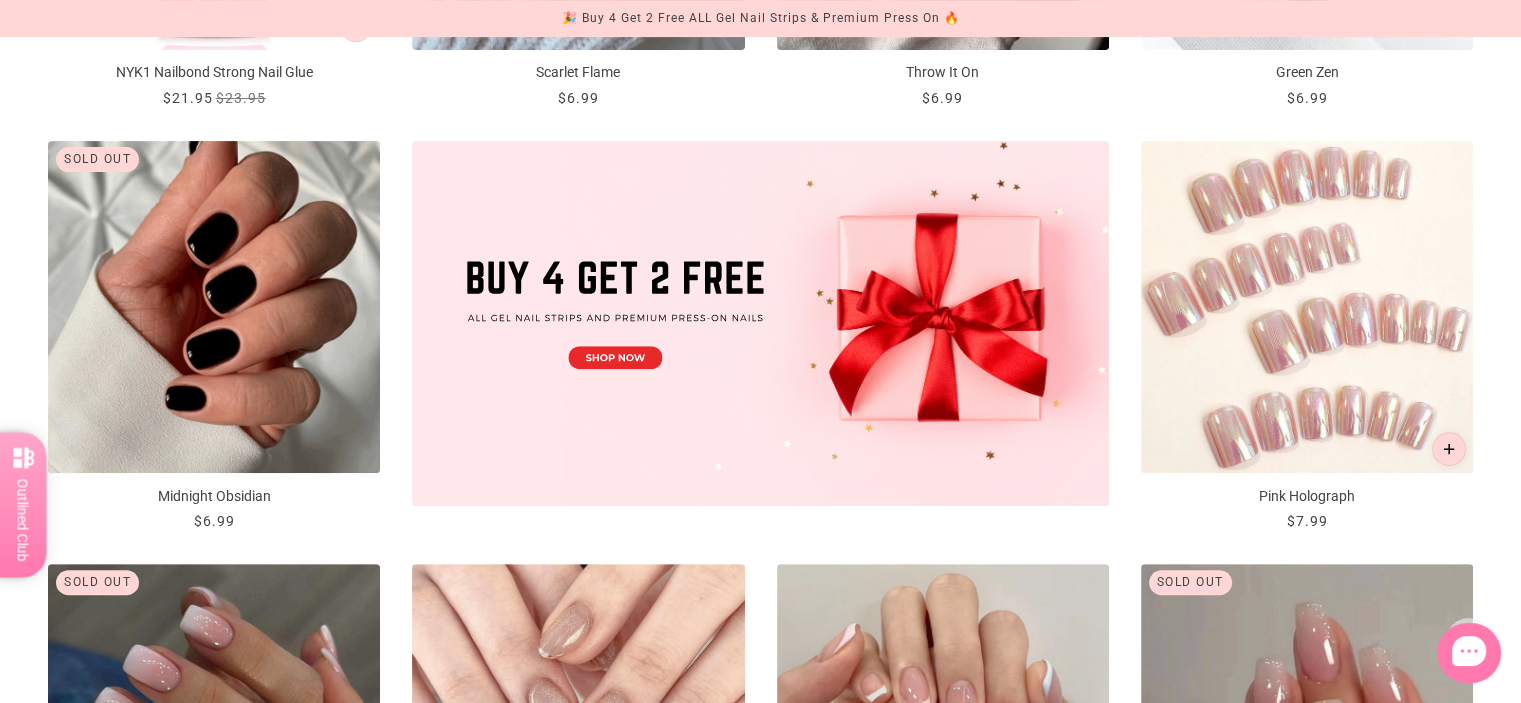 click 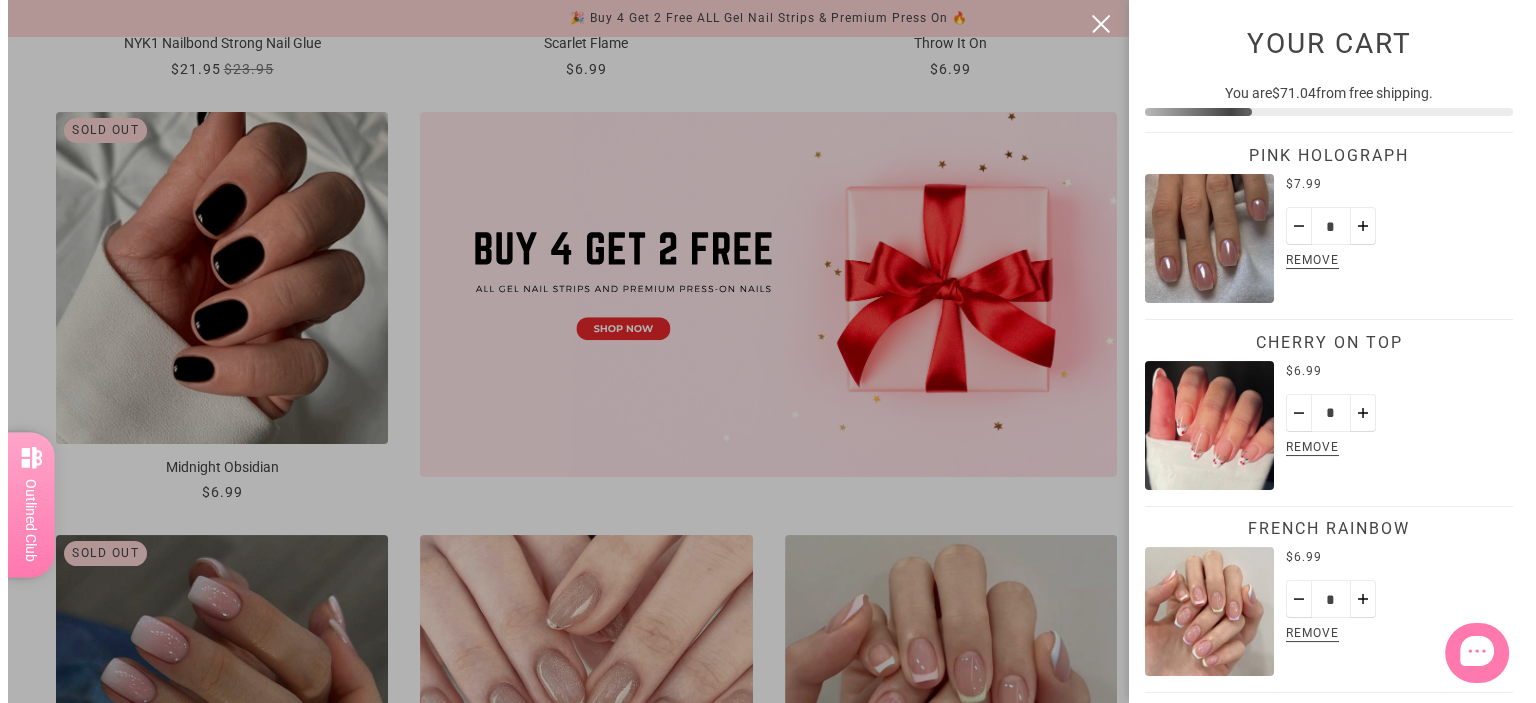 scroll, scrollTop: 0, scrollLeft: 0, axis: both 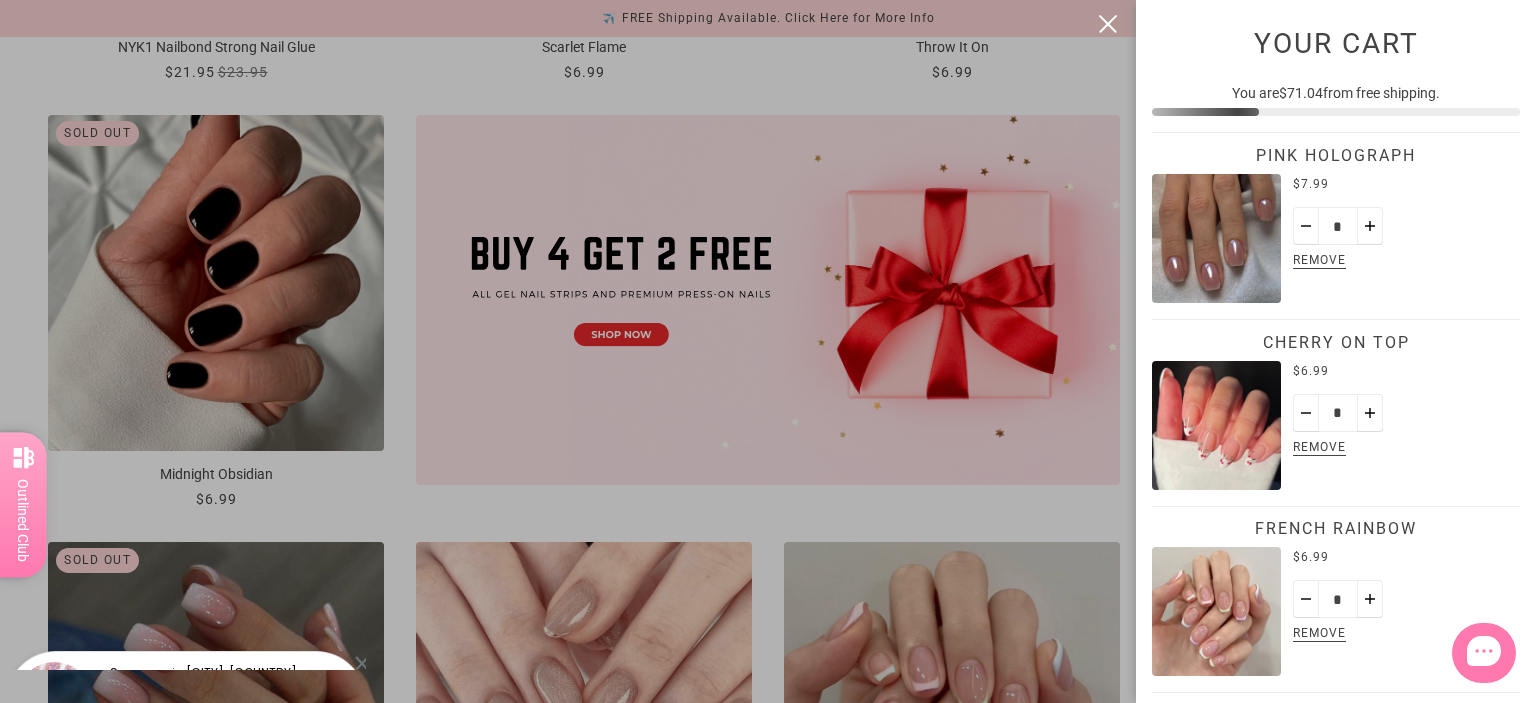 click at bounding box center (768, 351) 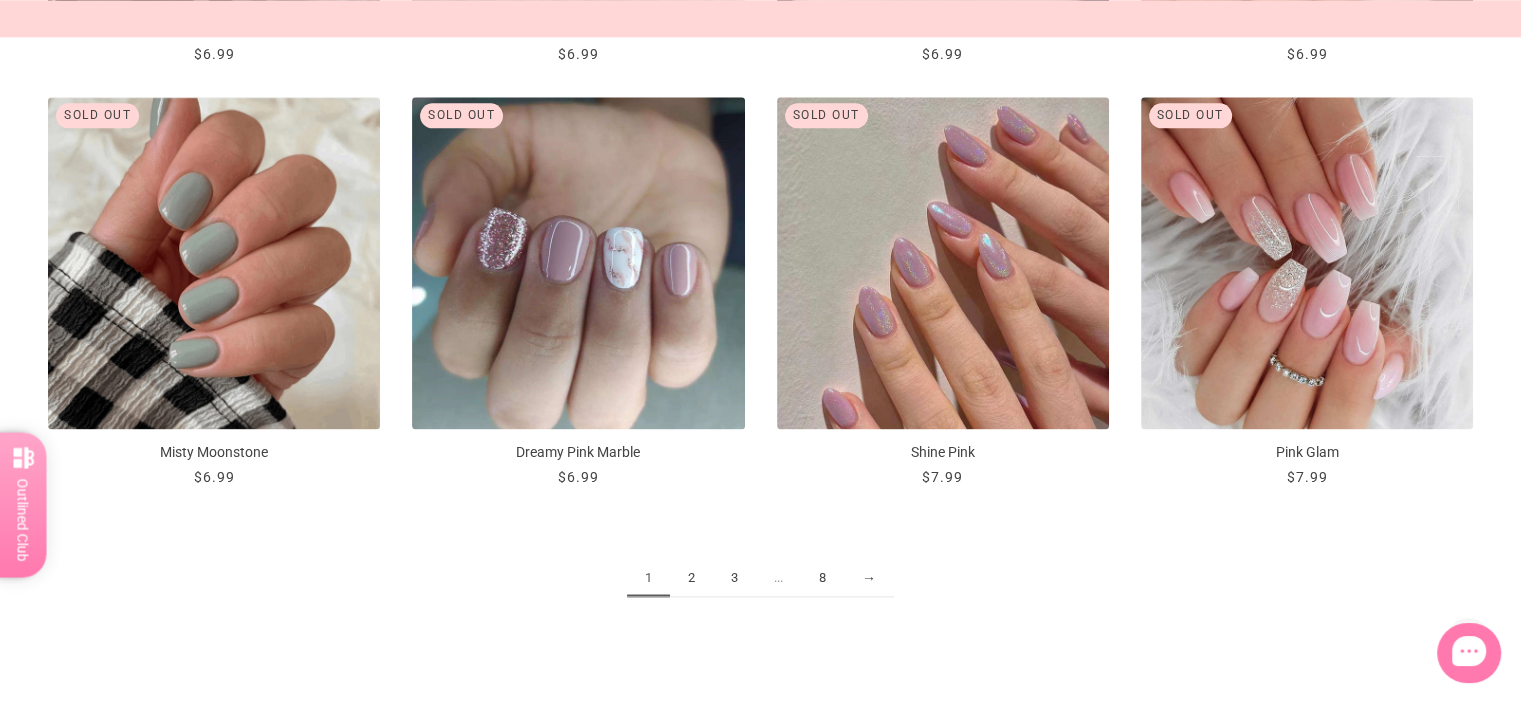 scroll, scrollTop: 2520, scrollLeft: 0, axis: vertical 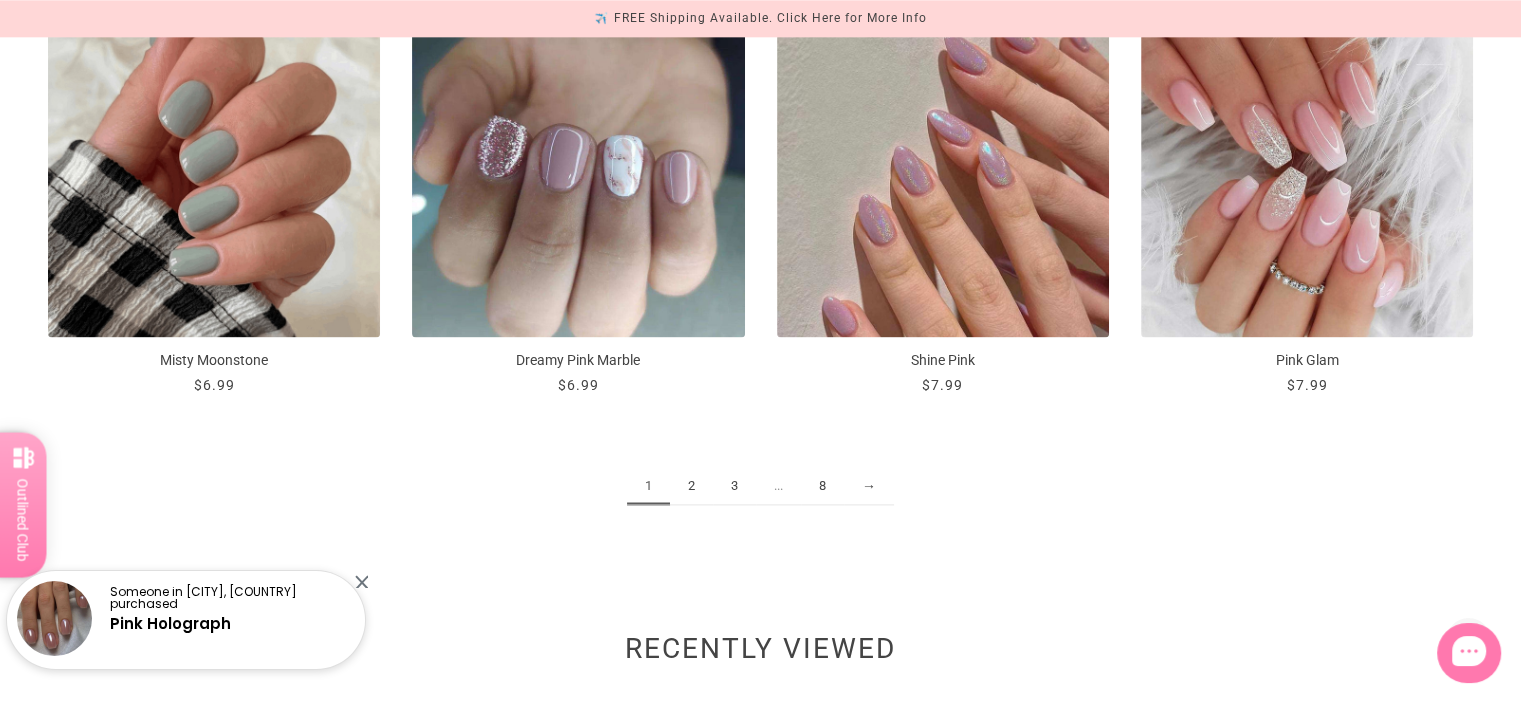 click on "2" at bounding box center [691, 486] 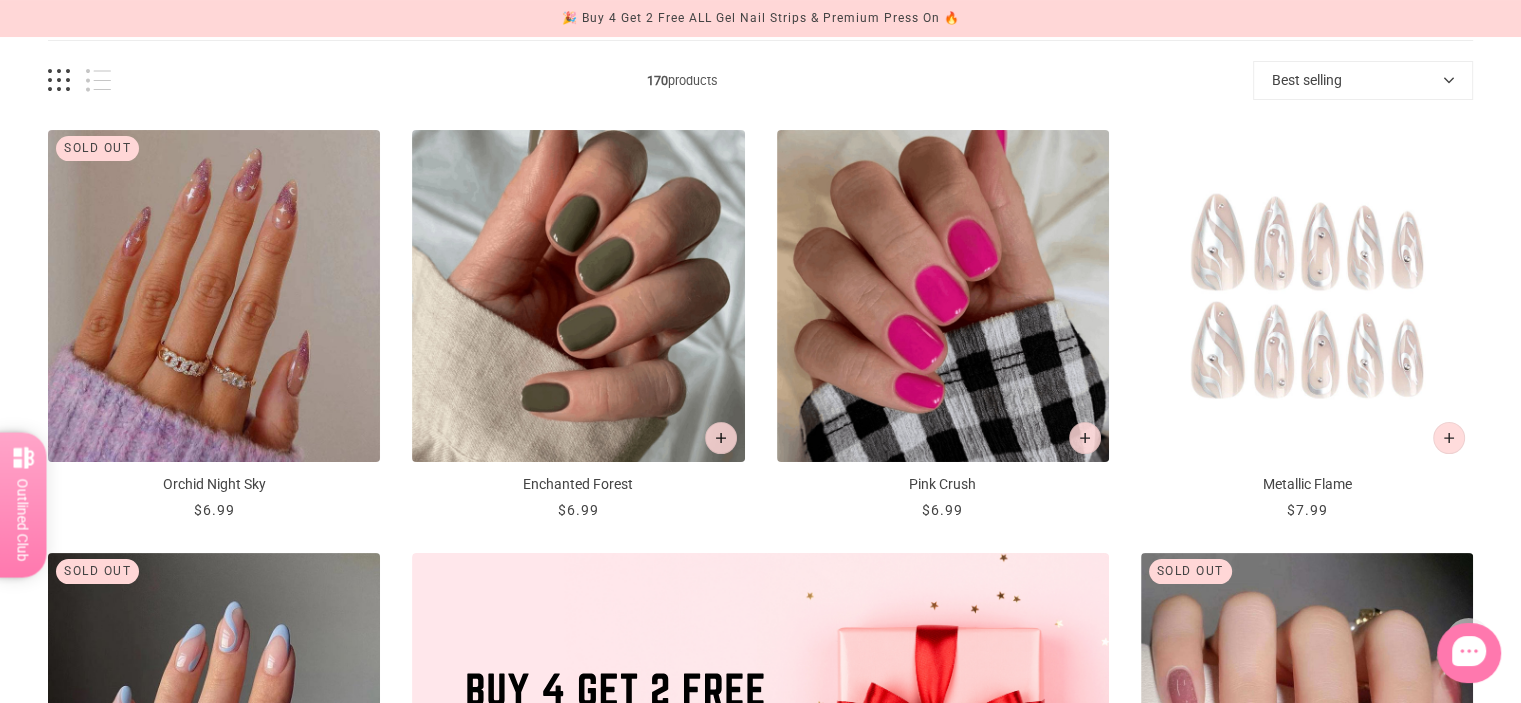 scroll, scrollTop: 280, scrollLeft: 0, axis: vertical 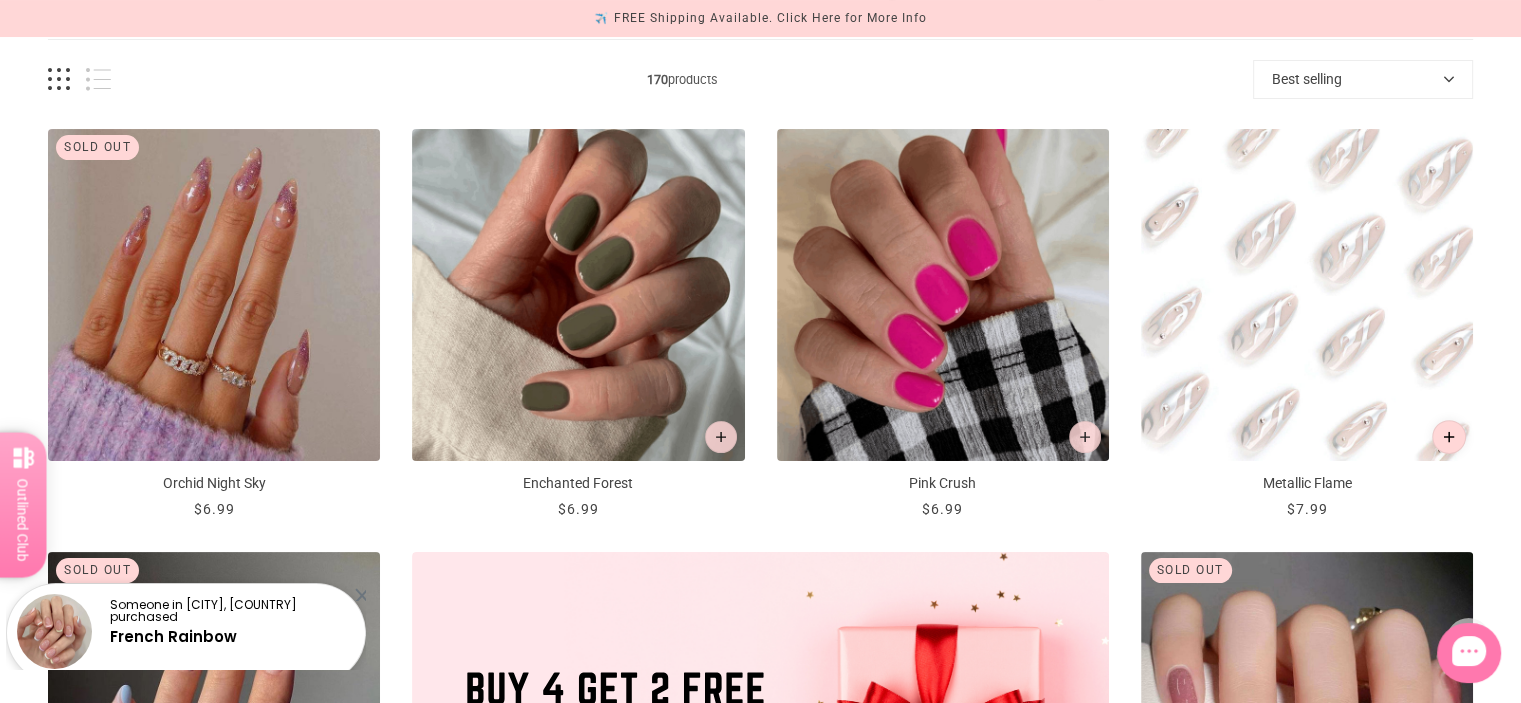 click 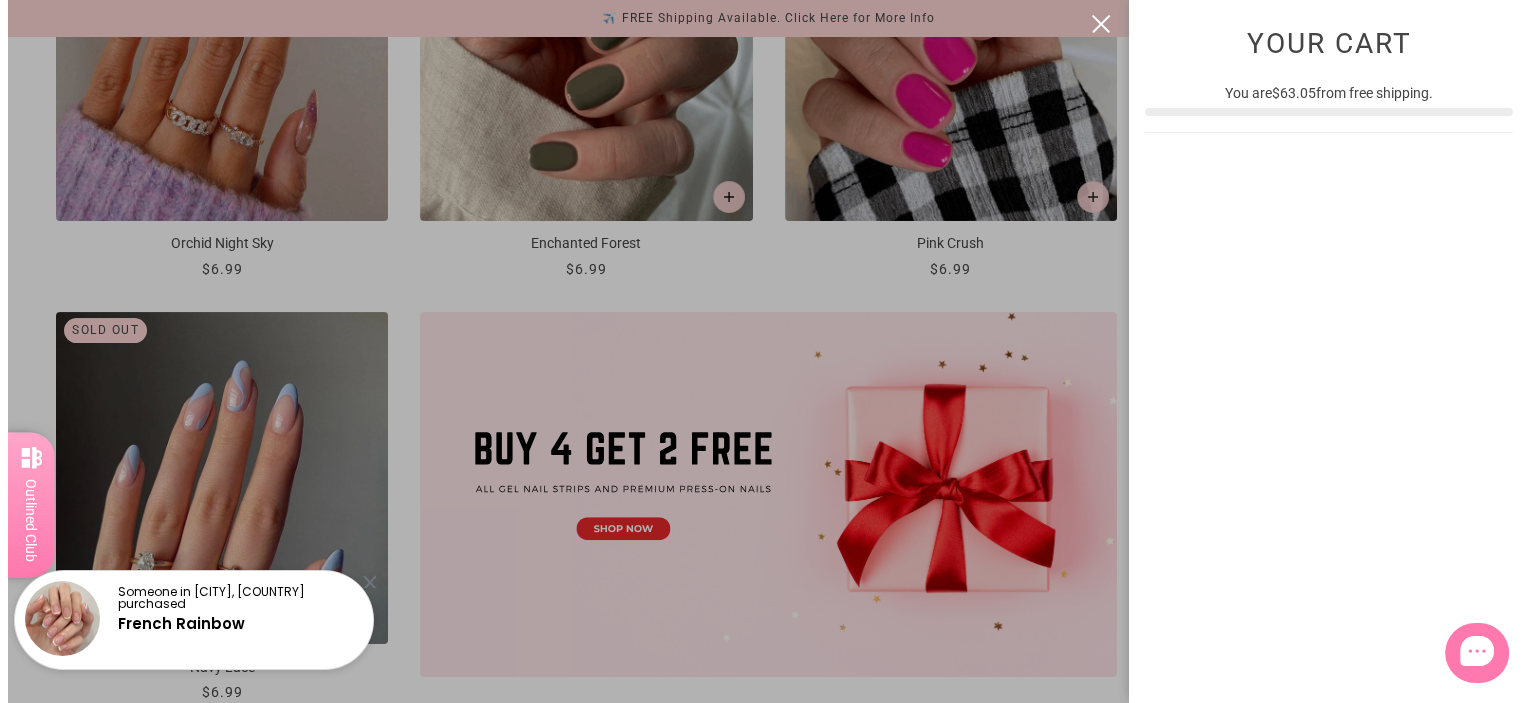 scroll, scrollTop: 0, scrollLeft: 0, axis: both 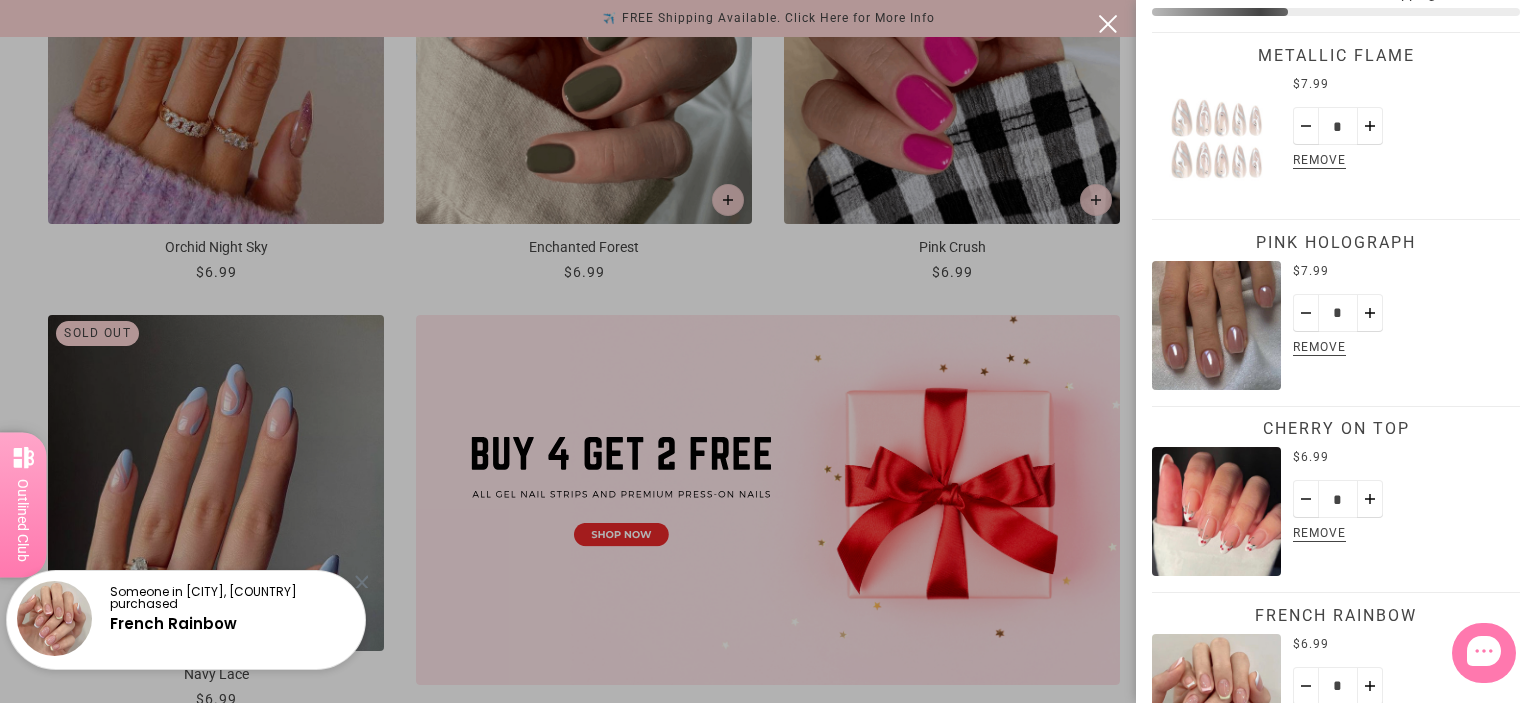 click at bounding box center [768, 351] 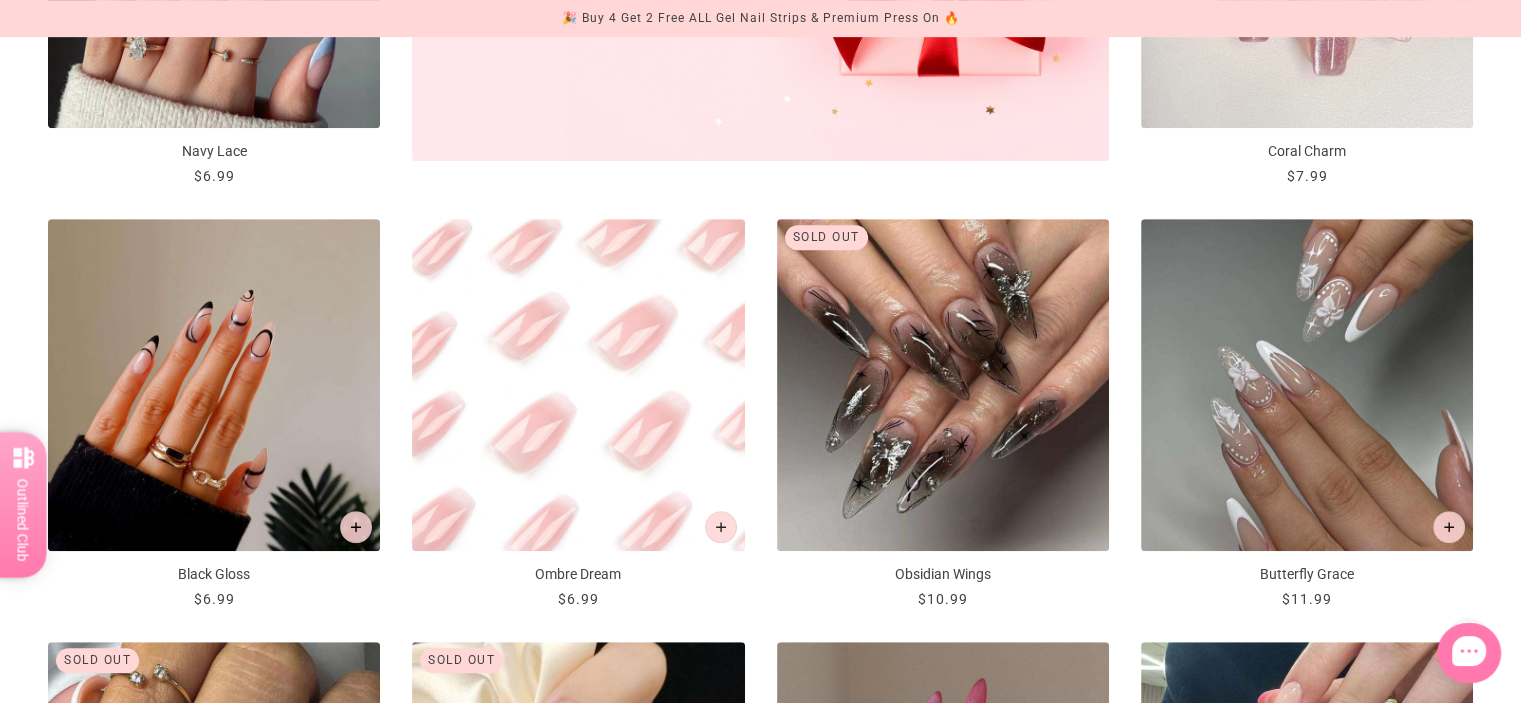 scroll, scrollTop: 1036, scrollLeft: 0, axis: vertical 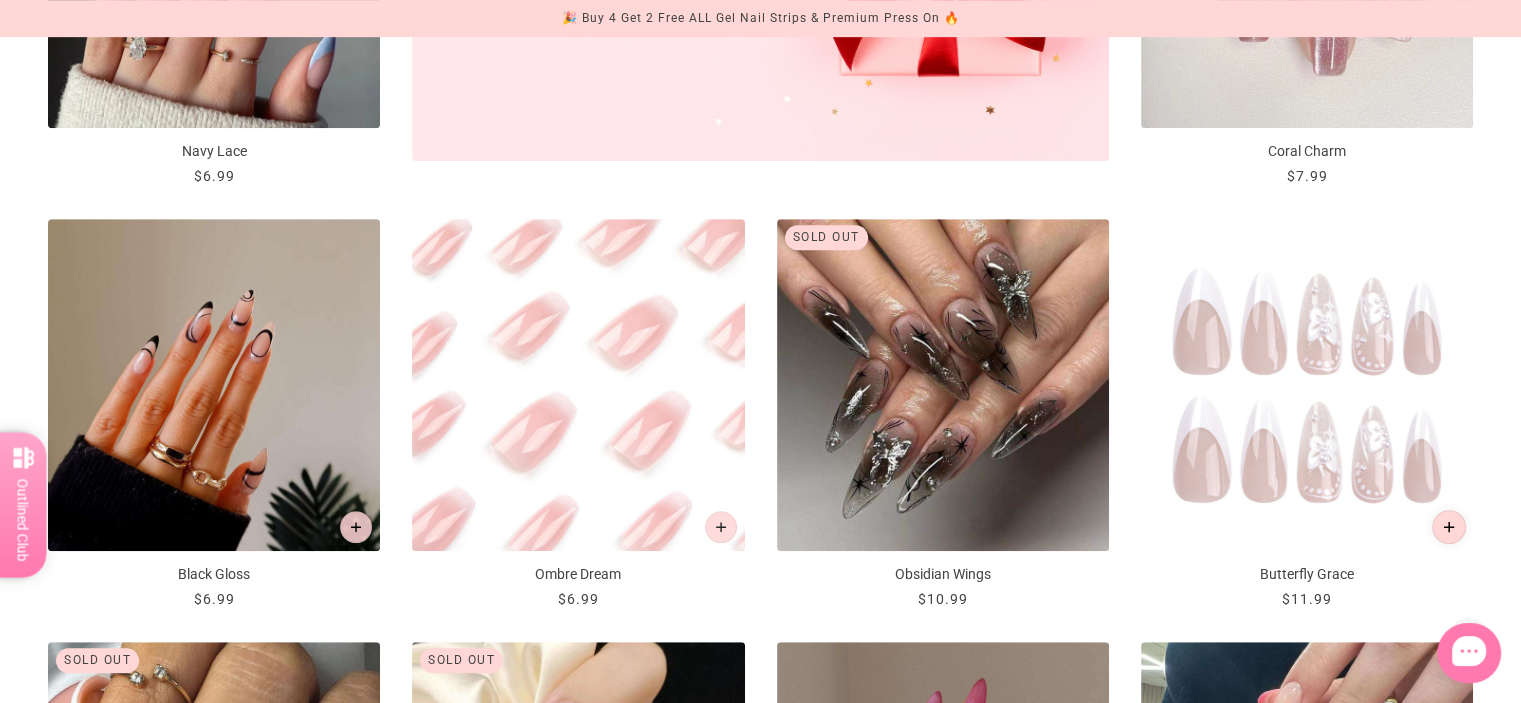 click 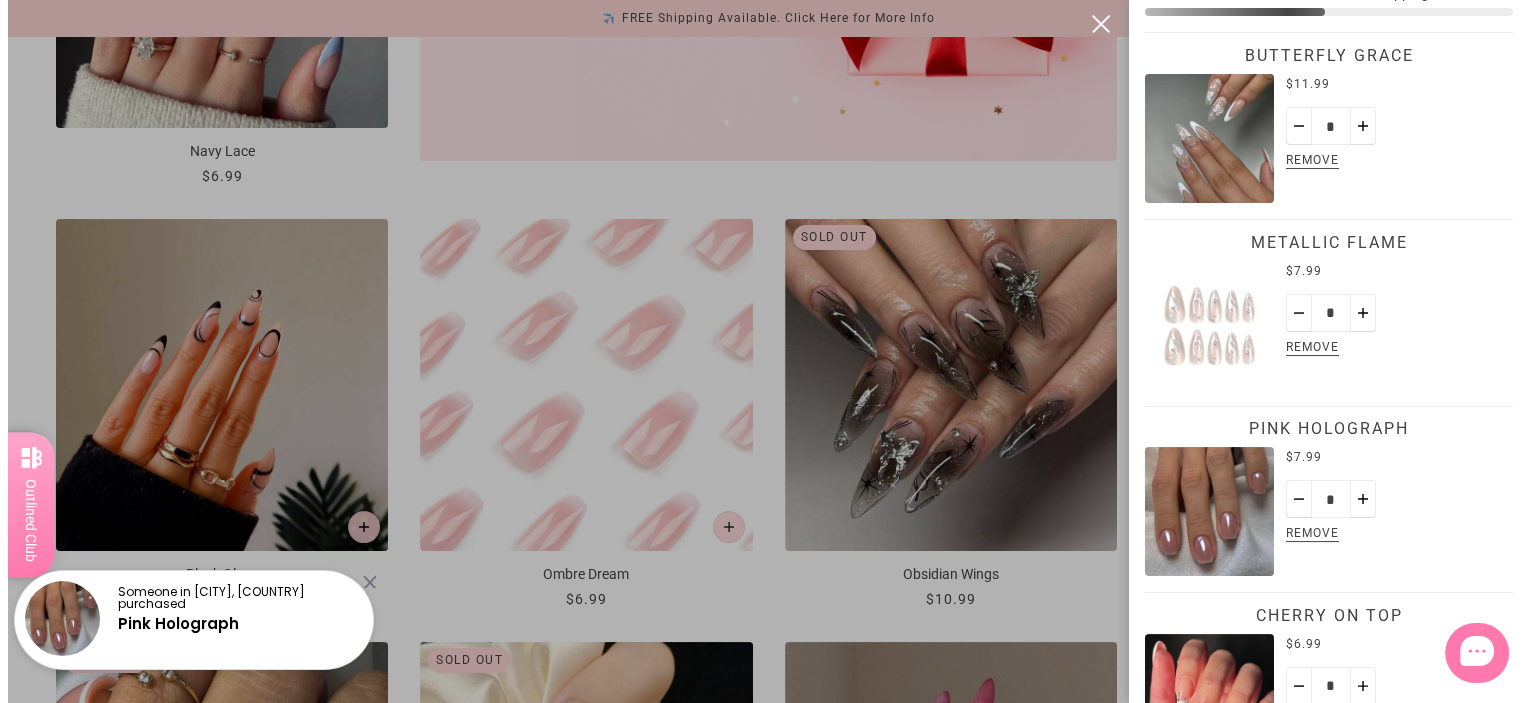 scroll, scrollTop: 0, scrollLeft: 0, axis: both 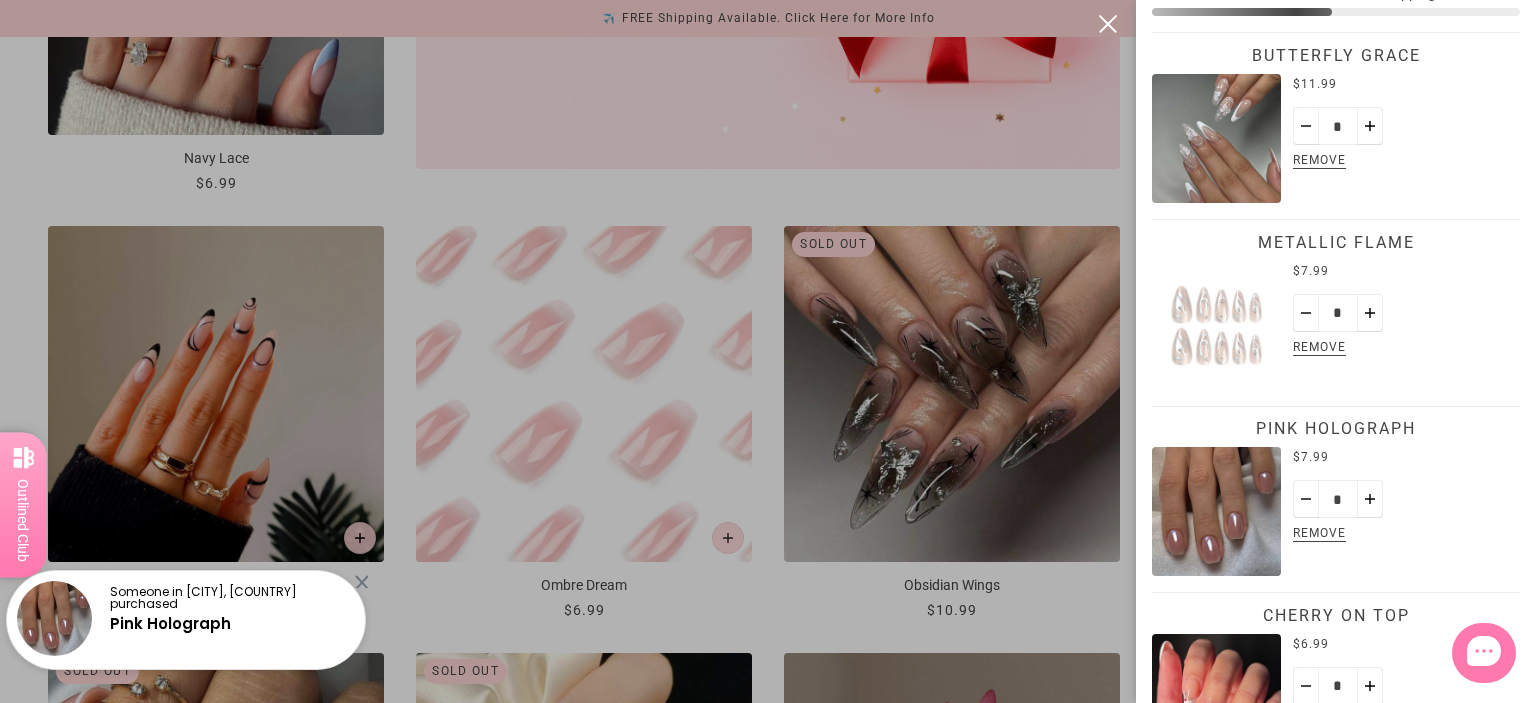 click at bounding box center (768, 351) 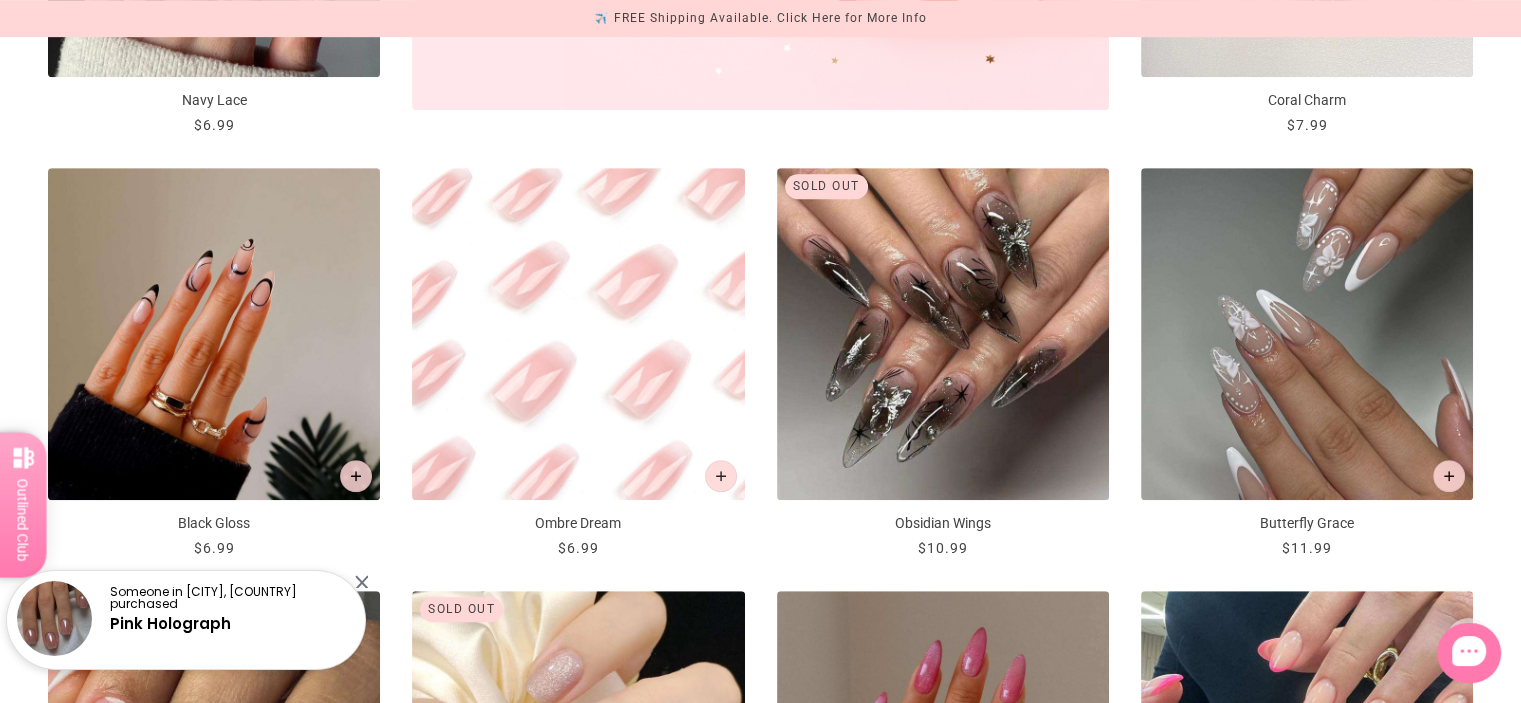 scroll, scrollTop: 1088, scrollLeft: 0, axis: vertical 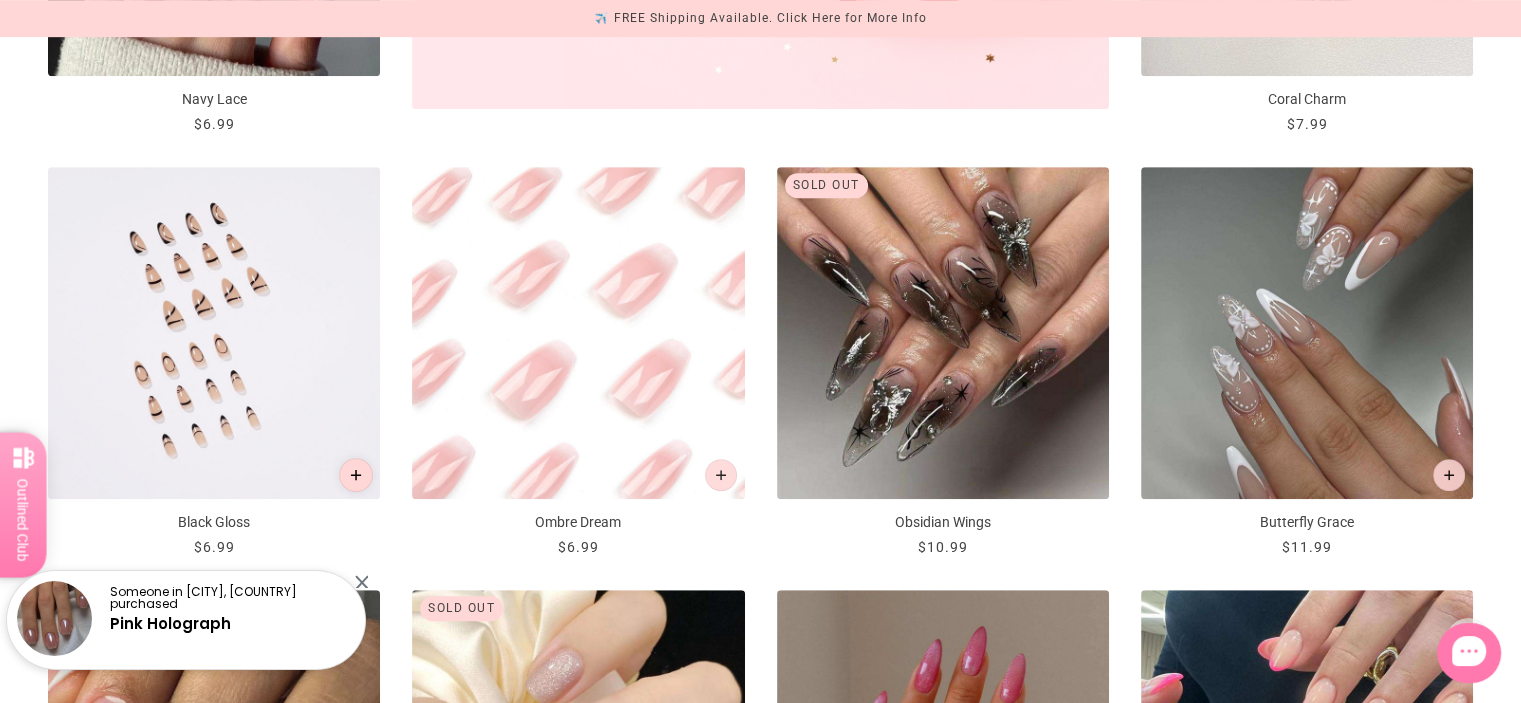 click 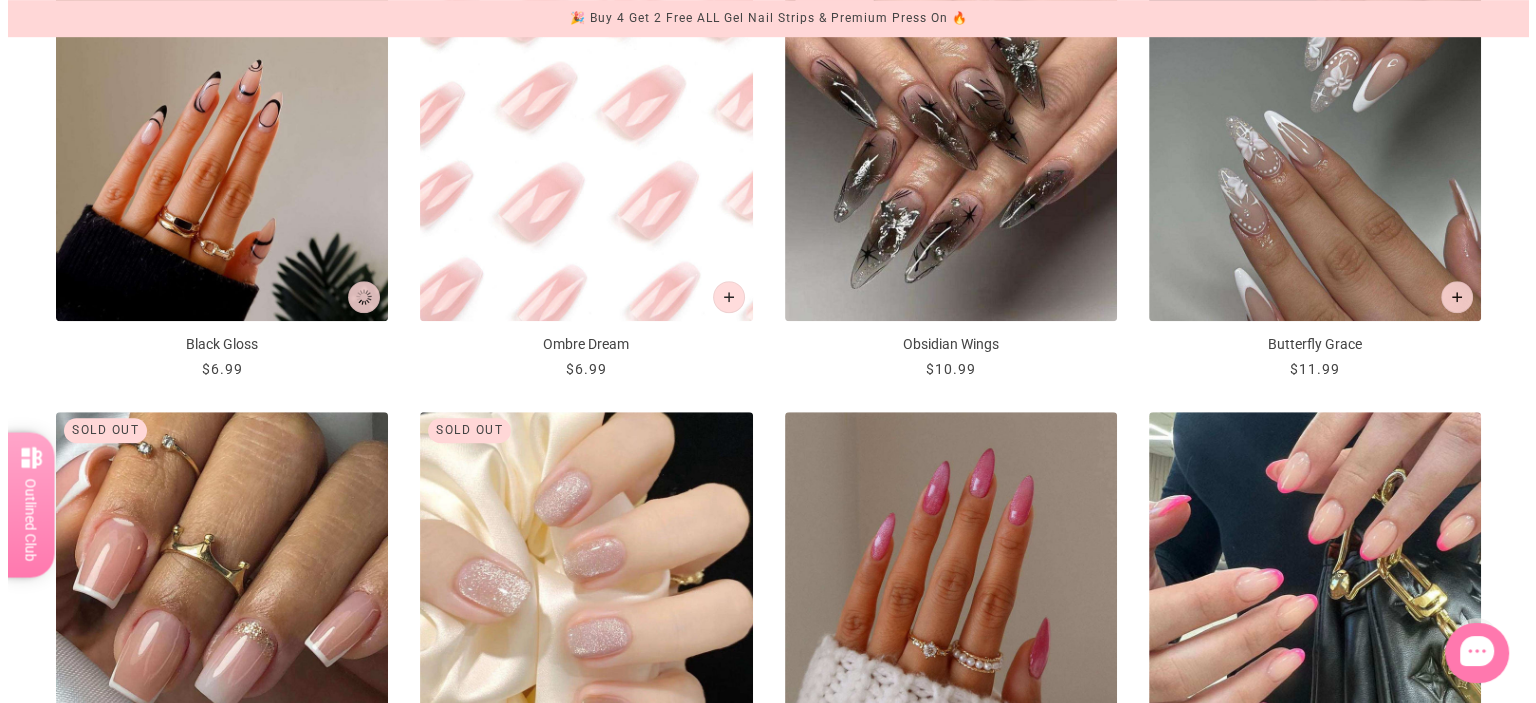 scroll, scrollTop: 0, scrollLeft: 0, axis: both 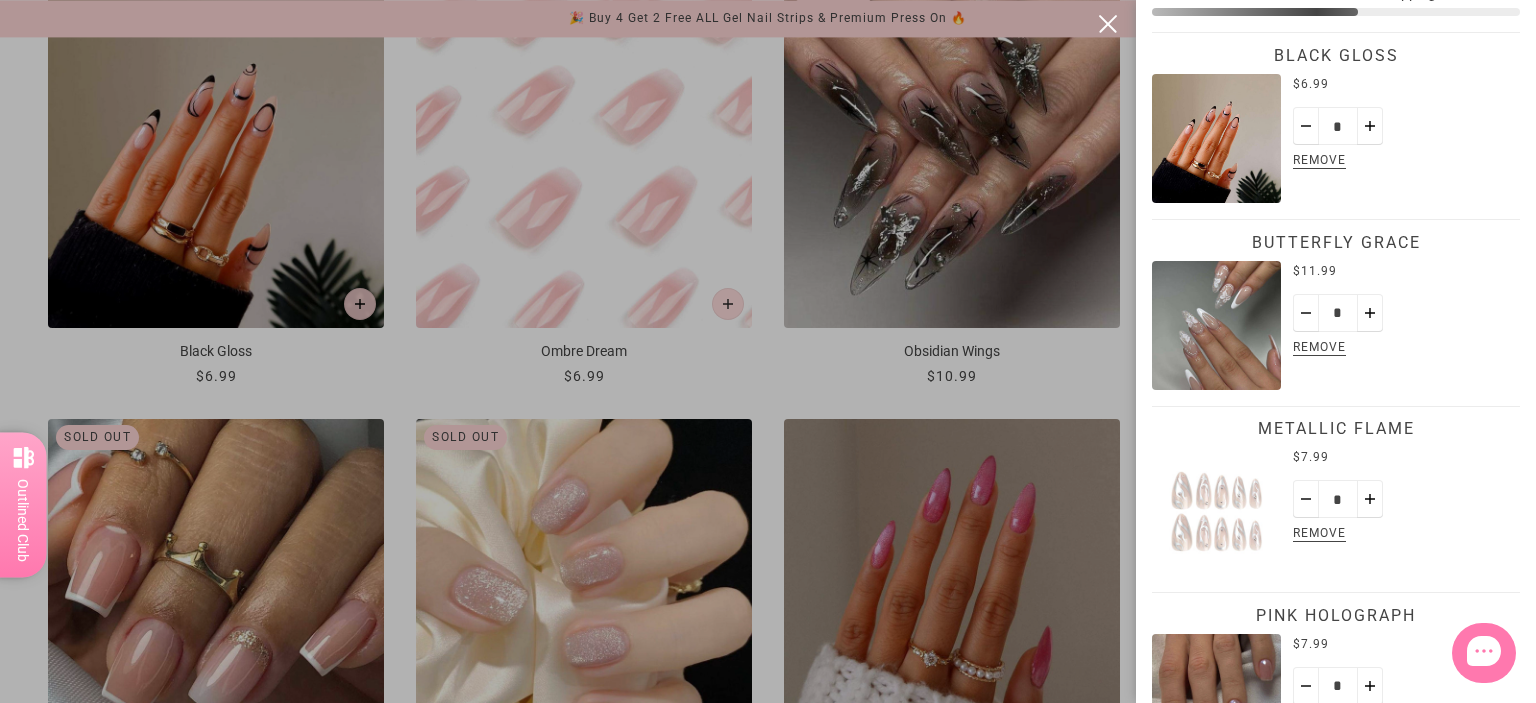 click at bounding box center (768, 351) 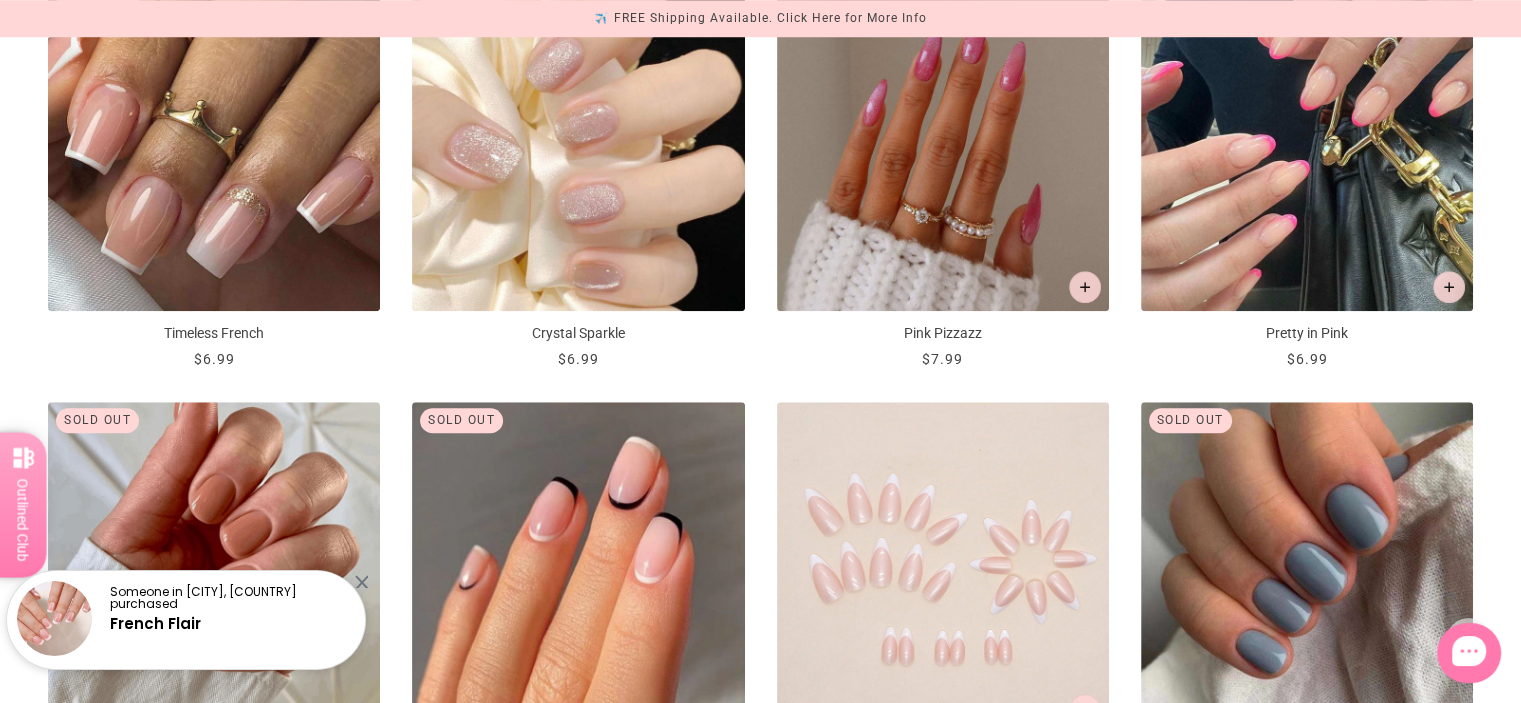 scroll, scrollTop: 1707, scrollLeft: 0, axis: vertical 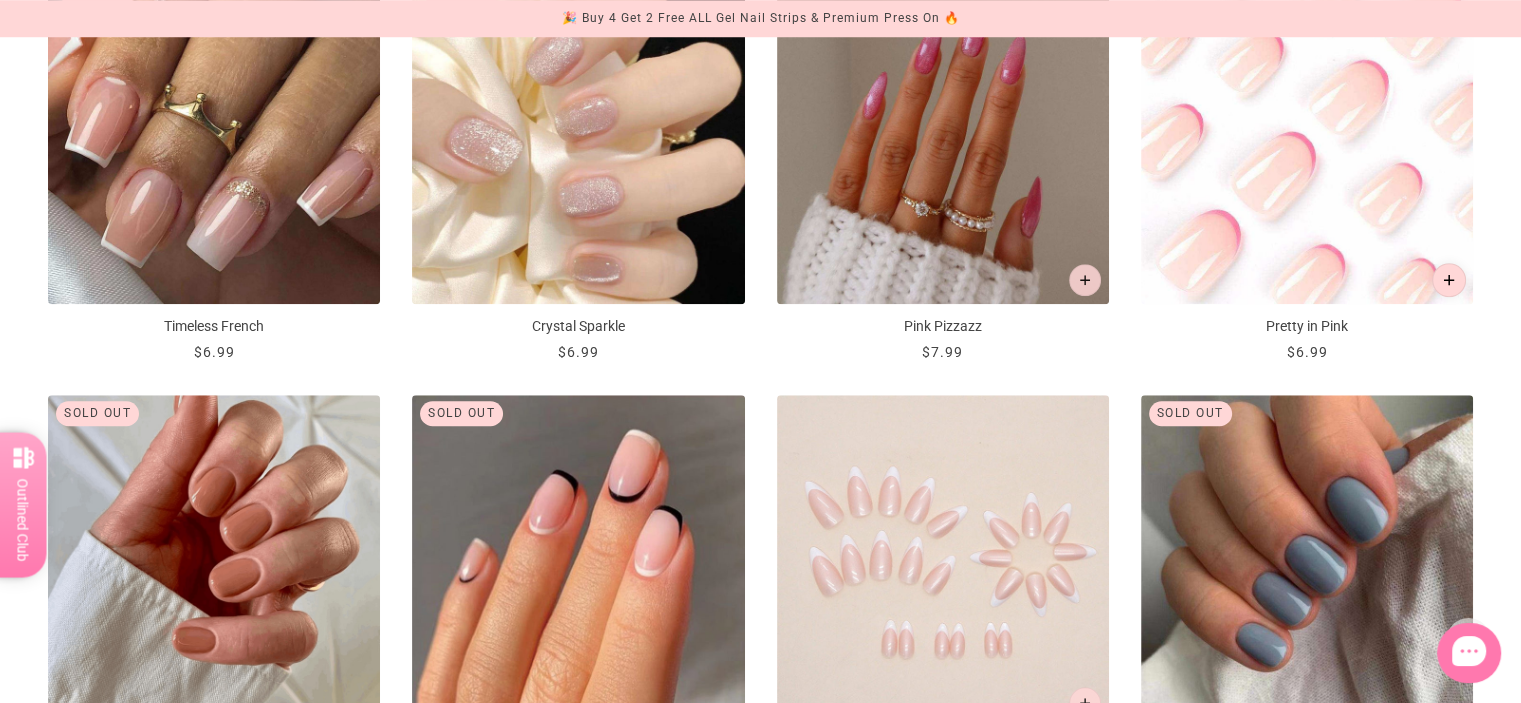 click 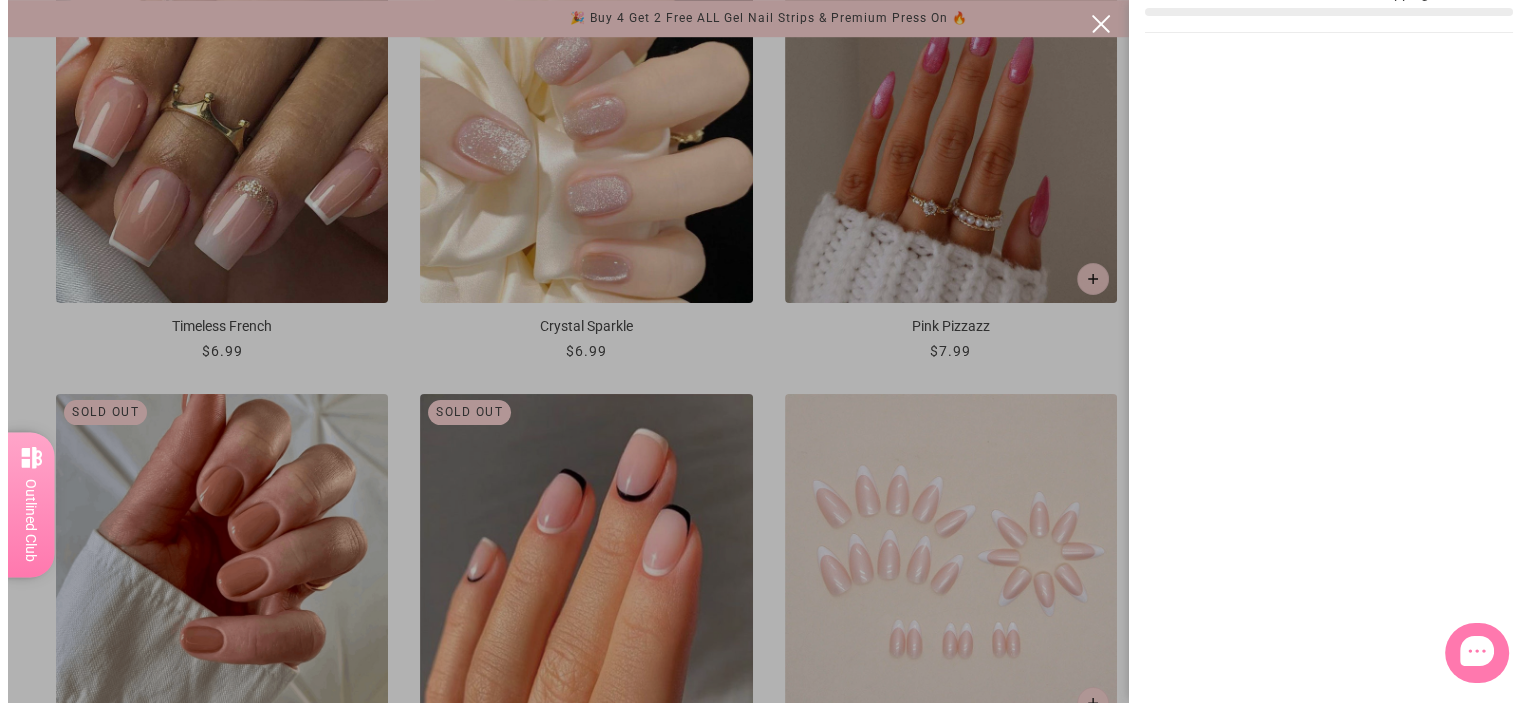 scroll, scrollTop: 0, scrollLeft: 0, axis: both 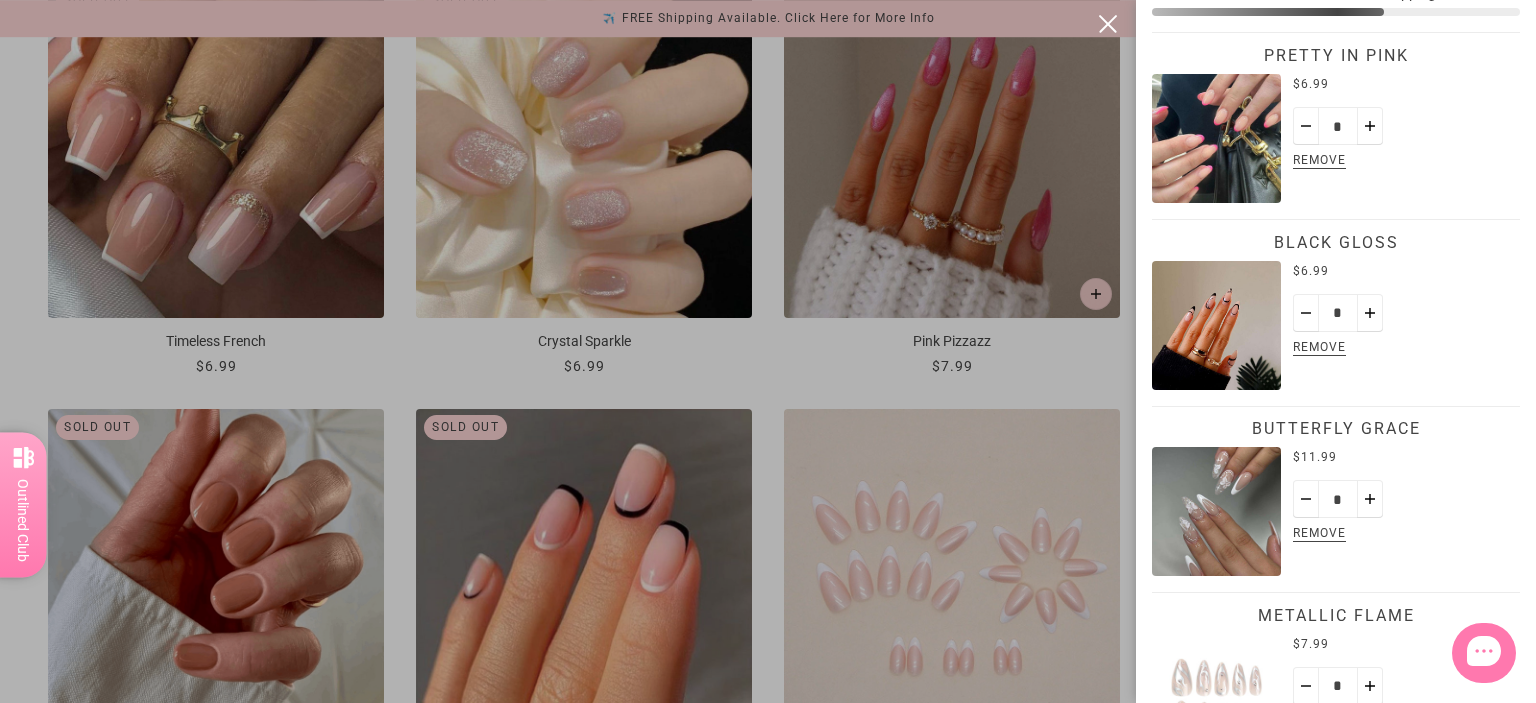 click at bounding box center [768, 351] 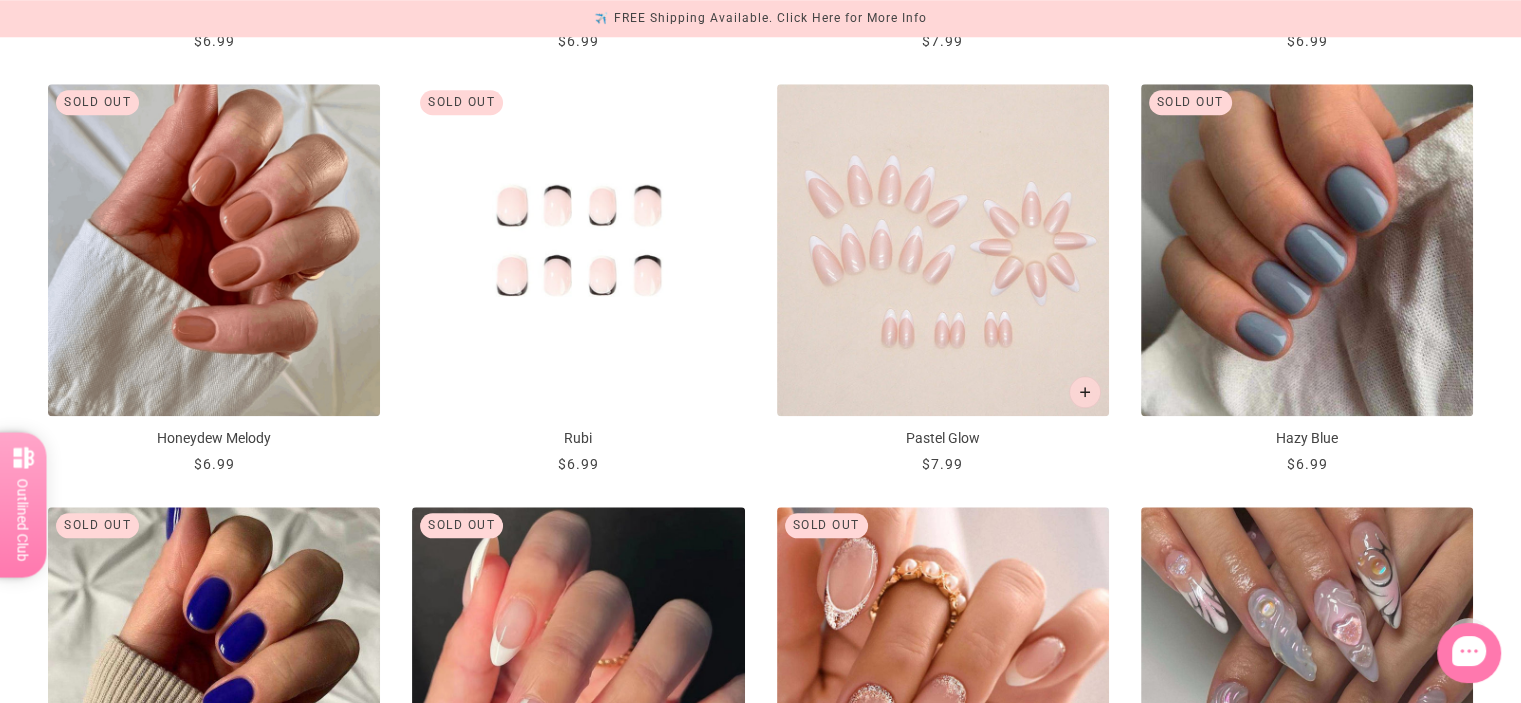 scroll, scrollTop: 2019, scrollLeft: 0, axis: vertical 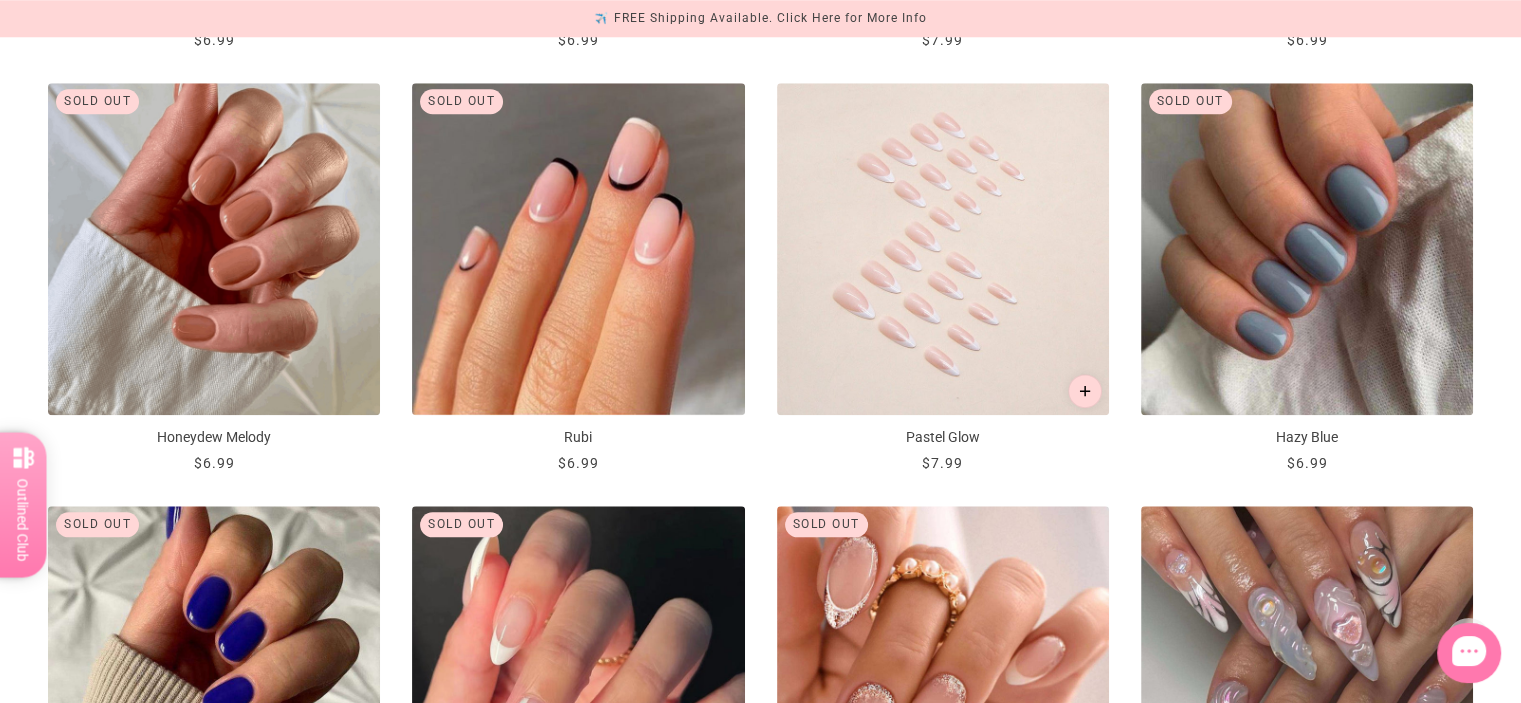 click 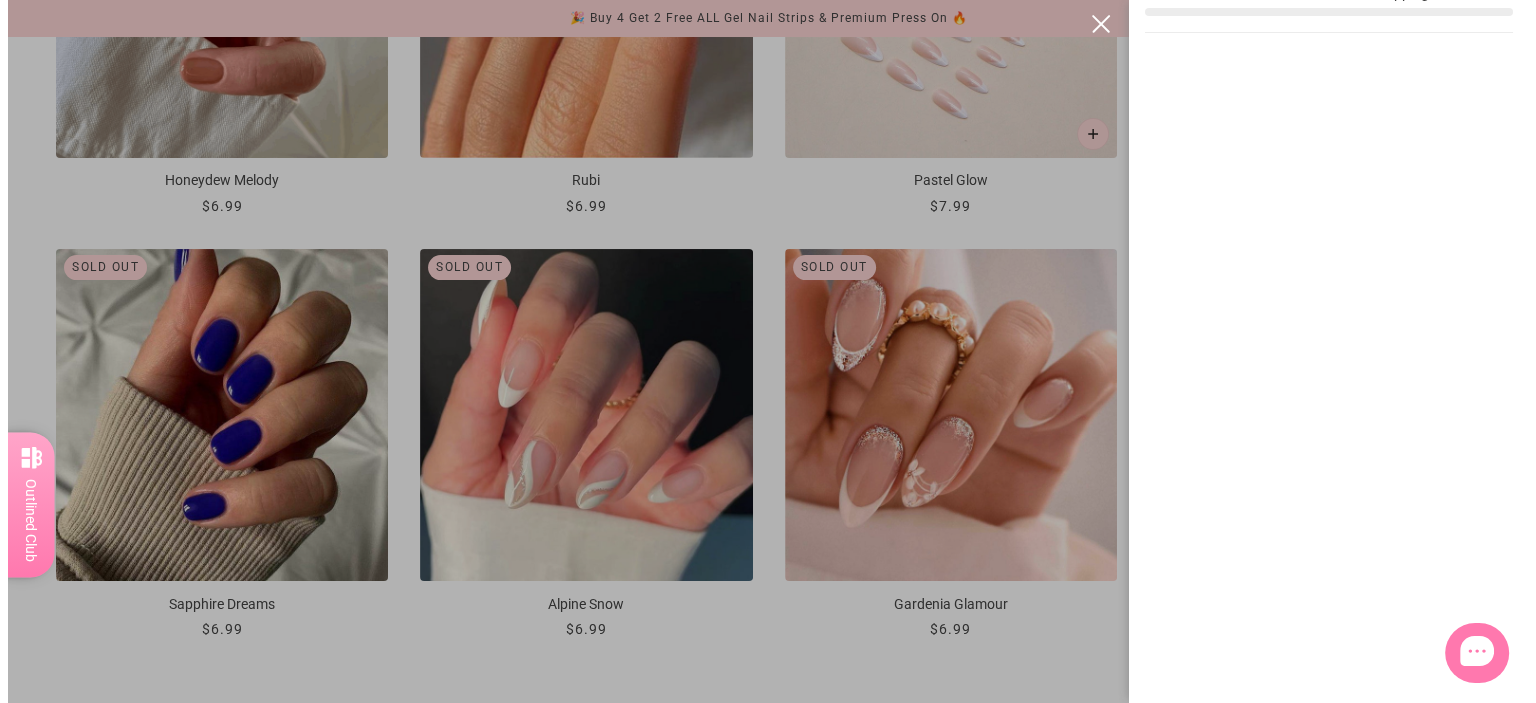 scroll, scrollTop: 0, scrollLeft: 0, axis: both 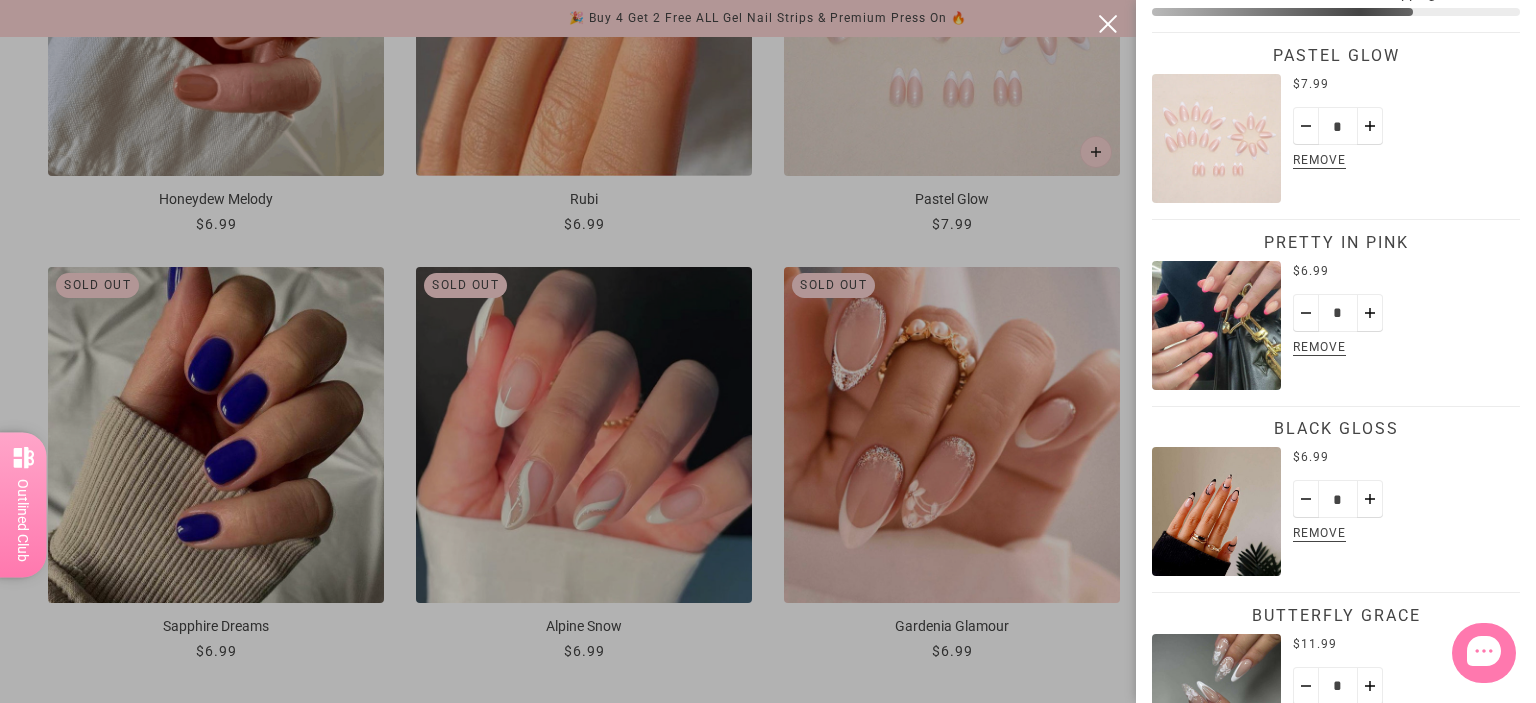 click at bounding box center [768, 351] 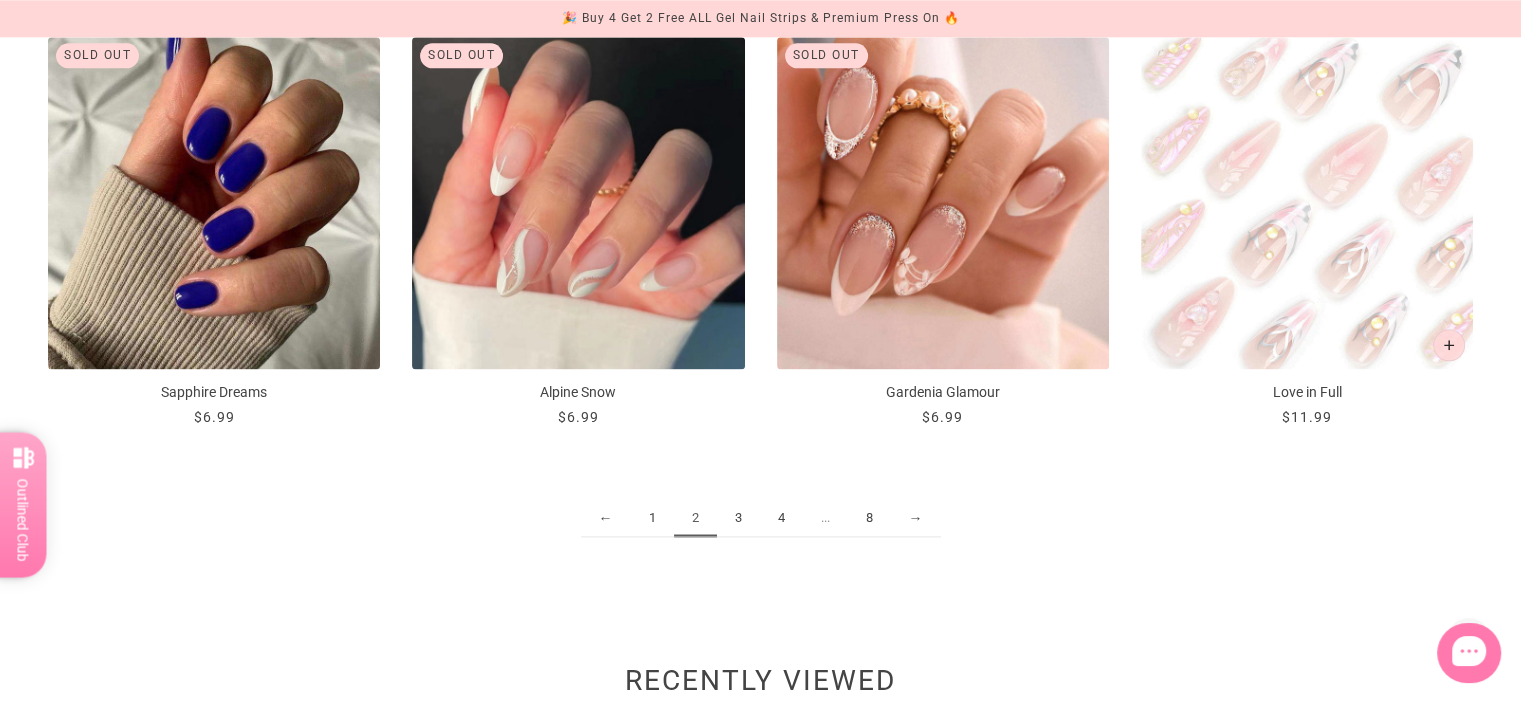 scroll, scrollTop: 2495, scrollLeft: 0, axis: vertical 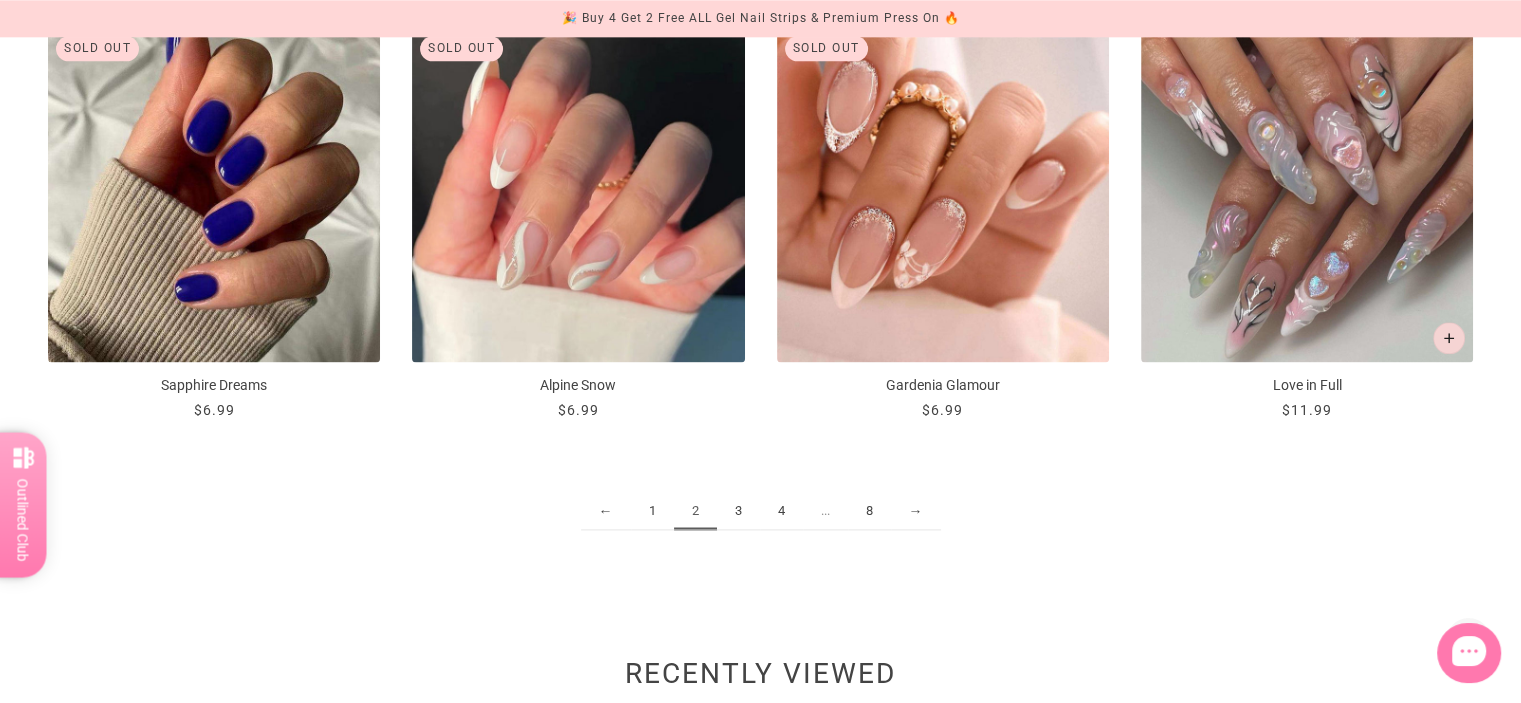 click on "3" at bounding box center (738, 511) 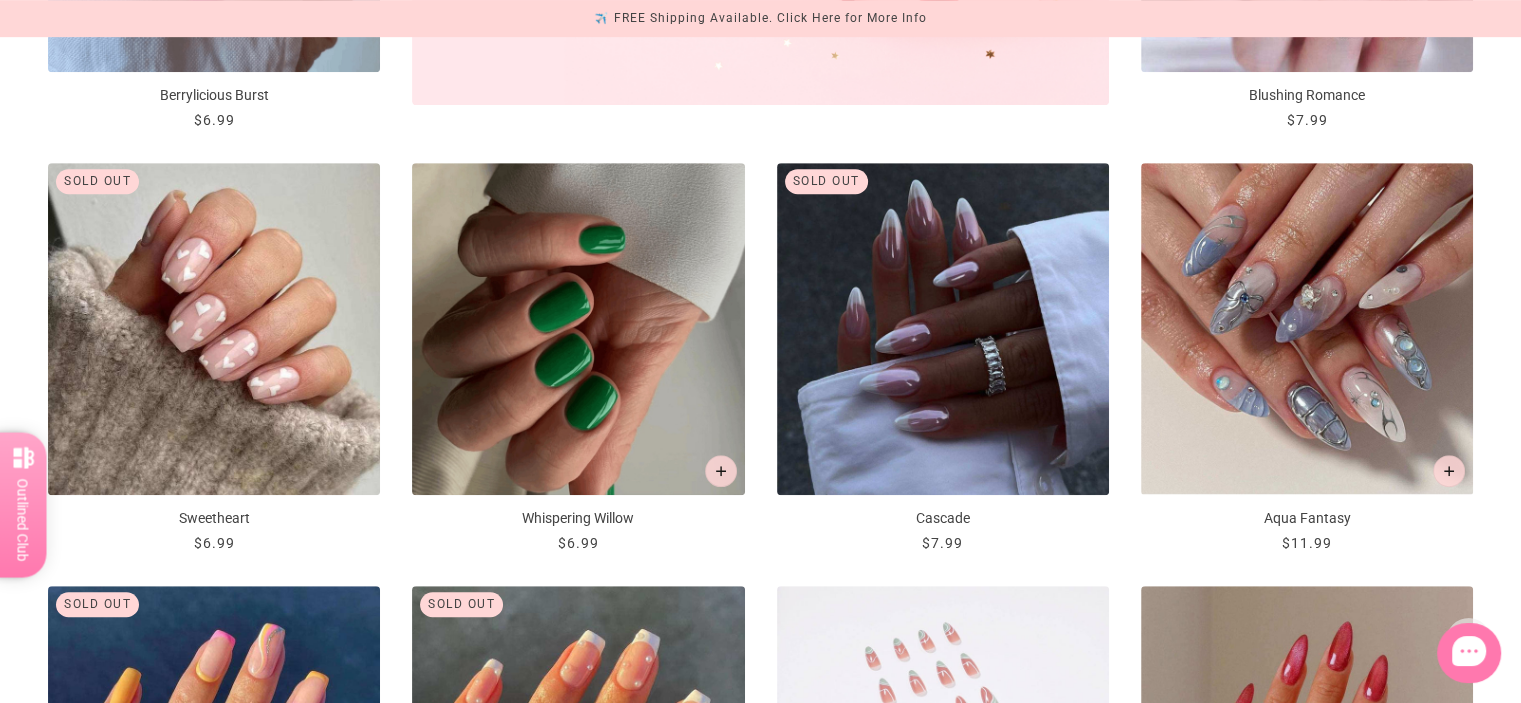 scroll, scrollTop: 1100, scrollLeft: 0, axis: vertical 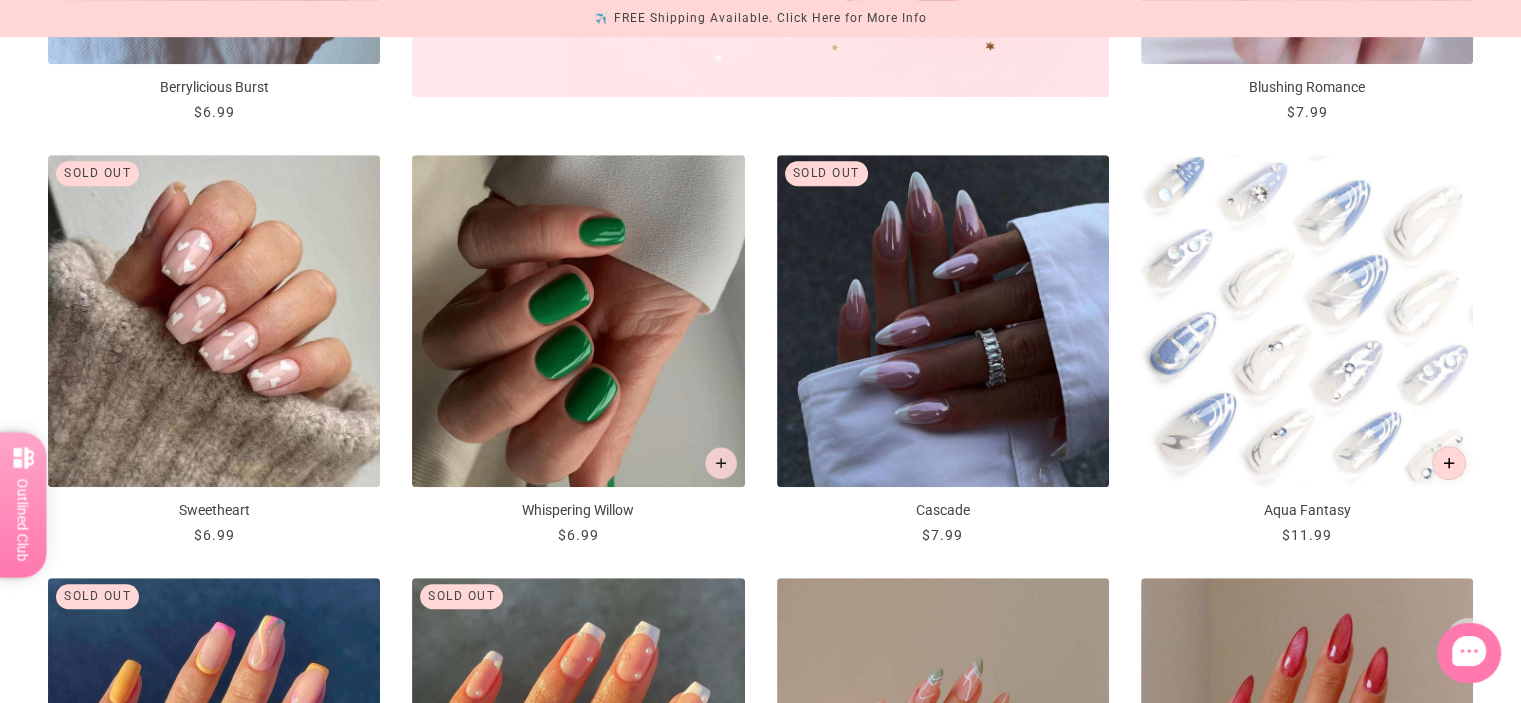 click 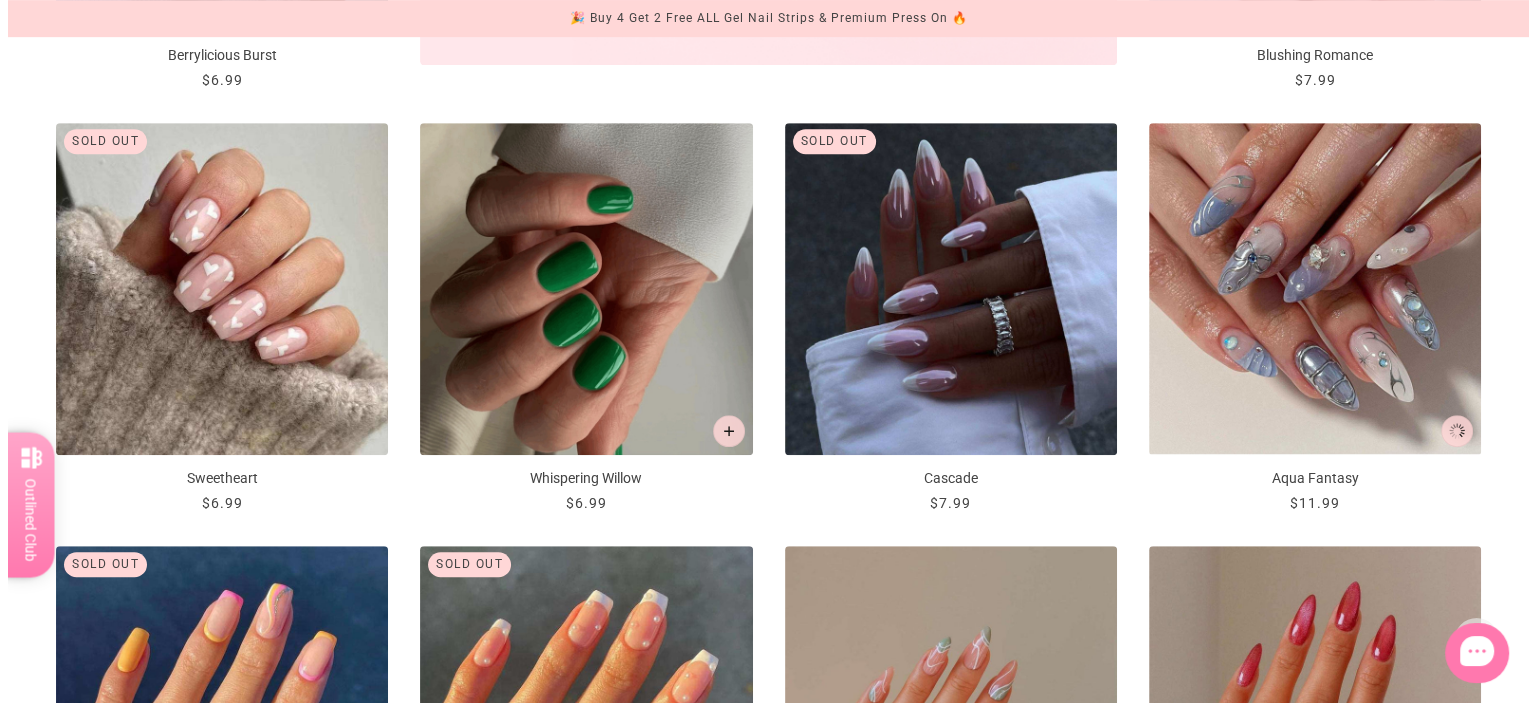 scroll, scrollTop: 0, scrollLeft: 0, axis: both 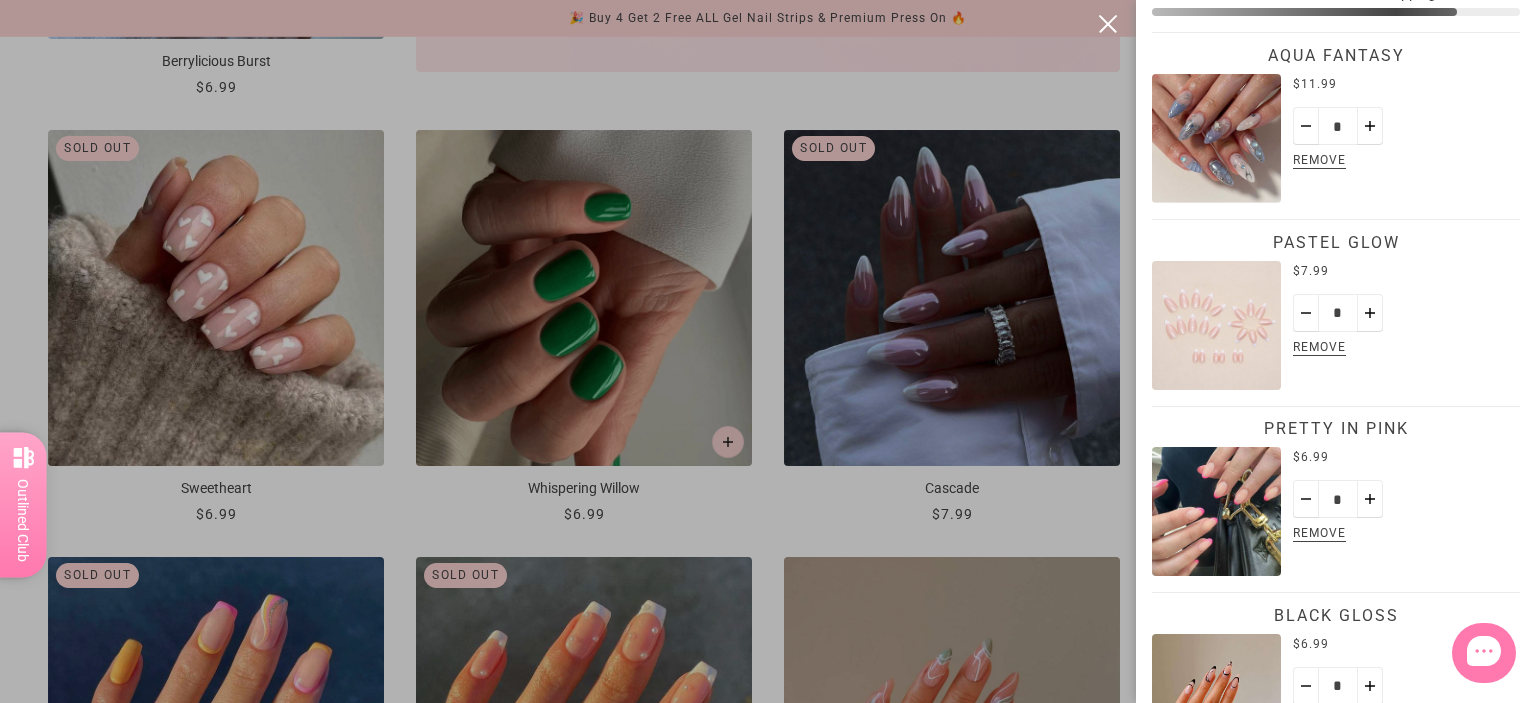 click at bounding box center [768, 351] 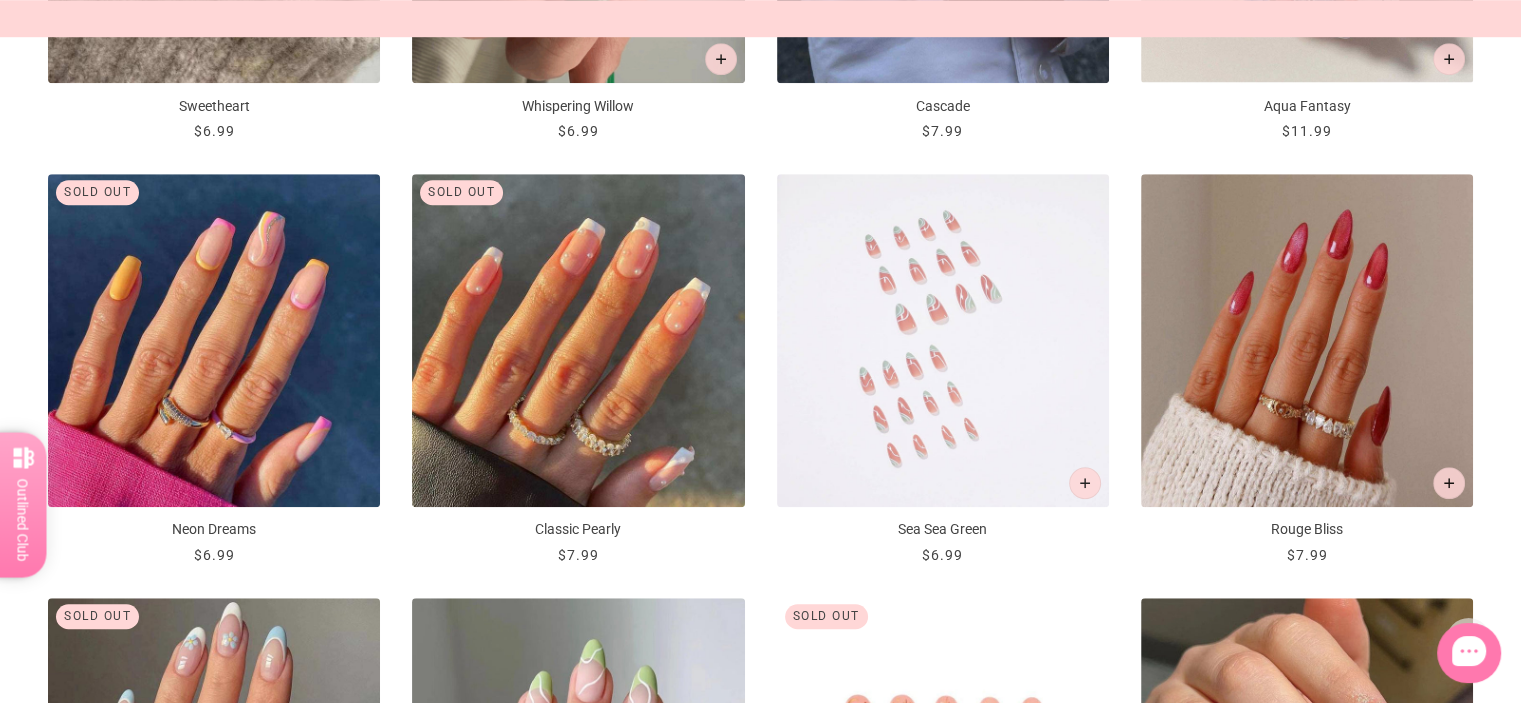 scroll, scrollTop: 1505, scrollLeft: 0, axis: vertical 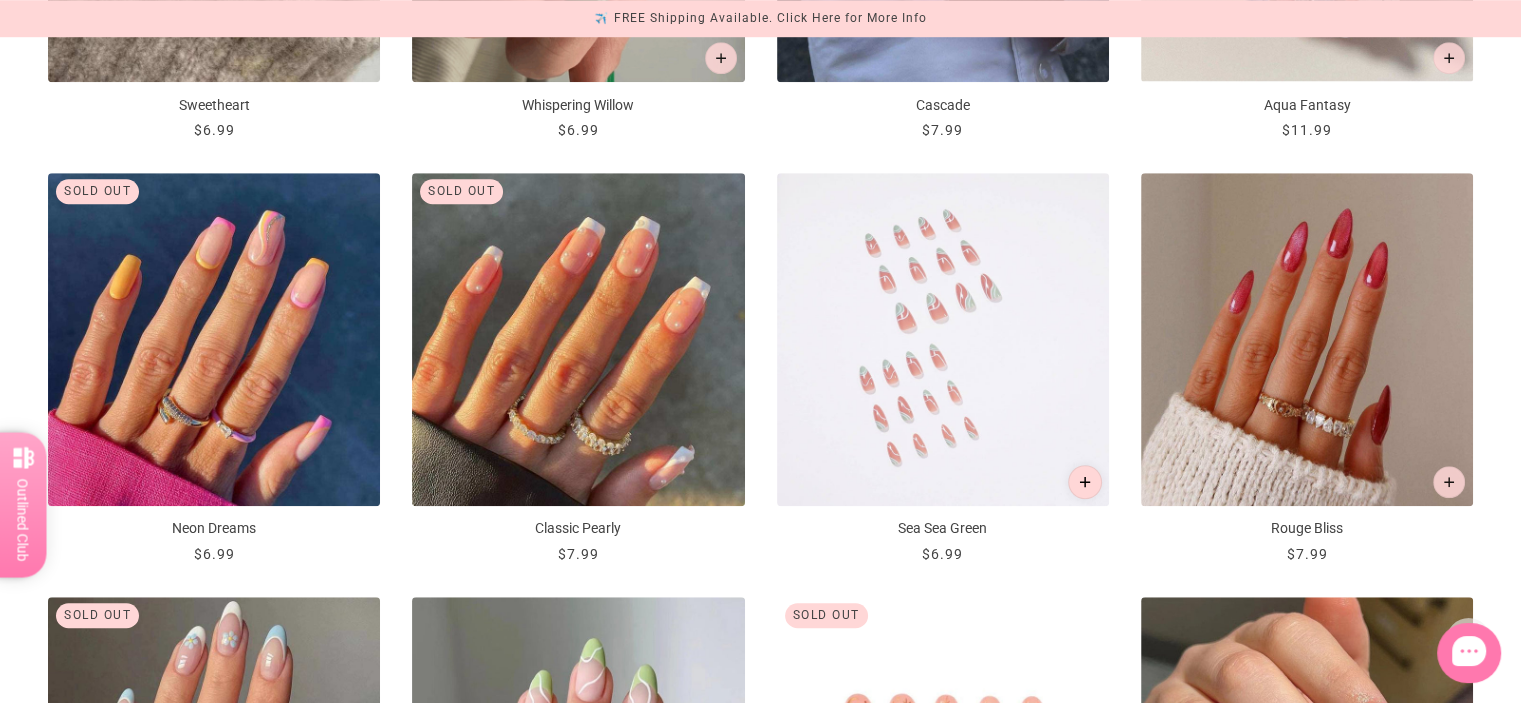 click 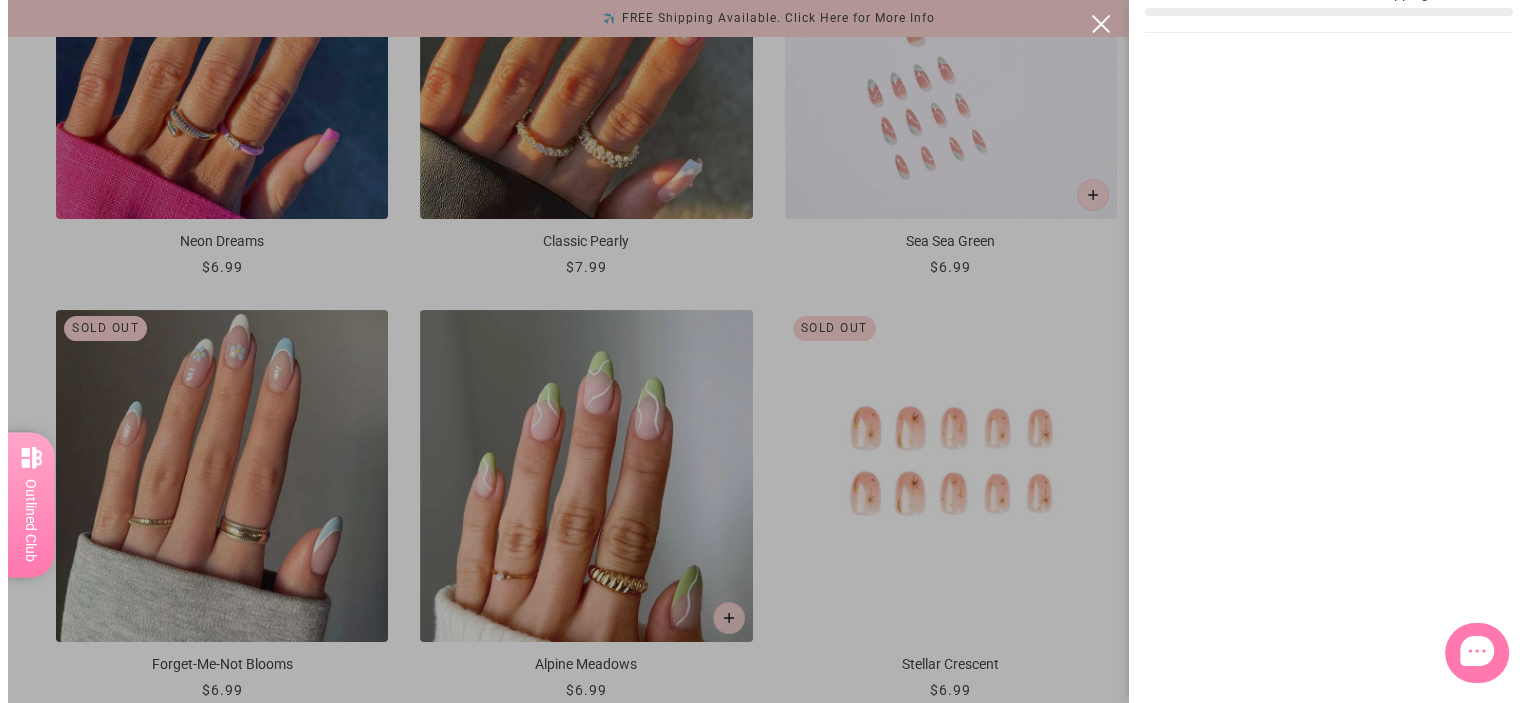 scroll, scrollTop: 0, scrollLeft: 0, axis: both 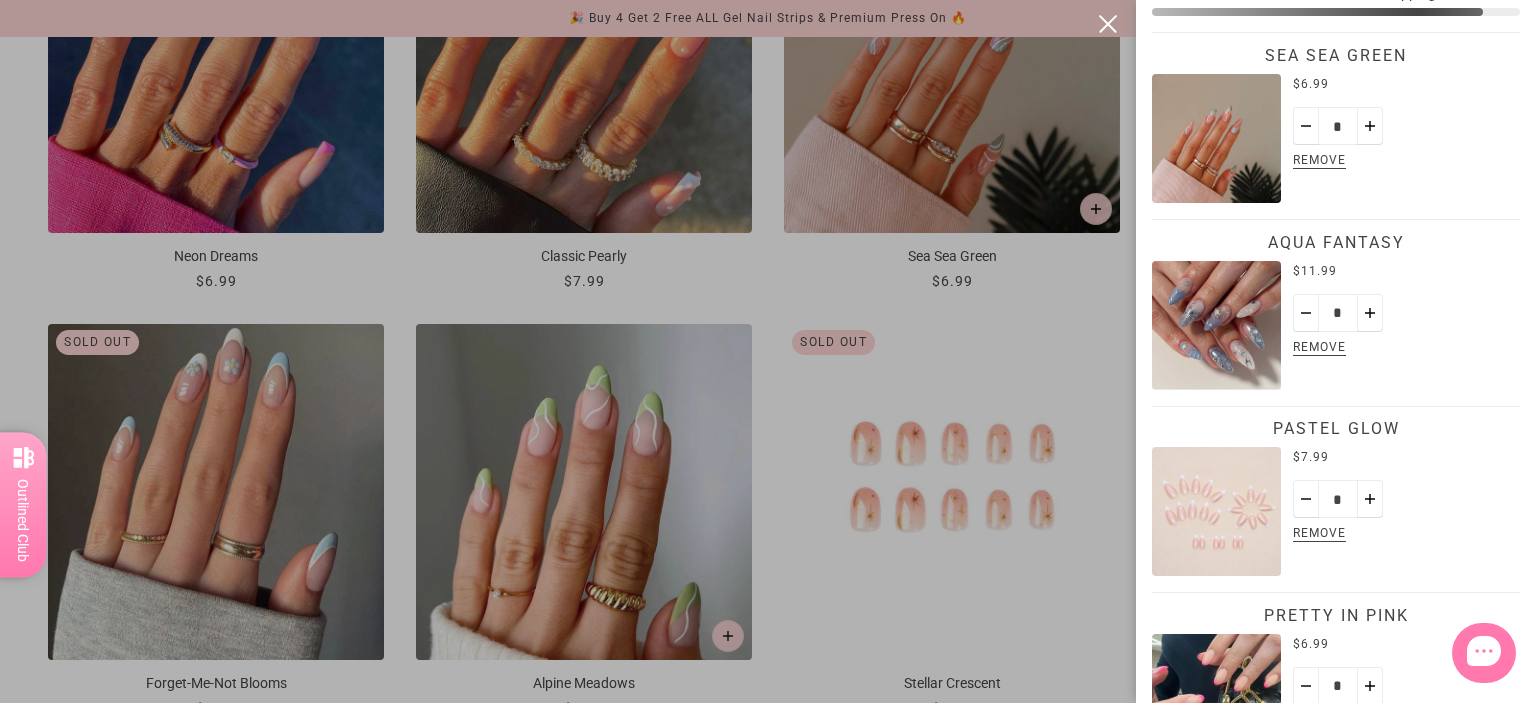 click at bounding box center [768, 351] 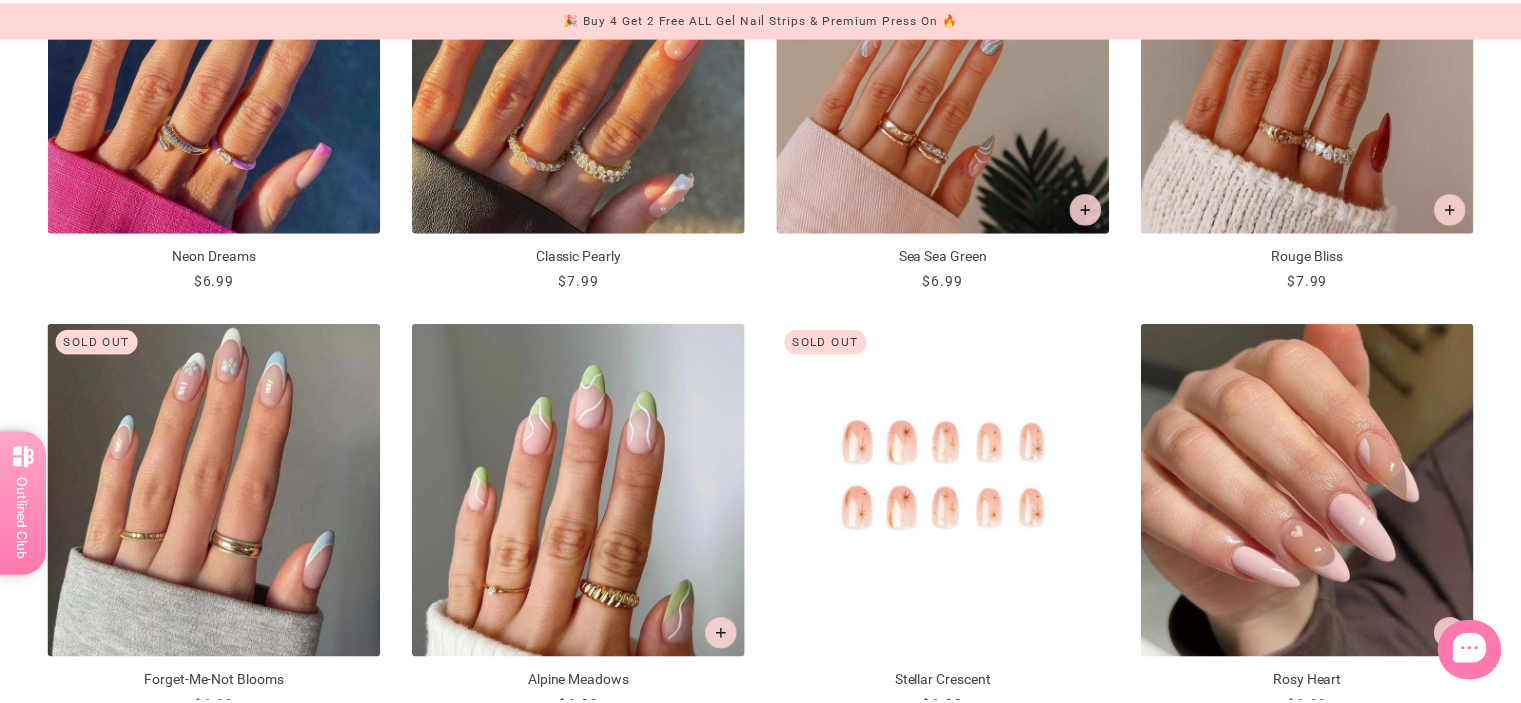scroll, scrollTop: 1792, scrollLeft: 0, axis: vertical 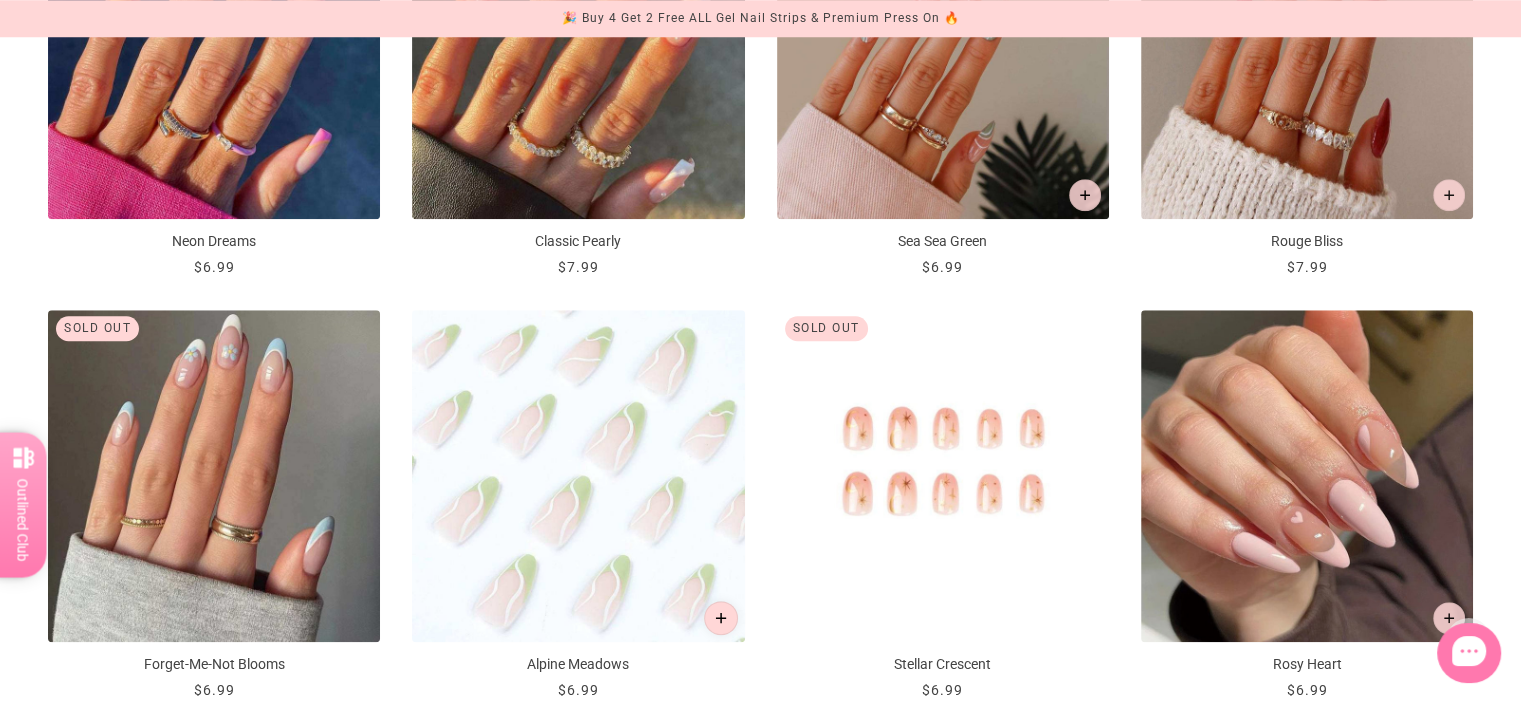 click 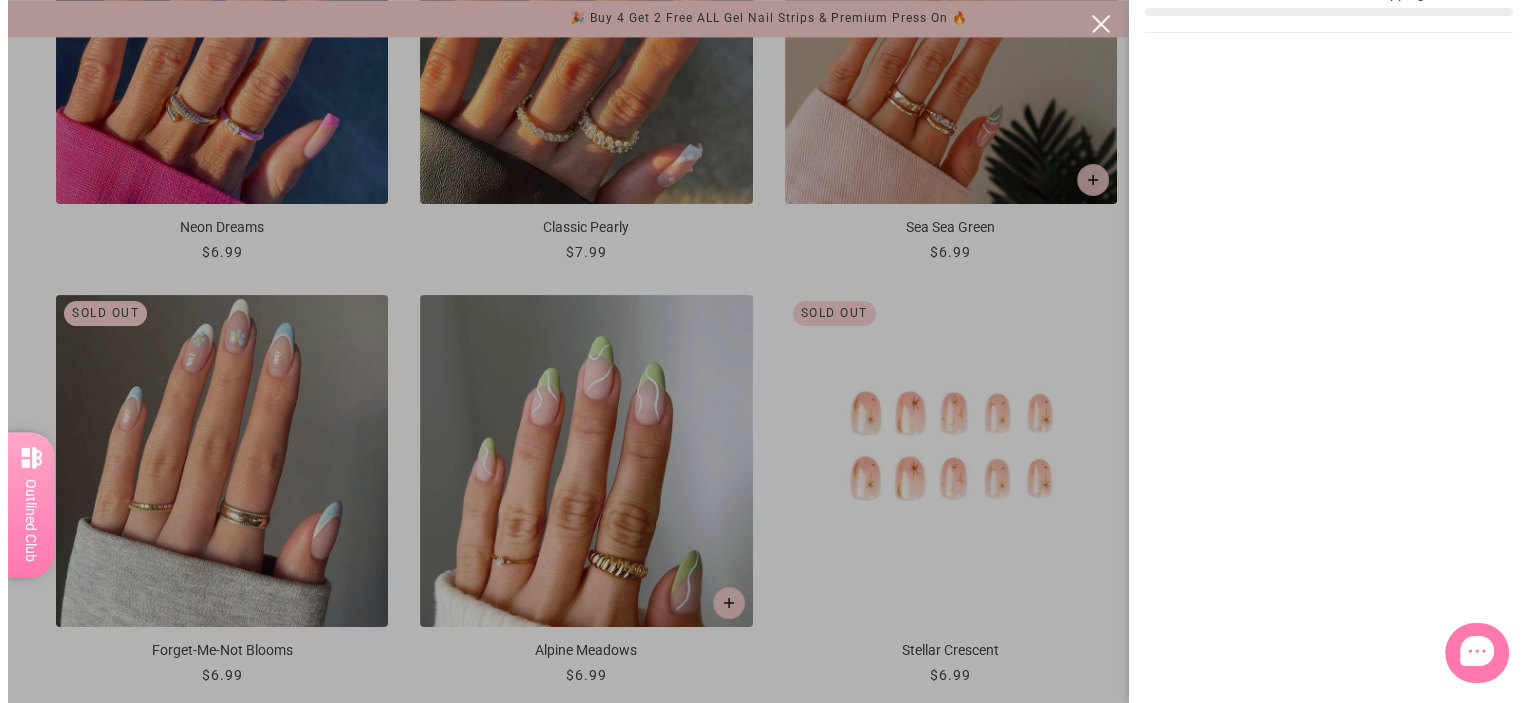 scroll, scrollTop: 0, scrollLeft: 0, axis: both 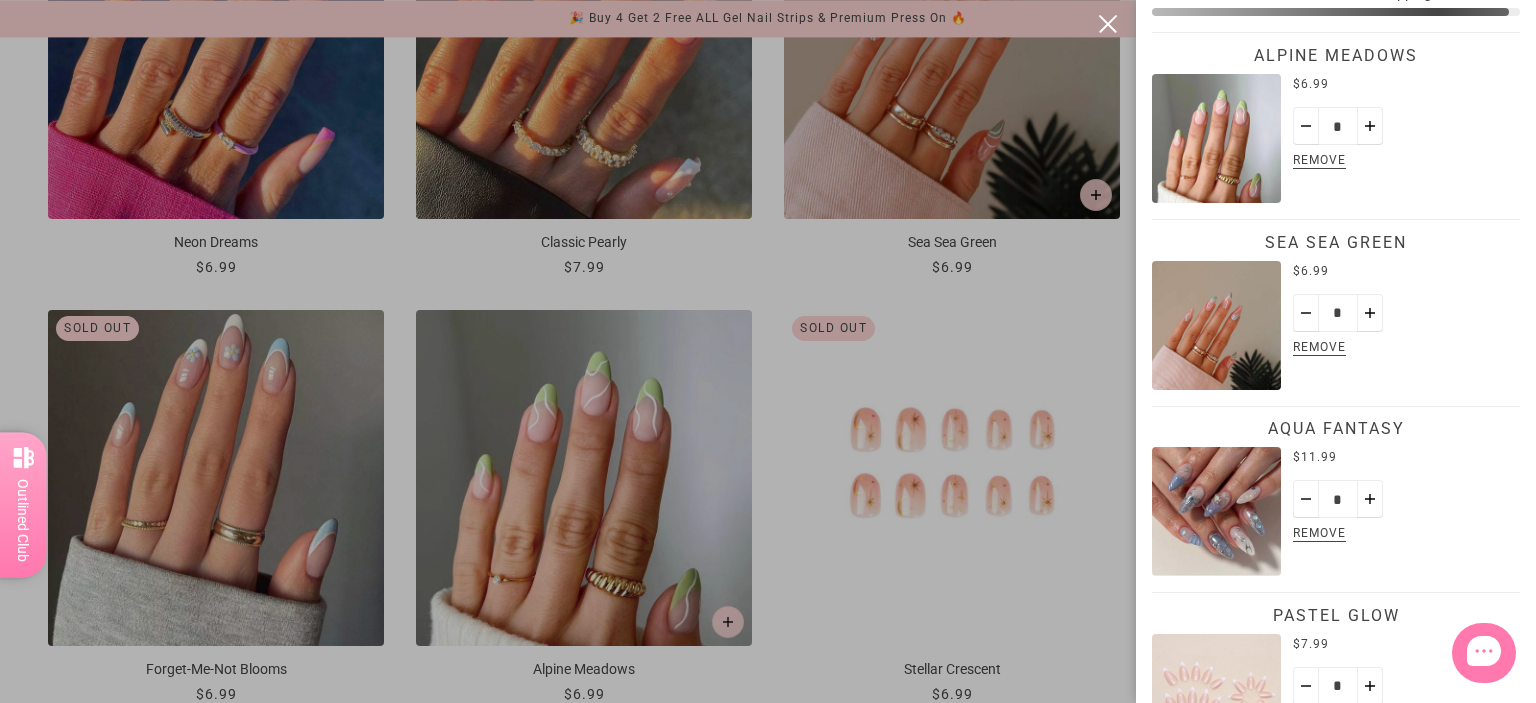 click at bounding box center (768, 351) 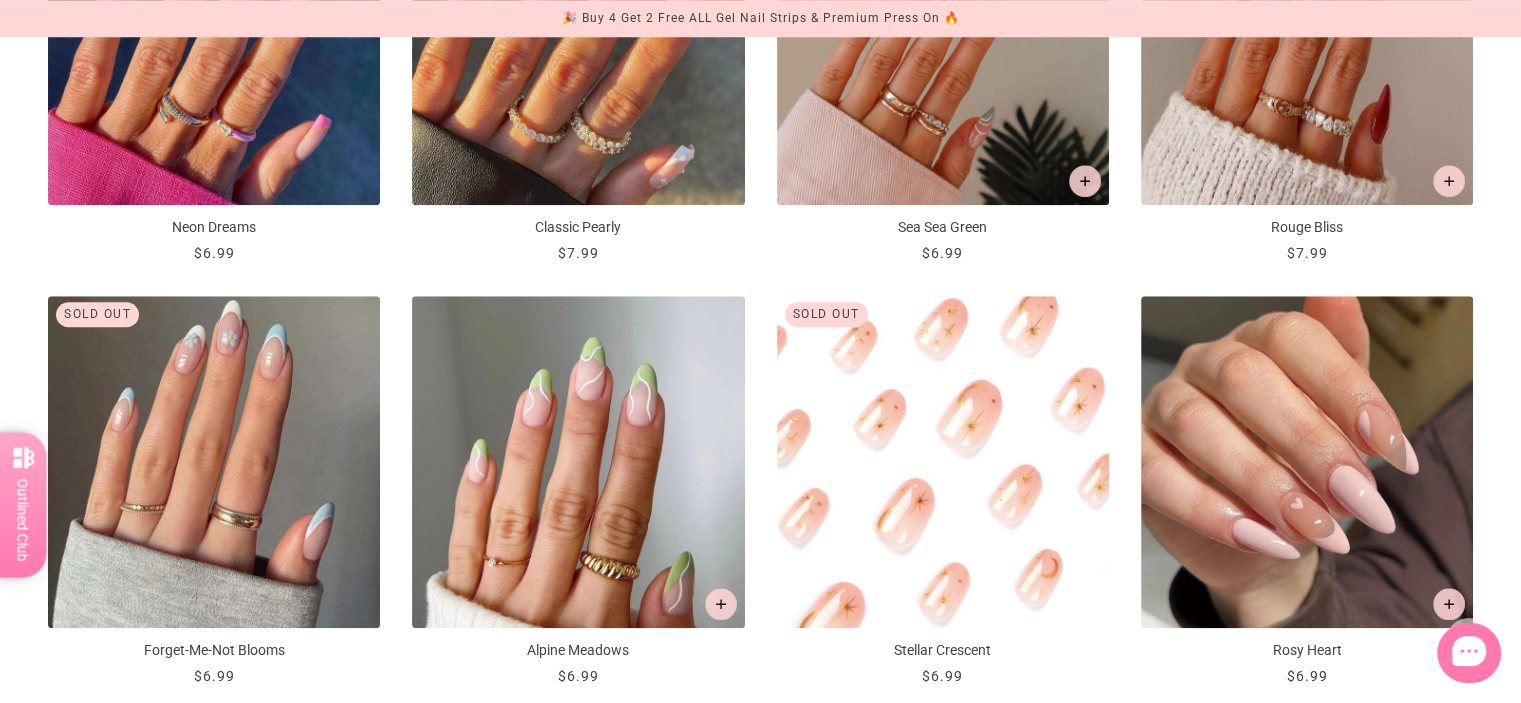 scroll, scrollTop: 1945, scrollLeft: 0, axis: vertical 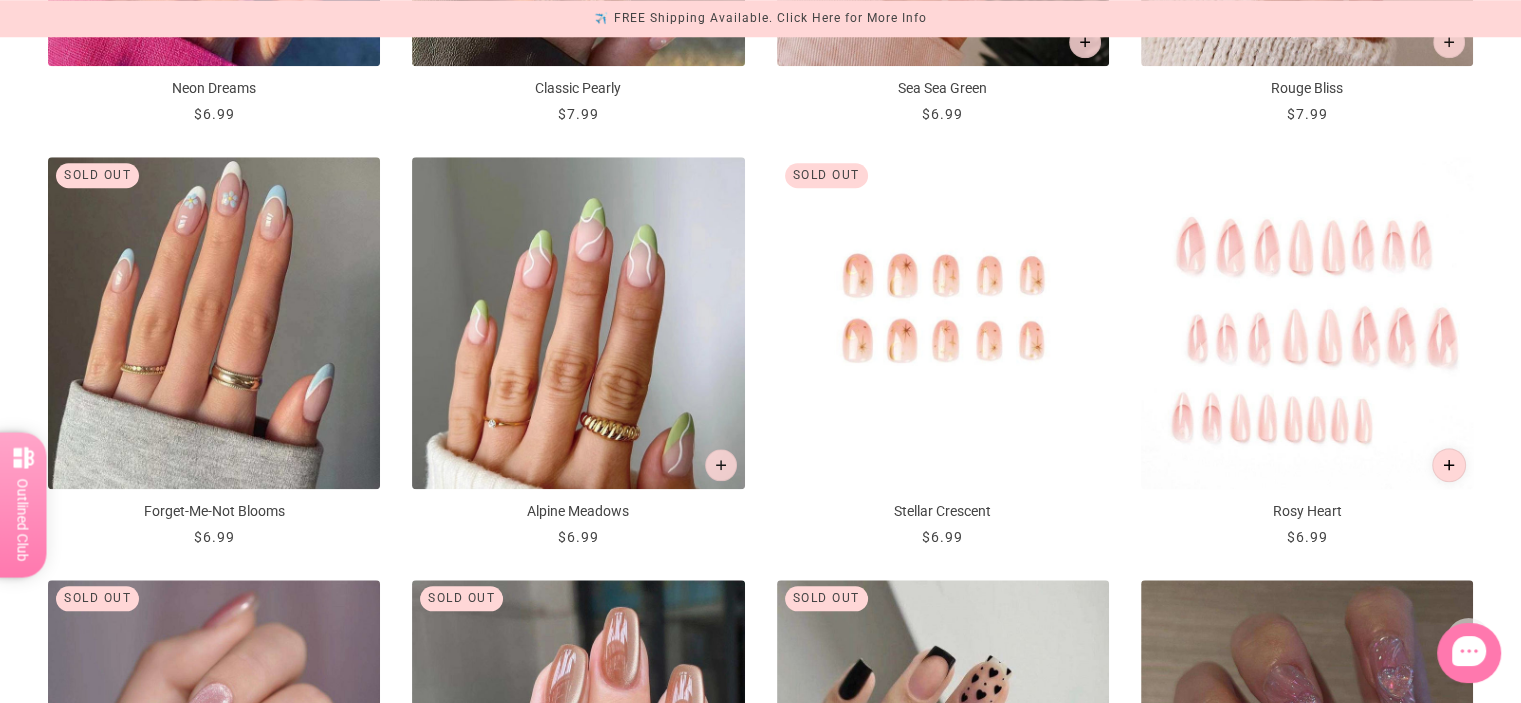 click 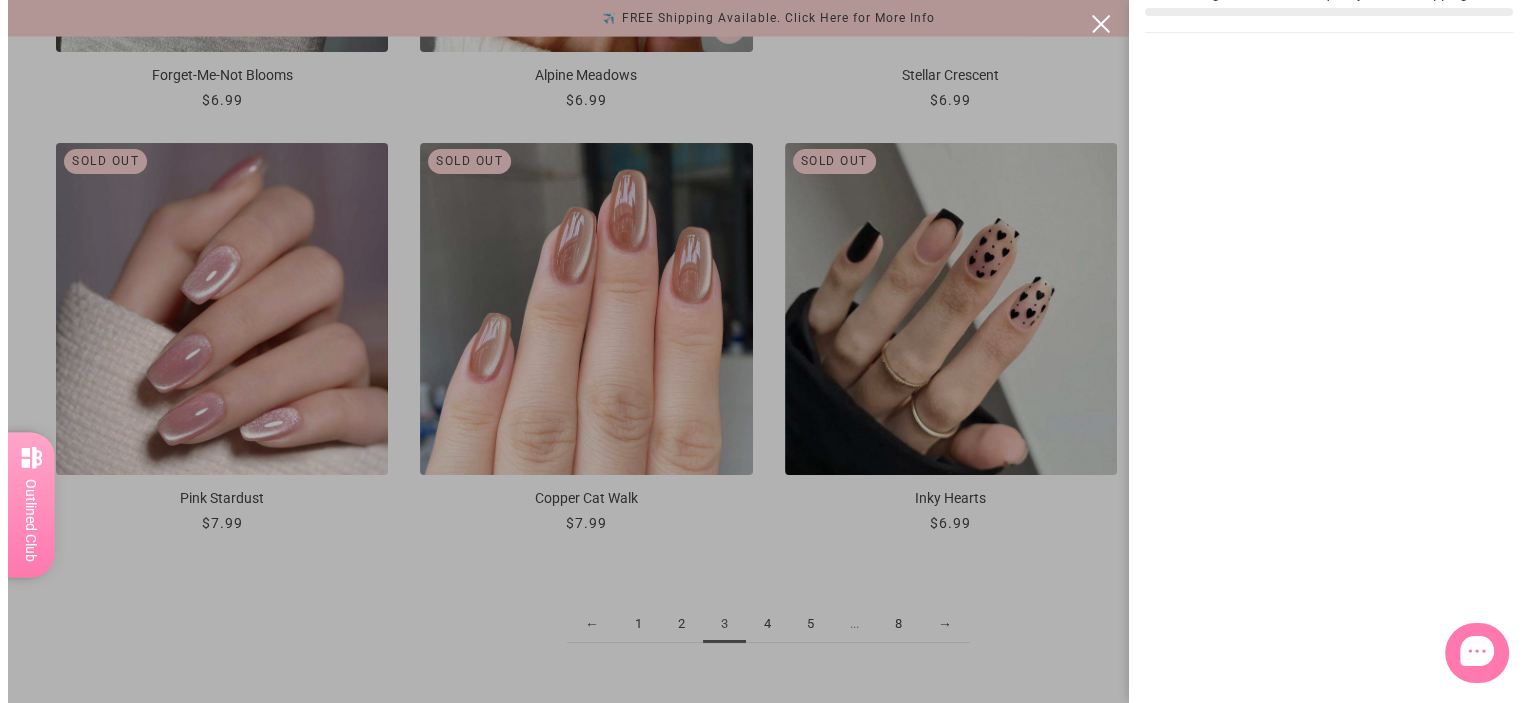 scroll, scrollTop: 0, scrollLeft: 0, axis: both 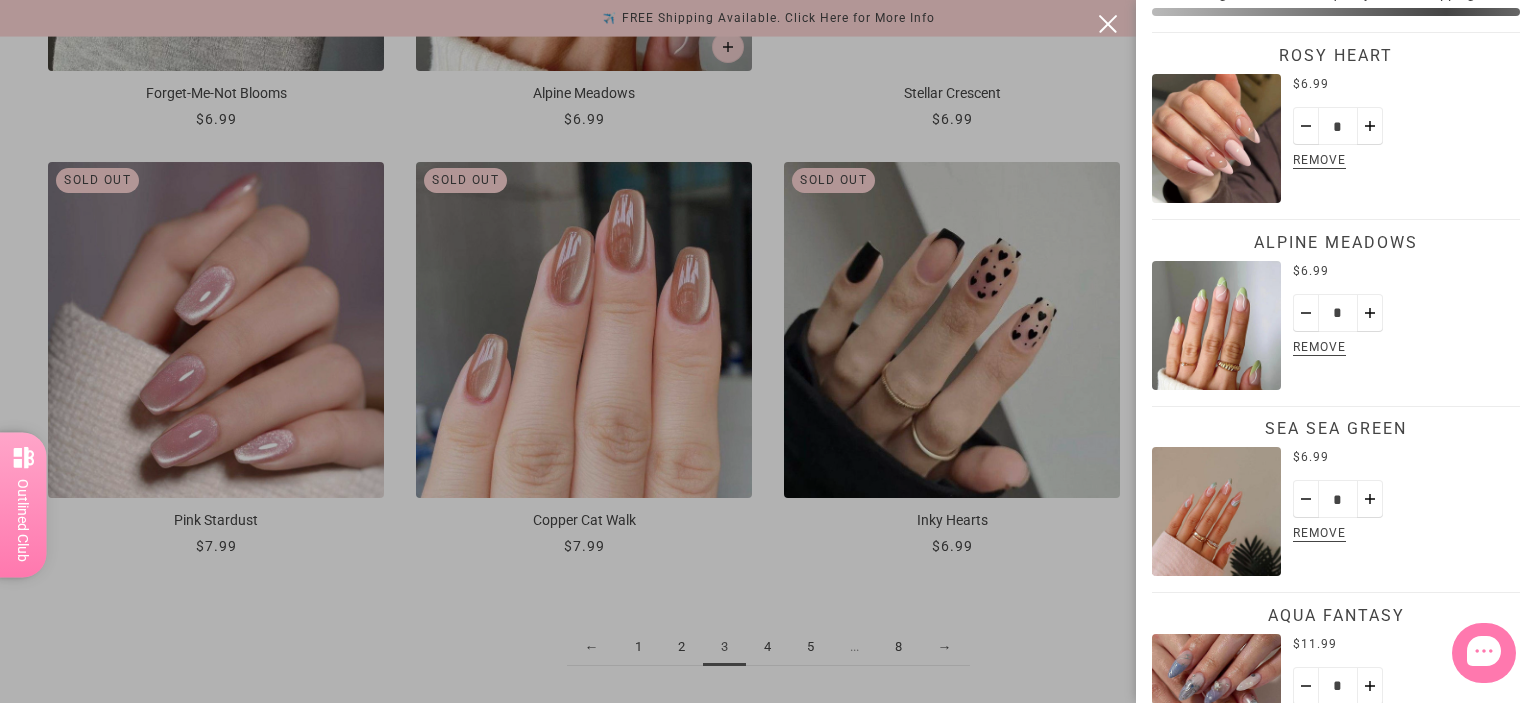 click at bounding box center (768, 351) 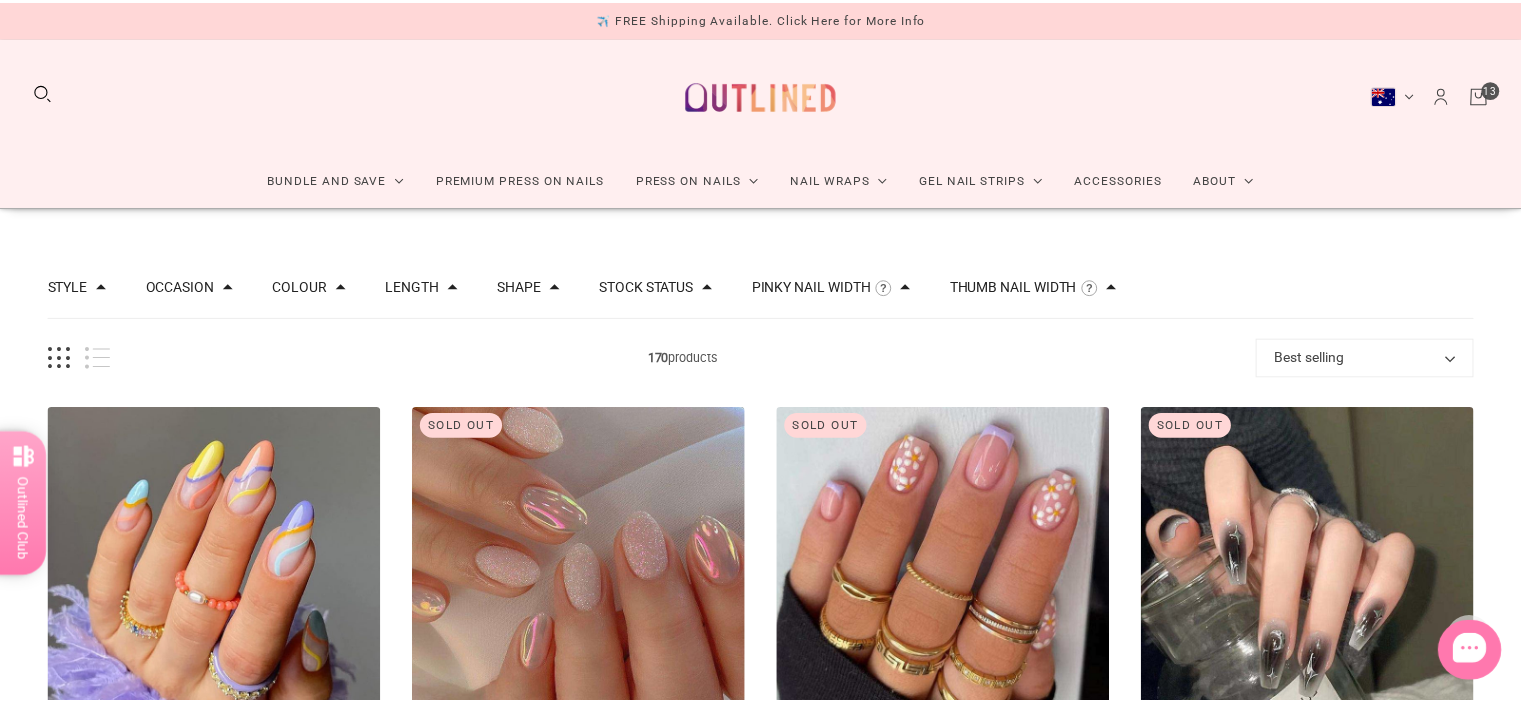 scroll, scrollTop: 2381, scrollLeft: 0, axis: vertical 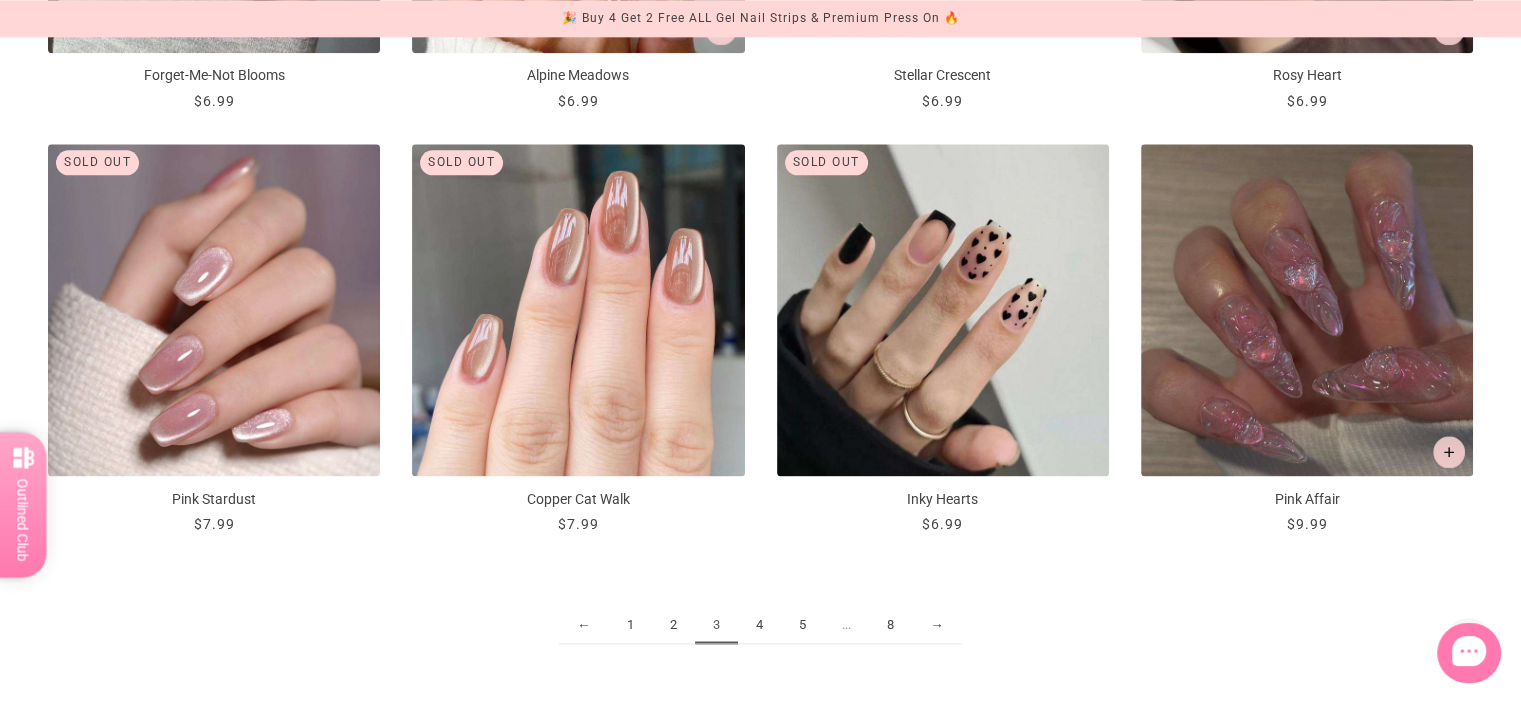 click on "4" at bounding box center (759, 625) 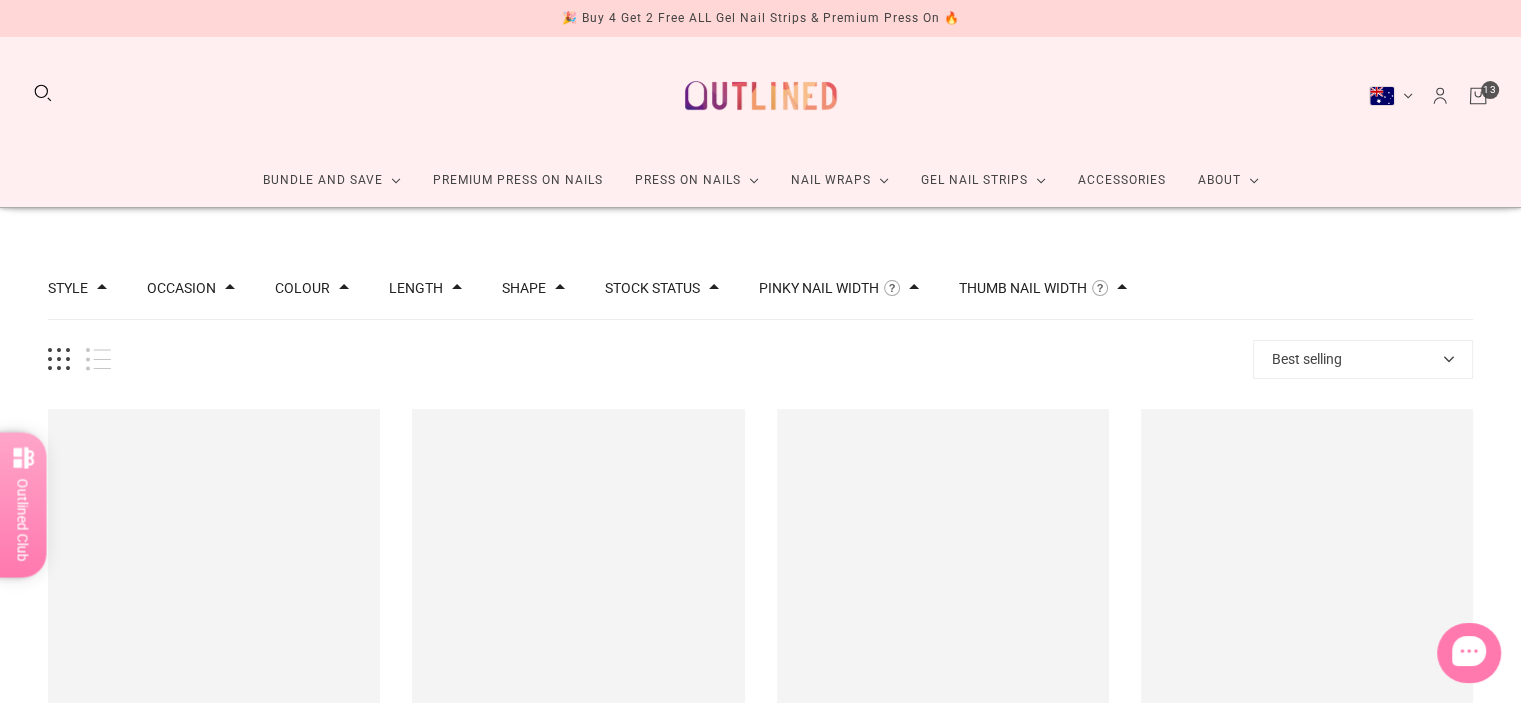 scroll, scrollTop: 0, scrollLeft: 0, axis: both 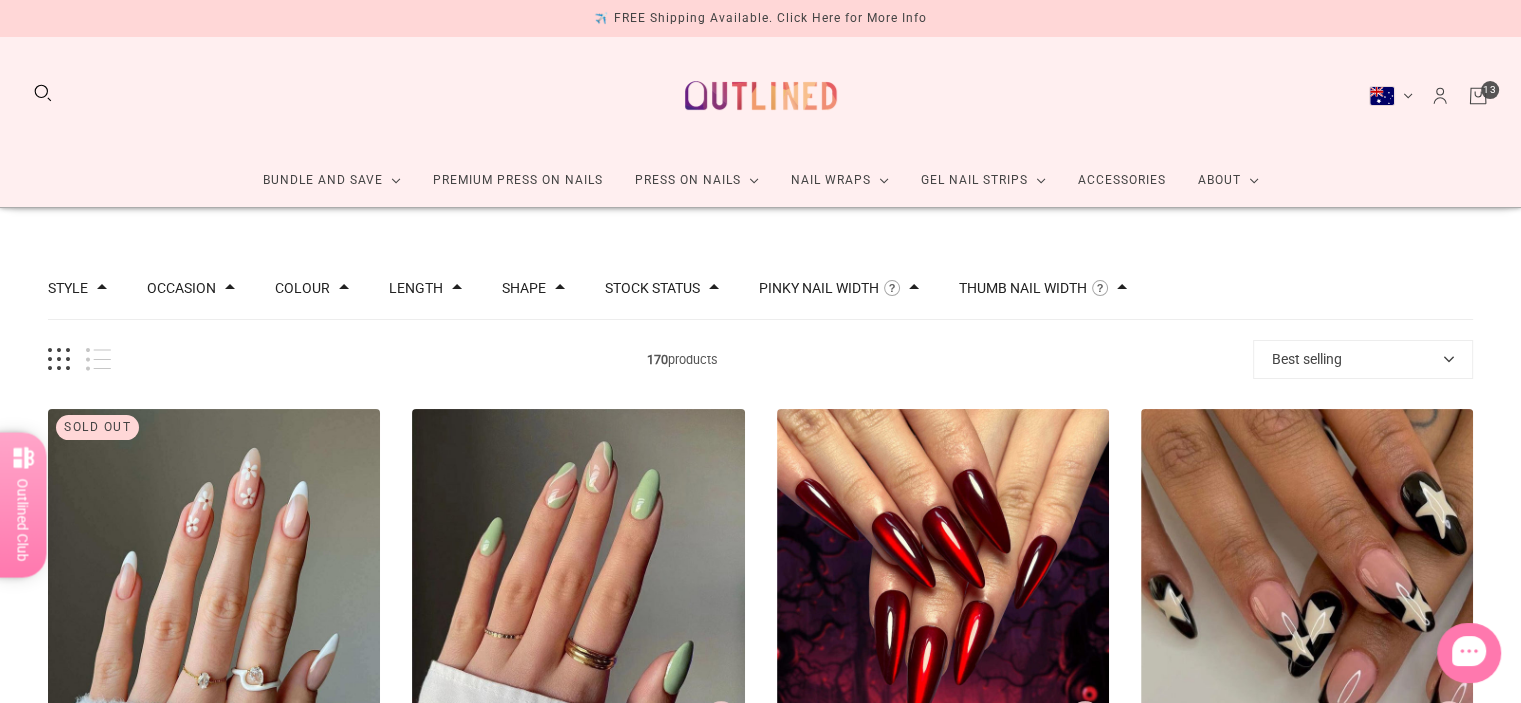 click on "Stock status" at bounding box center (652, 288) 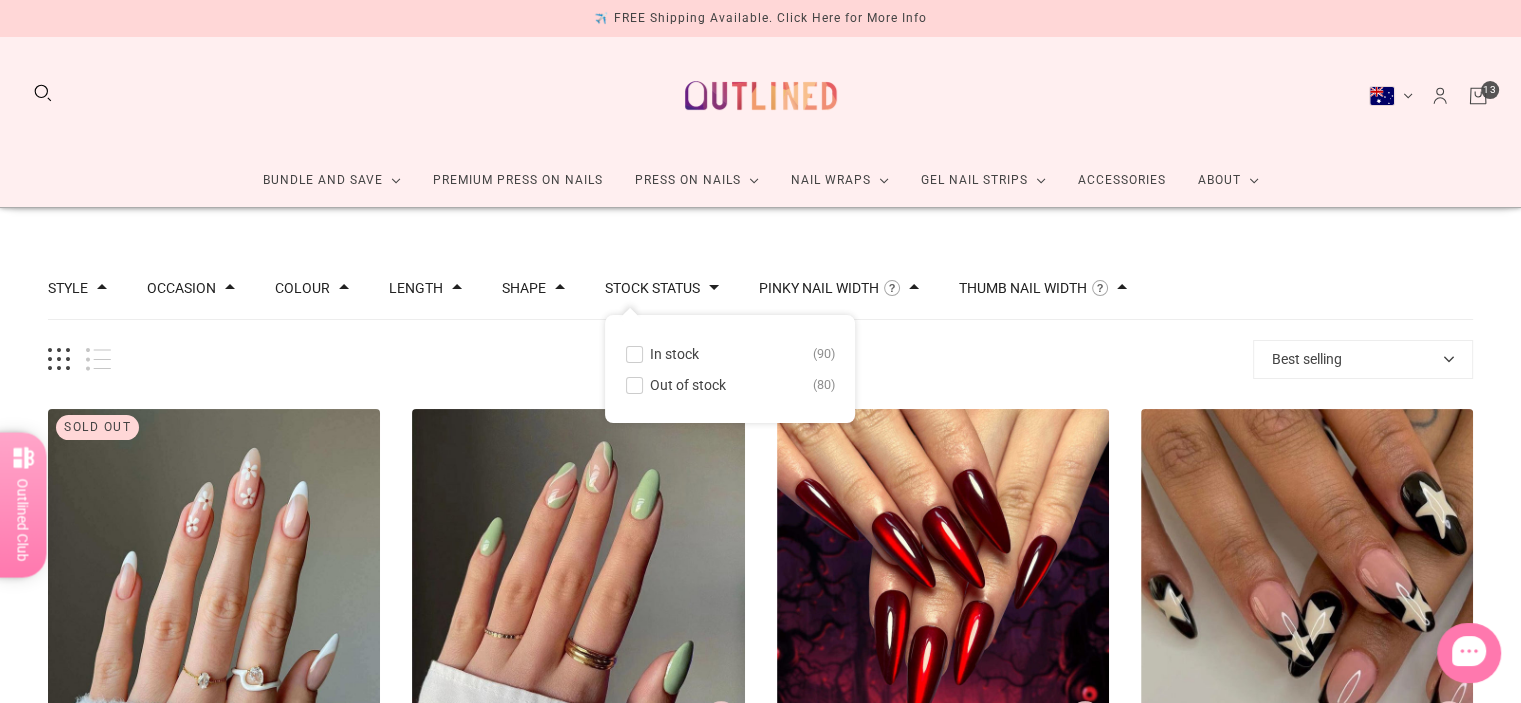 click at bounding box center [634, 354] 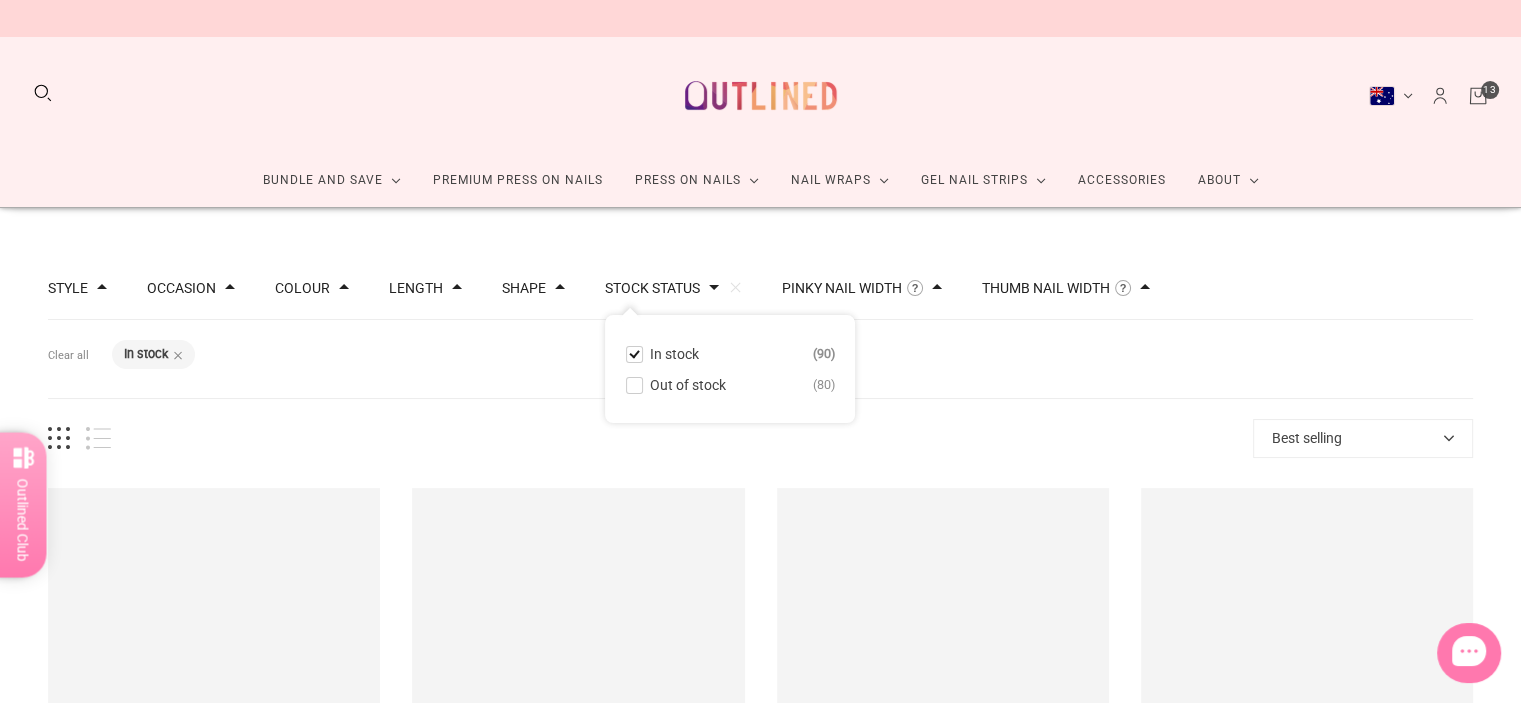 click on "Filters   Clear all   Stock status:  In stock" at bounding box center [760, 359] 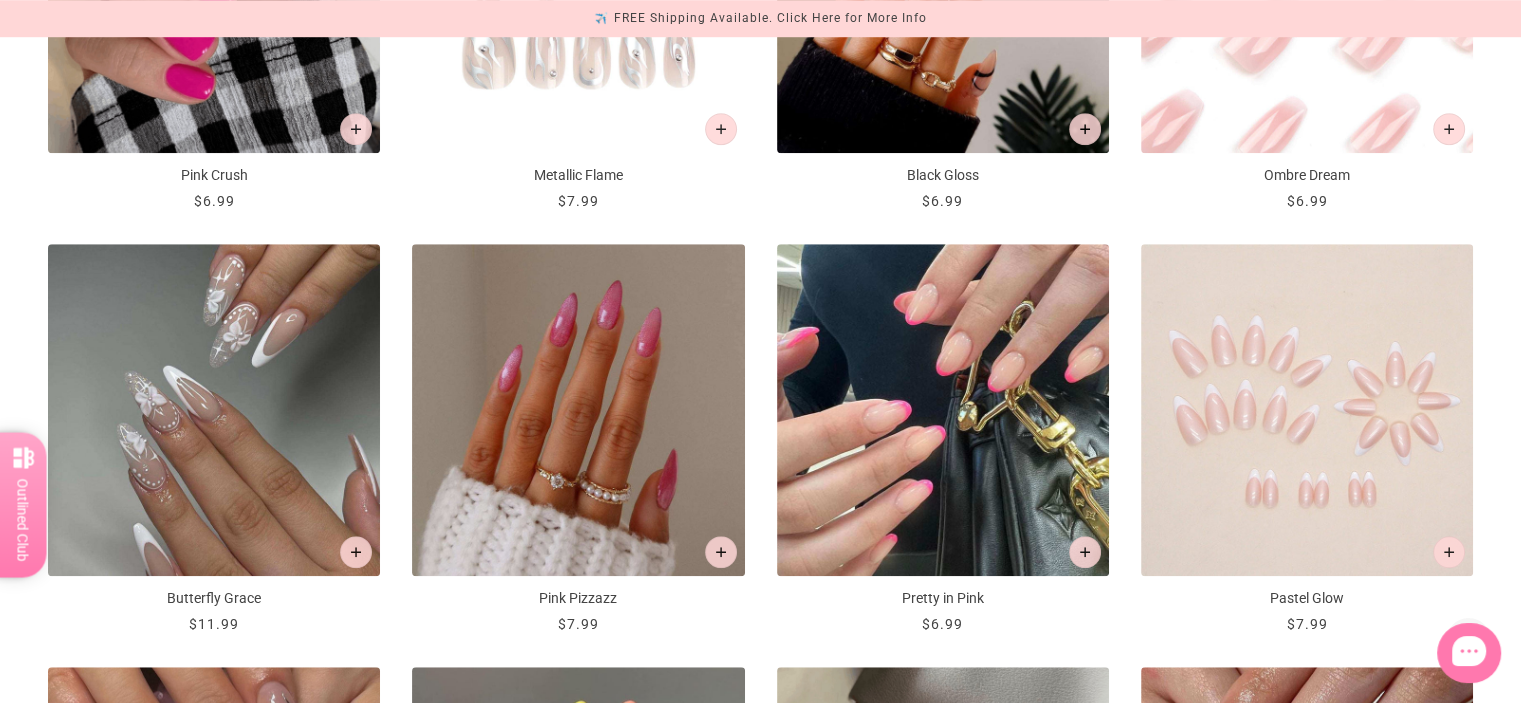 scroll, scrollTop: 1512, scrollLeft: 0, axis: vertical 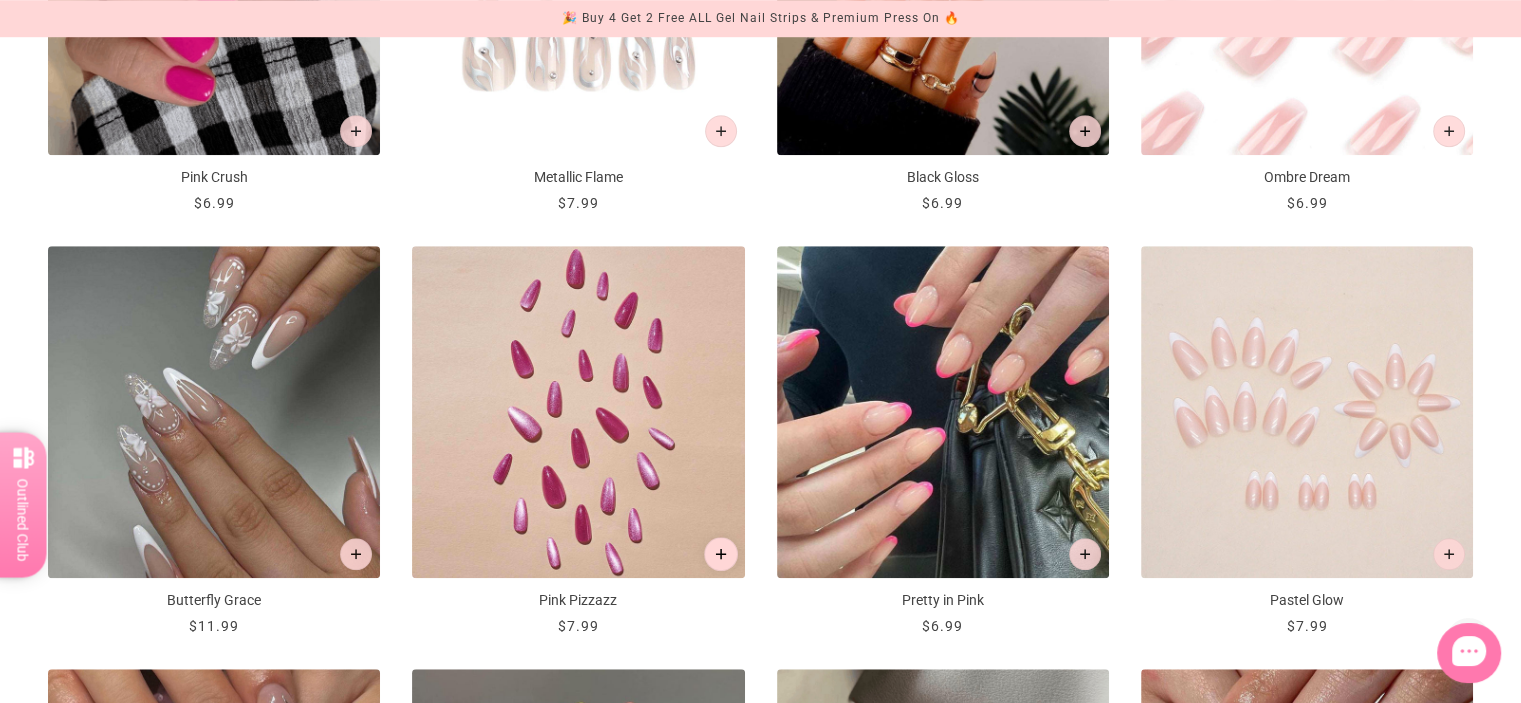 click 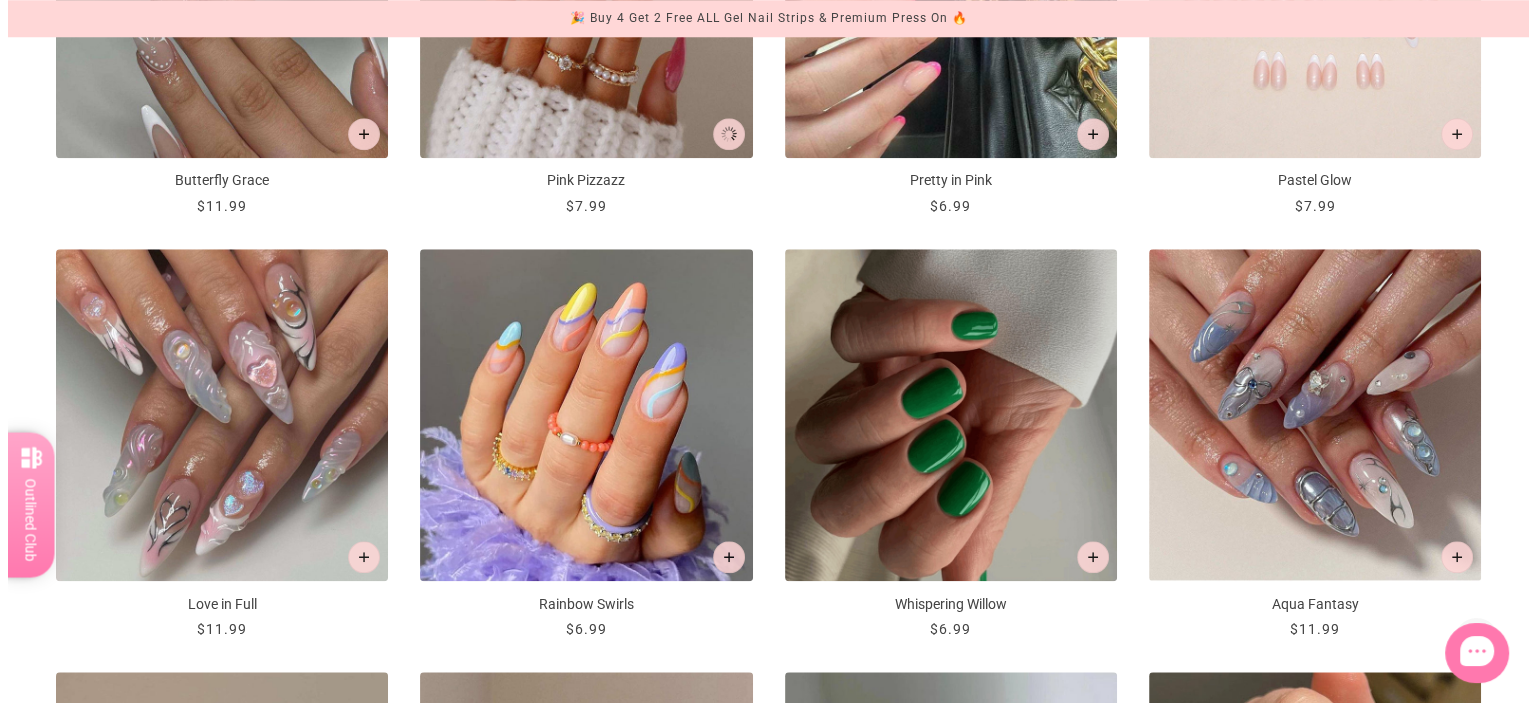 scroll, scrollTop: 0, scrollLeft: 0, axis: both 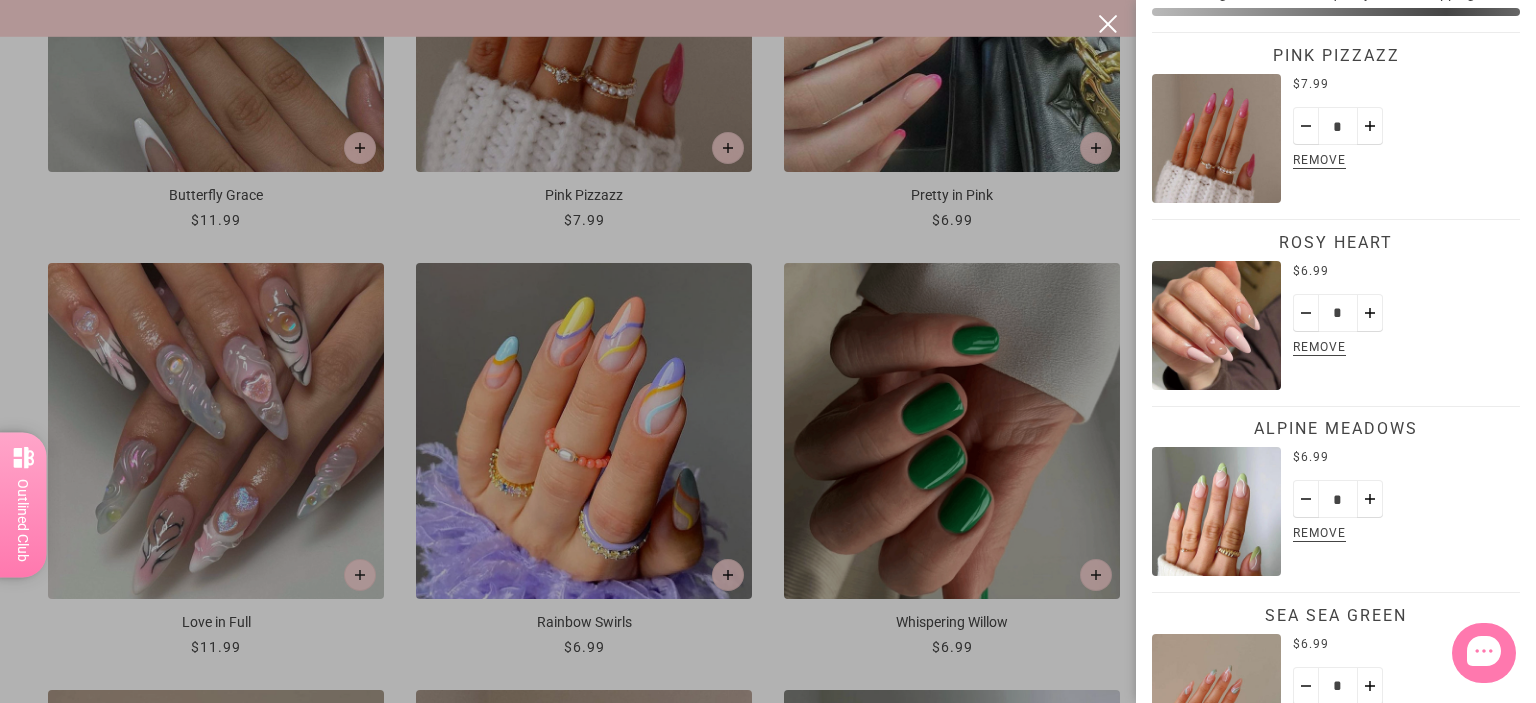 click at bounding box center (768, 351) 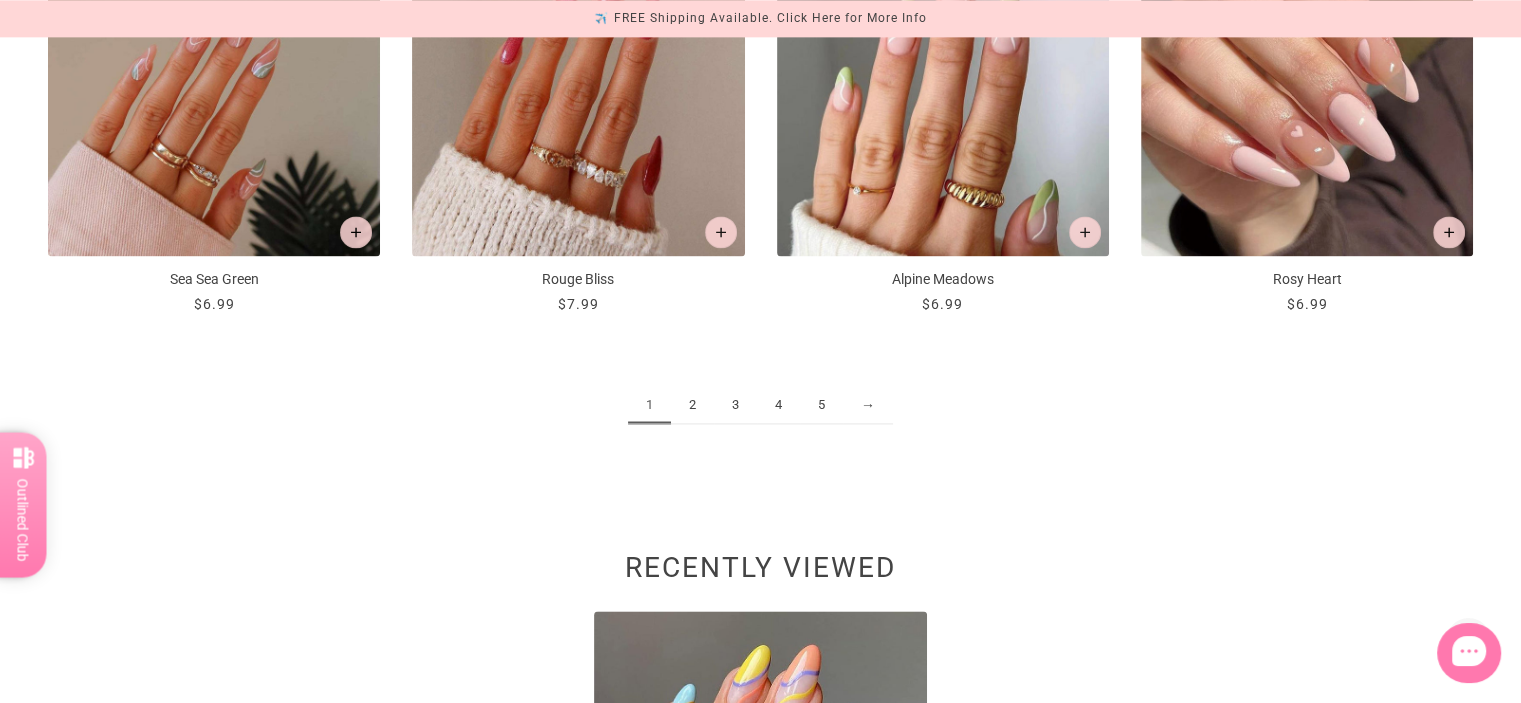 click on "2" at bounding box center (692, 405) 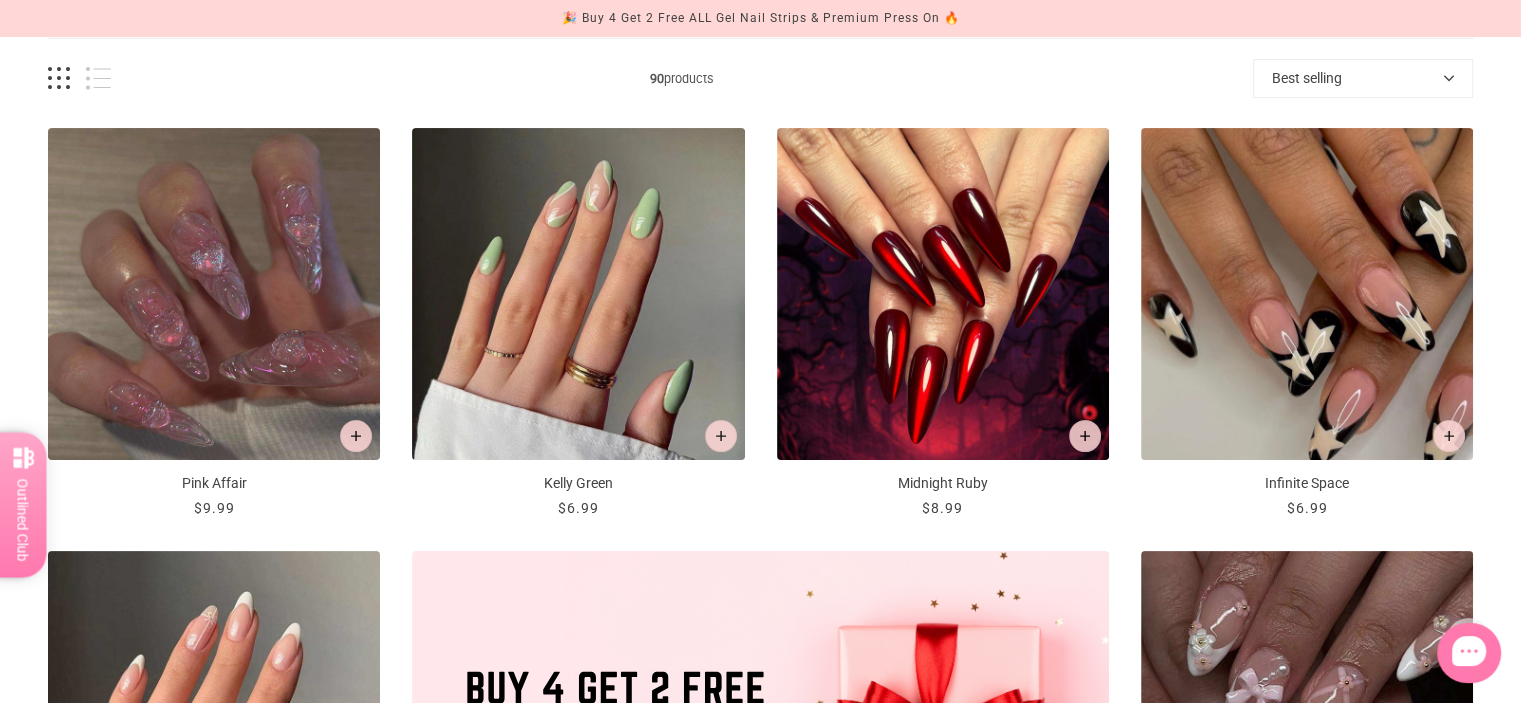 scroll, scrollTop: 362, scrollLeft: 0, axis: vertical 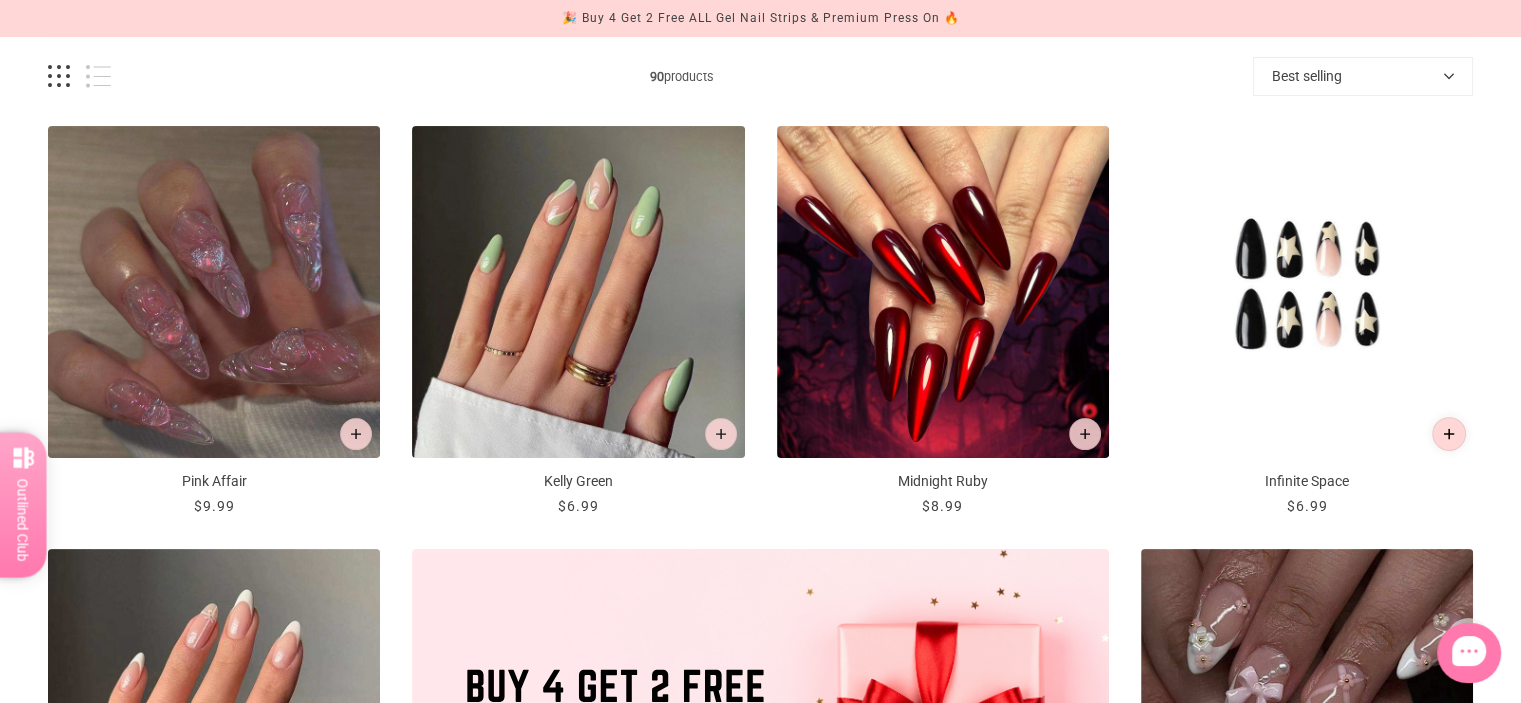click 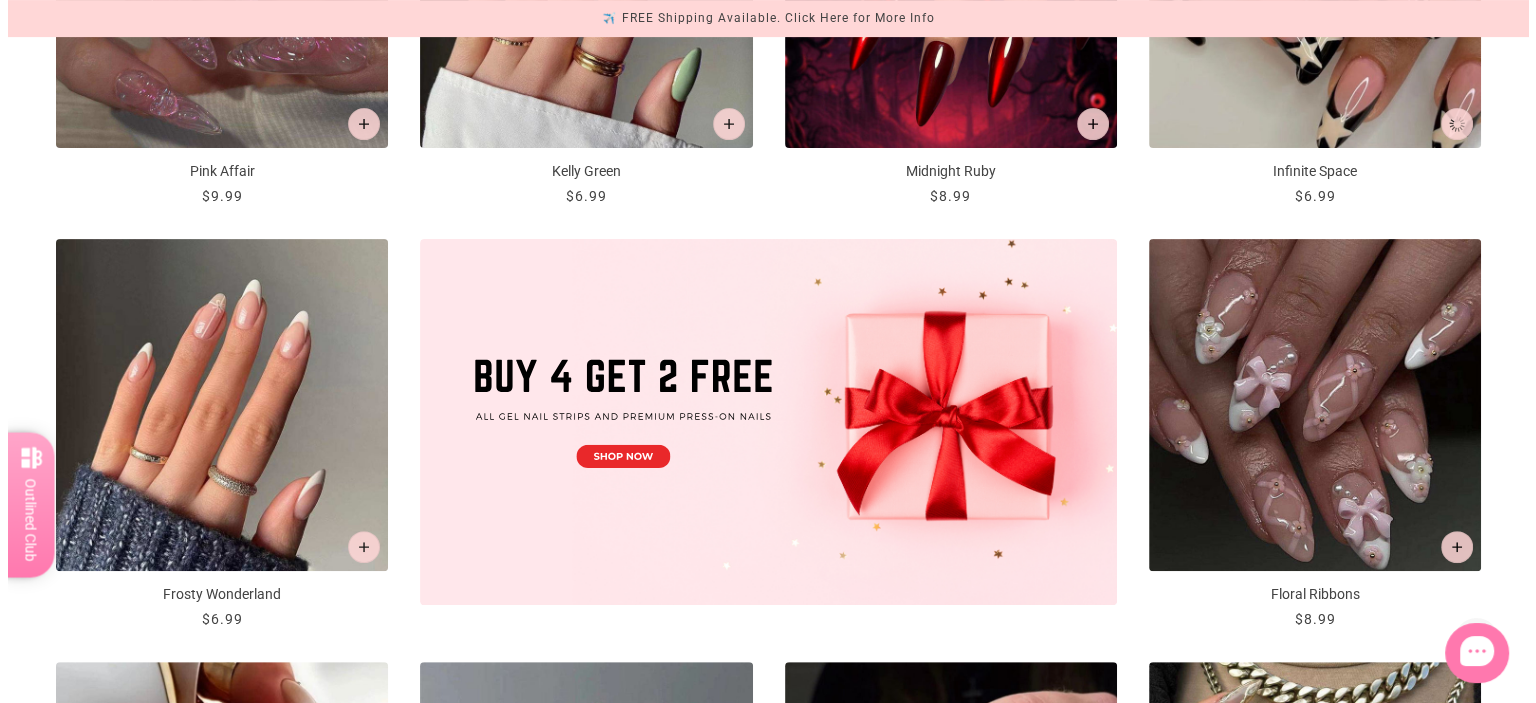 scroll, scrollTop: 0, scrollLeft: 0, axis: both 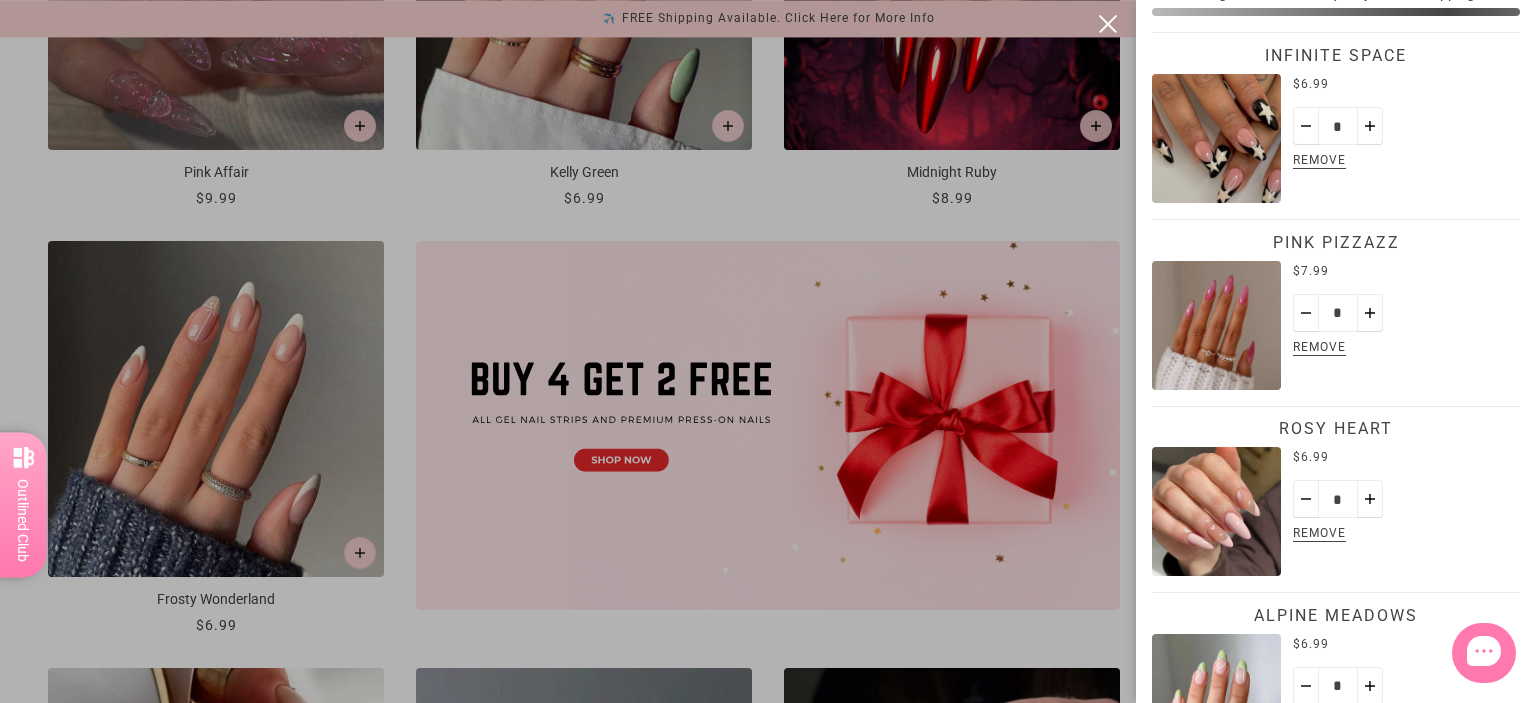 click at bounding box center (768, 351) 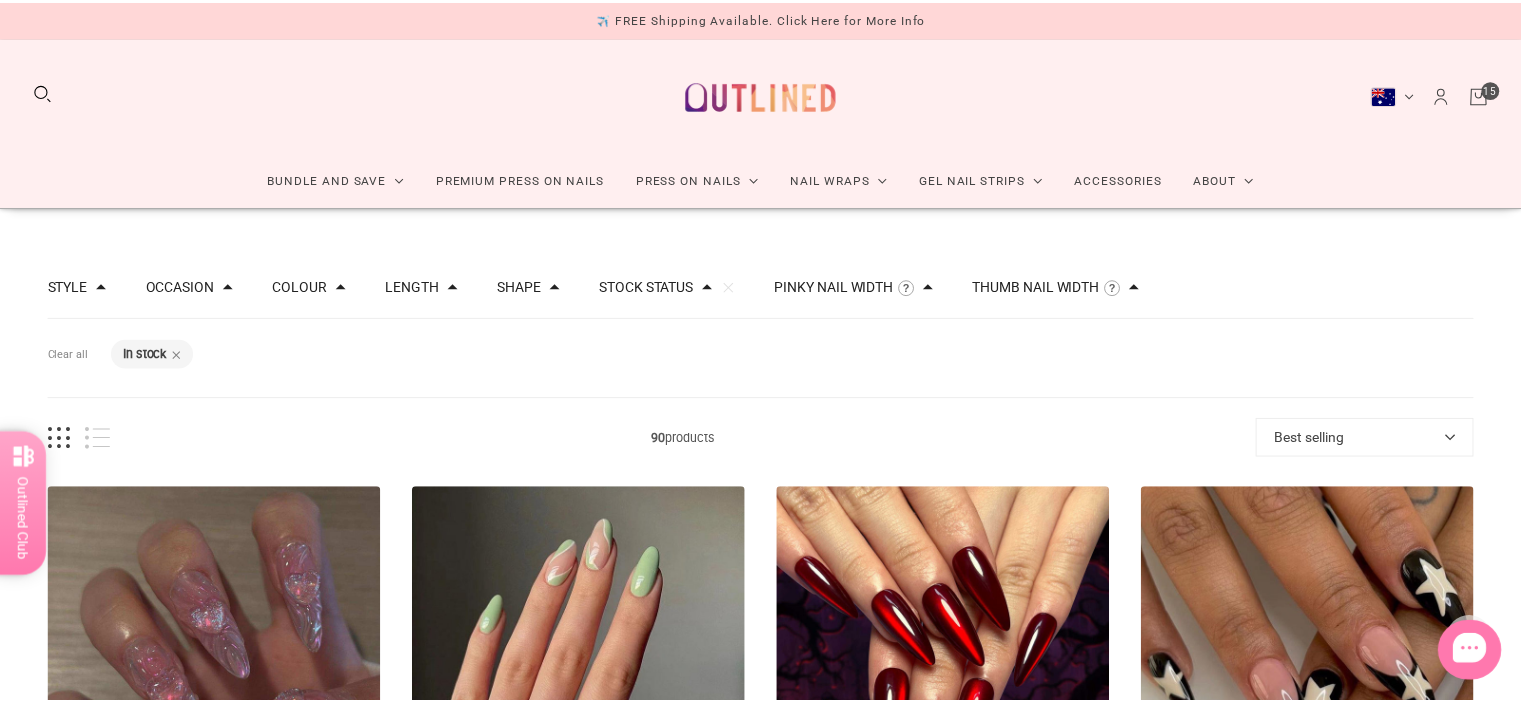 scroll, scrollTop: 674, scrollLeft: 0, axis: vertical 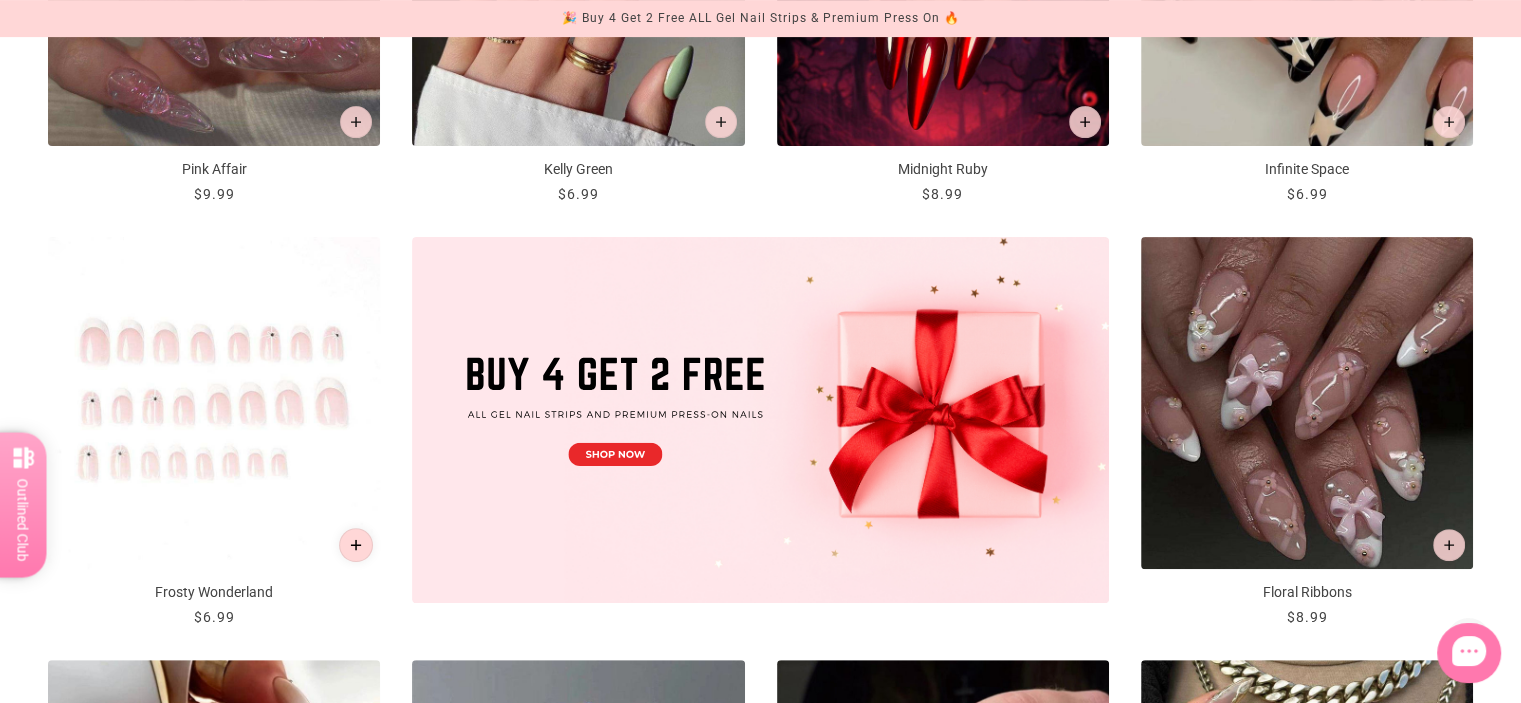 click 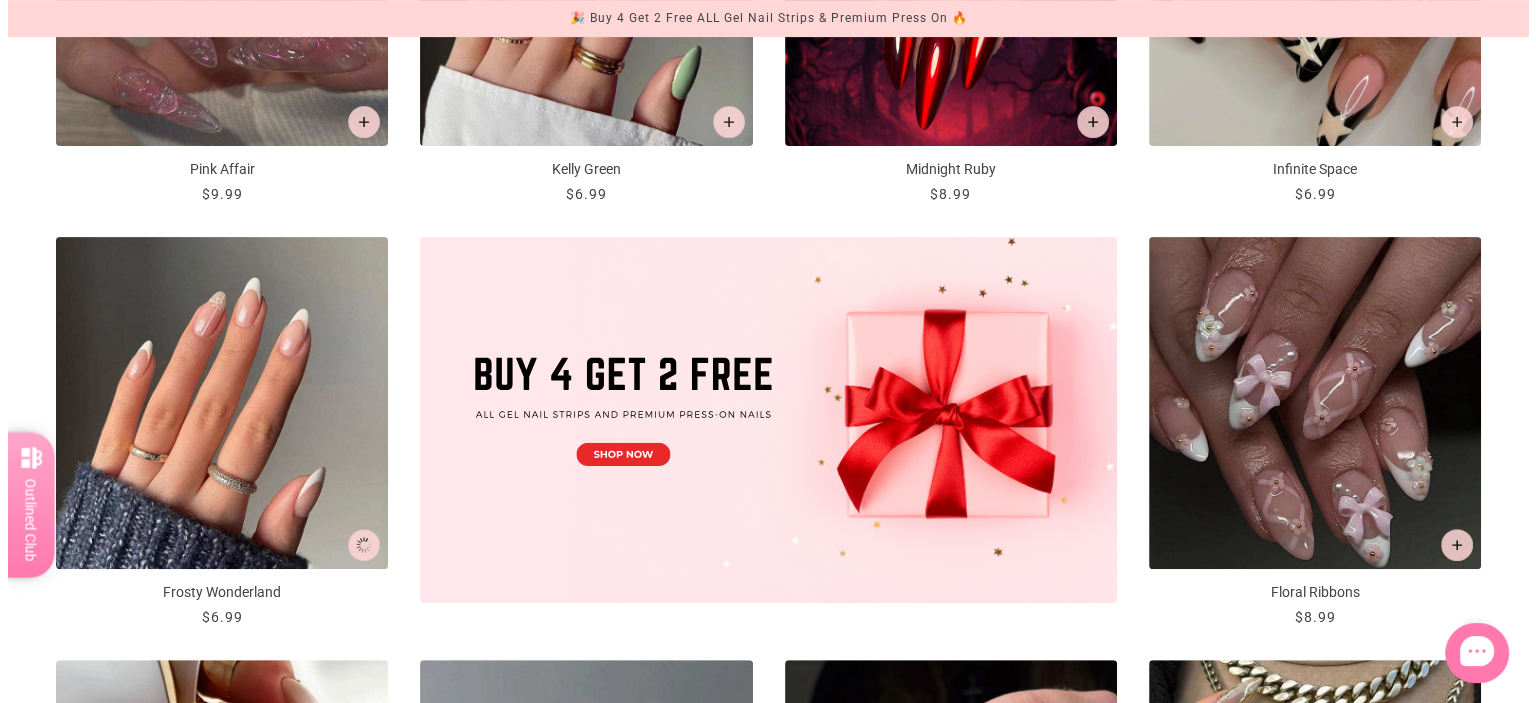 scroll, scrollTop: 0, scrollLeft: 0, axis: both 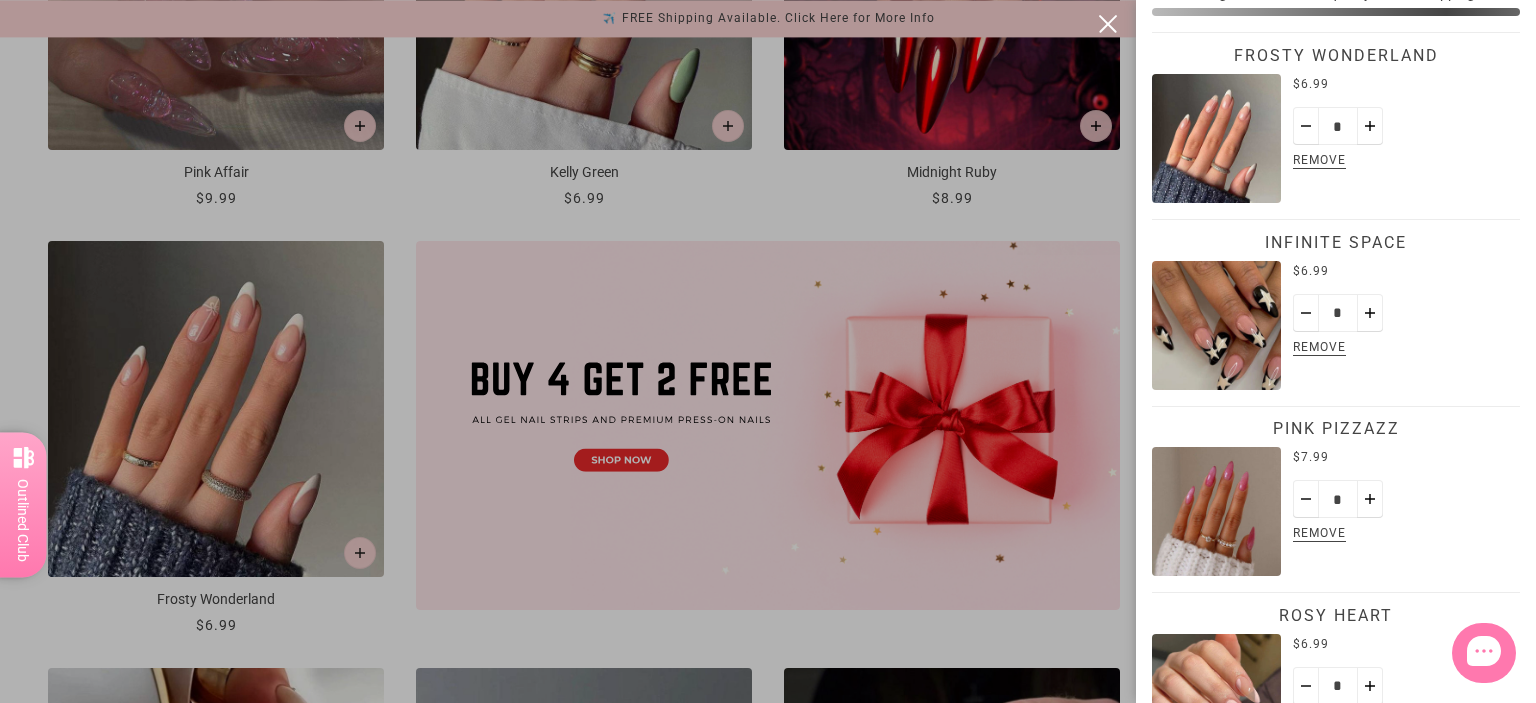 click at bounding box center (768, 351) 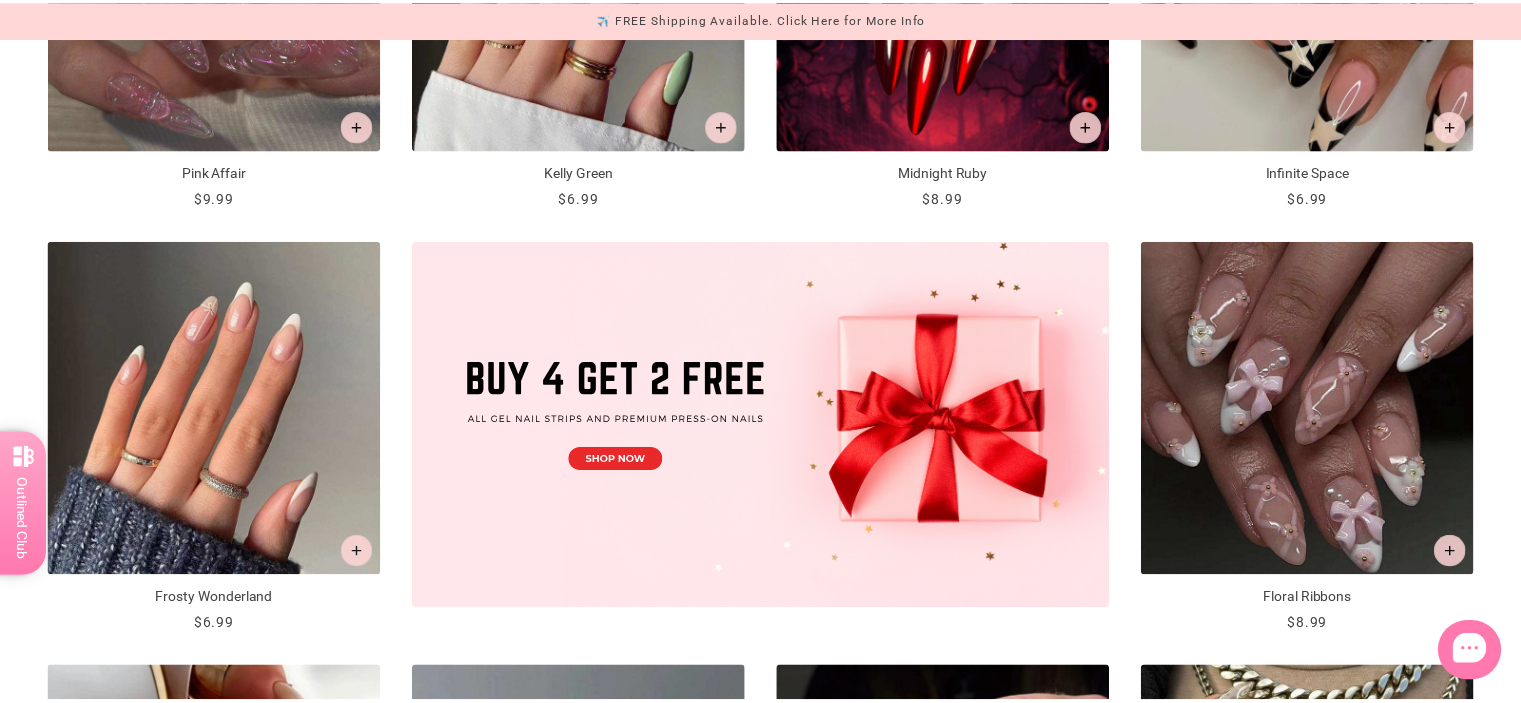 scroll, scrollTop: 674, scrollLeft: 0, axis: vertical 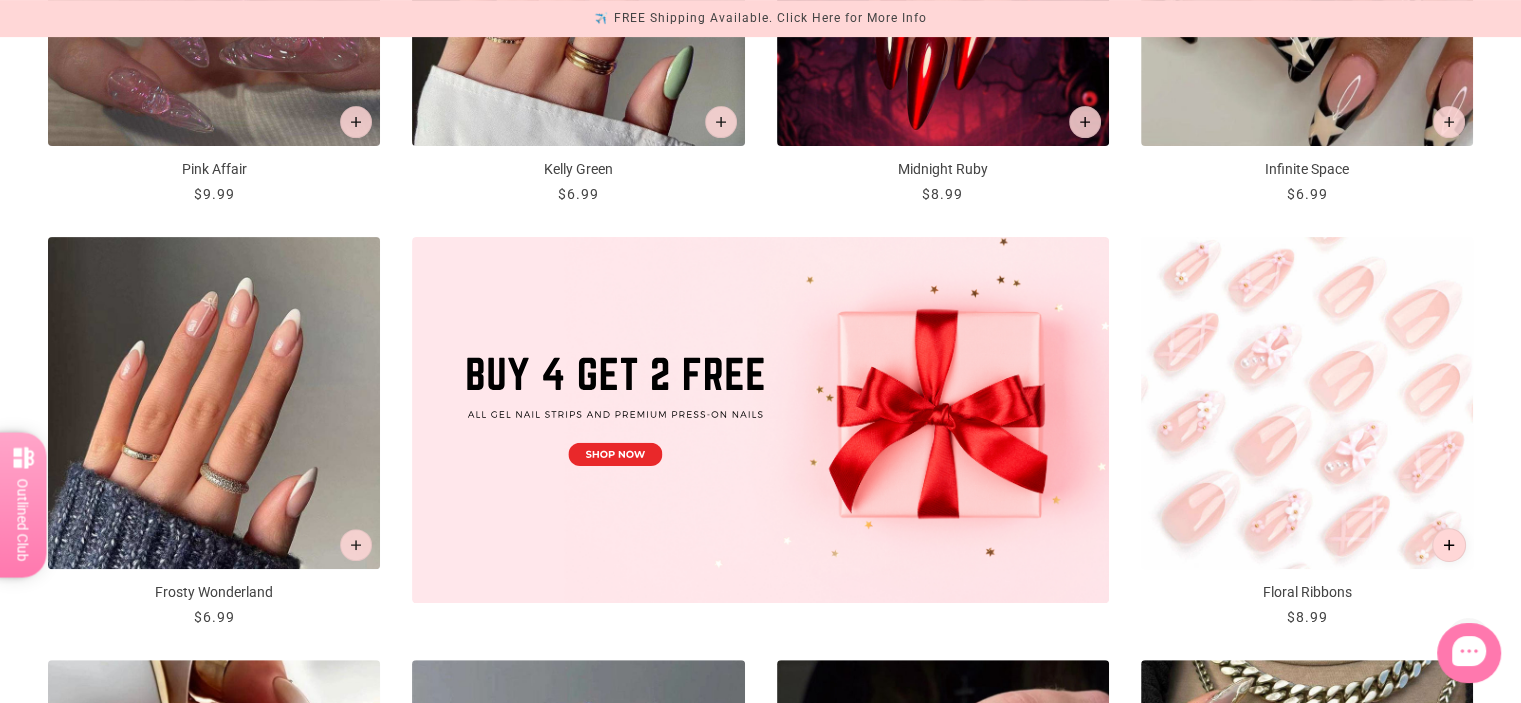 click 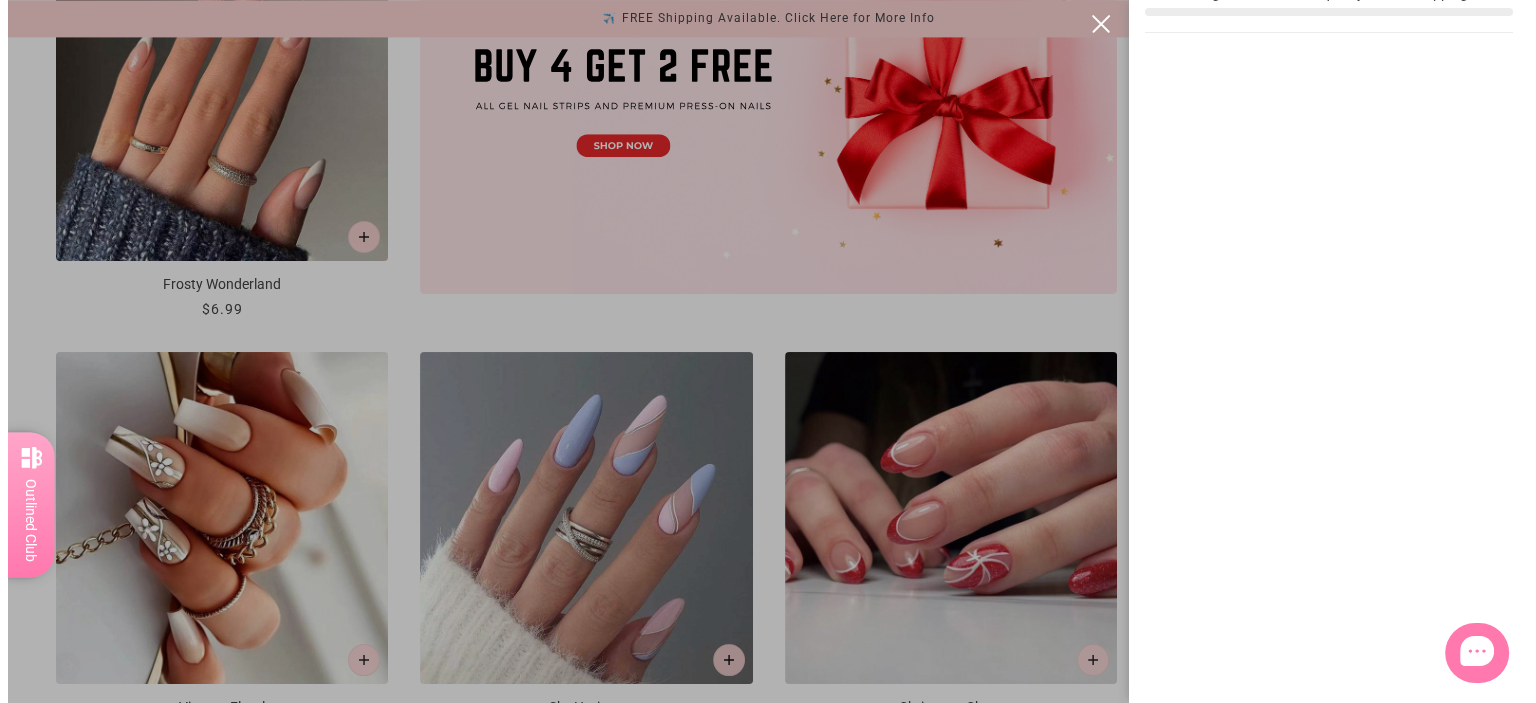 scroll, scrollTop: 0, scrollLeft: 0, axis: both 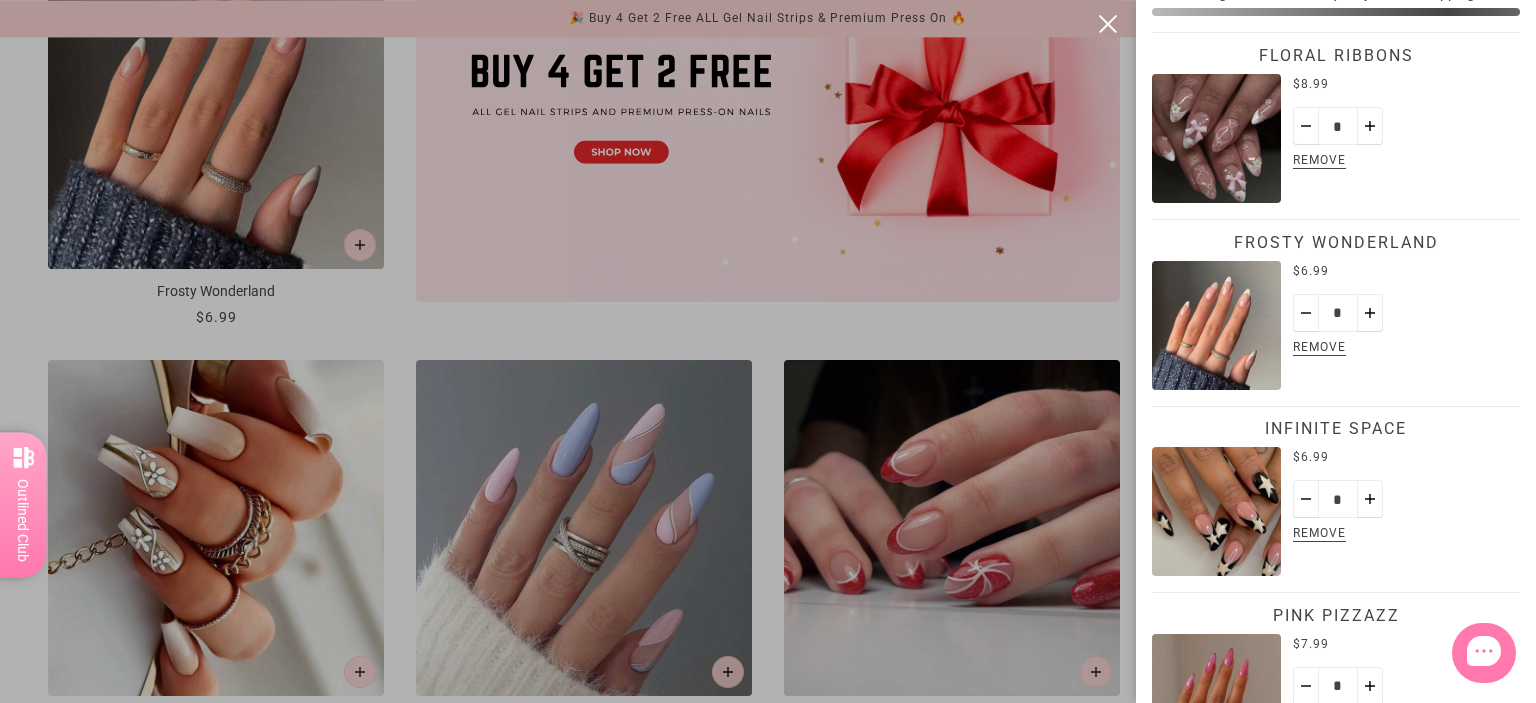 click at bounding box center (768, 351) 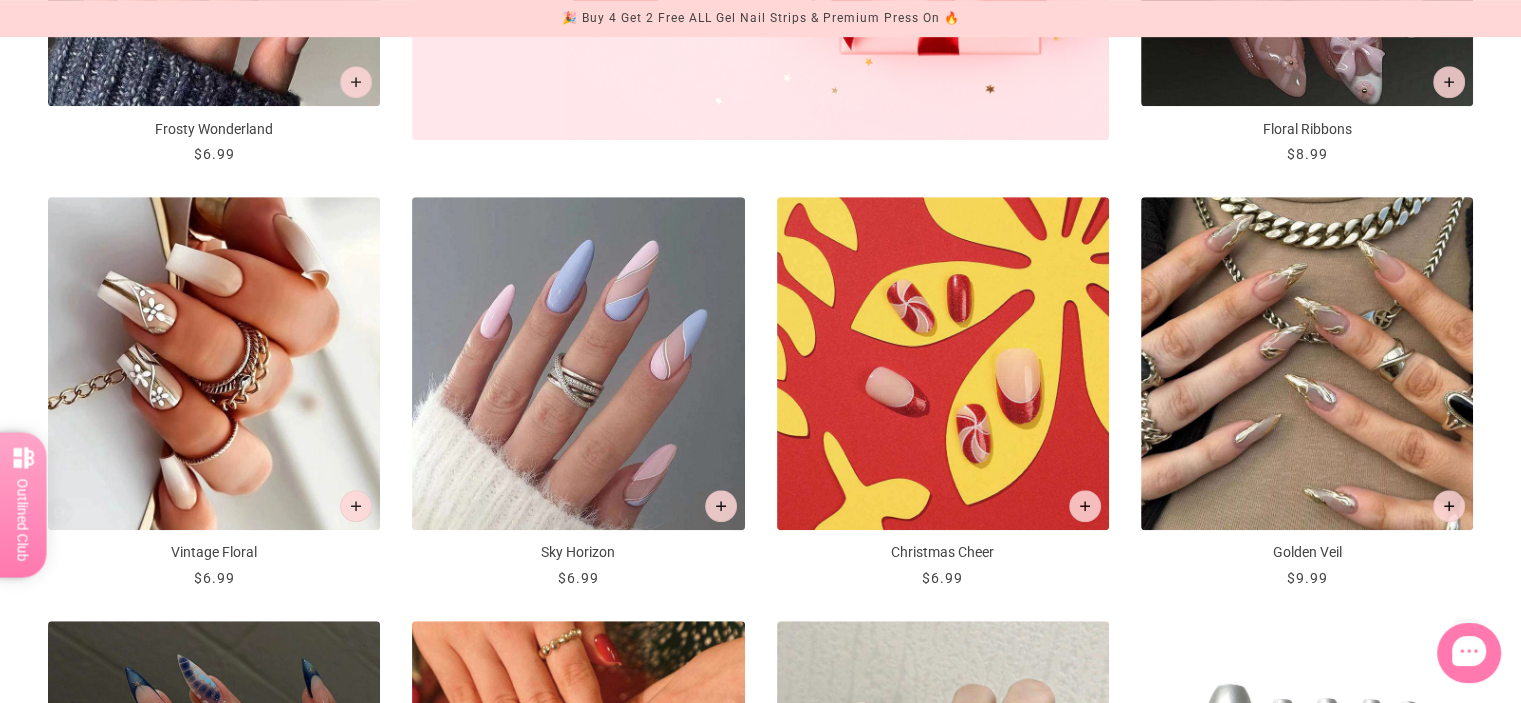 scroll, scrollTop: 1139, scrollLeft: 0, axis: vertical 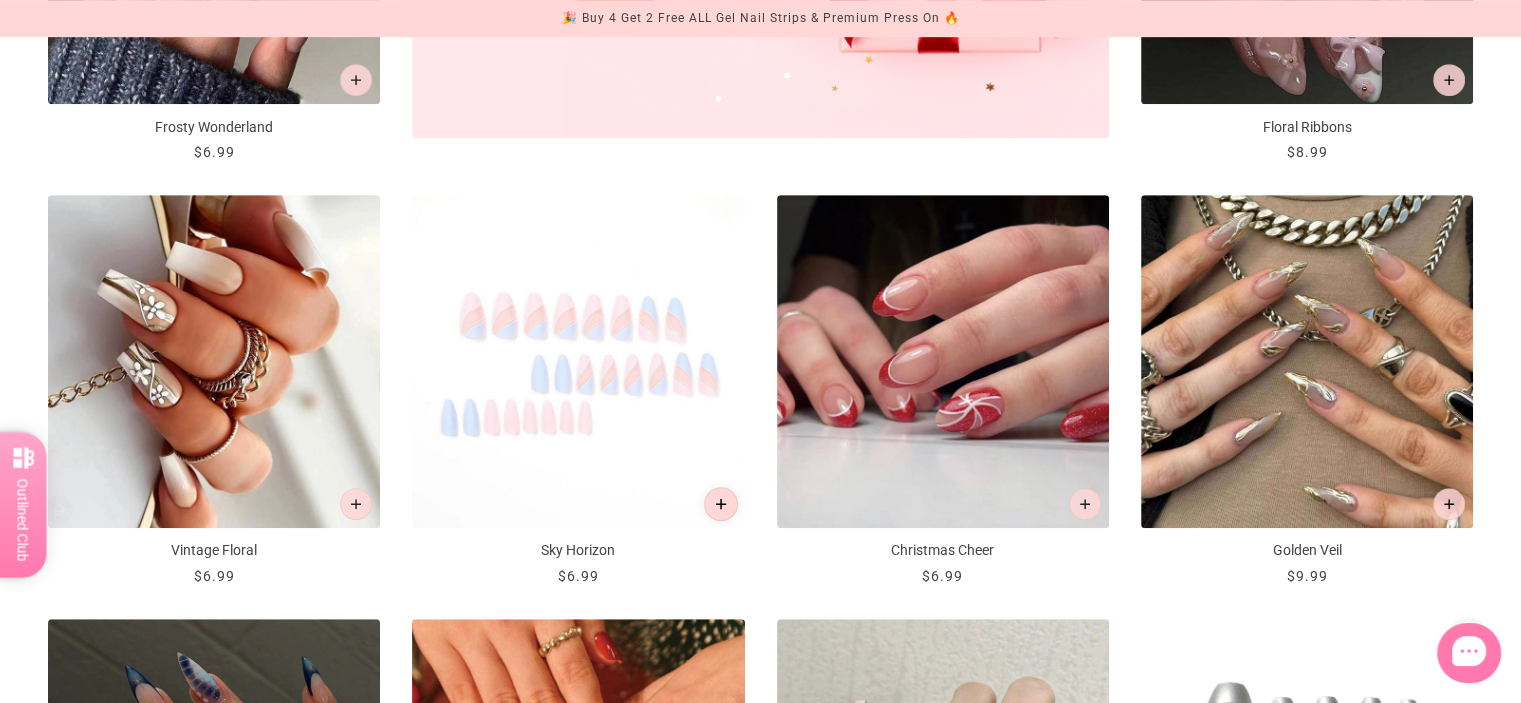 click 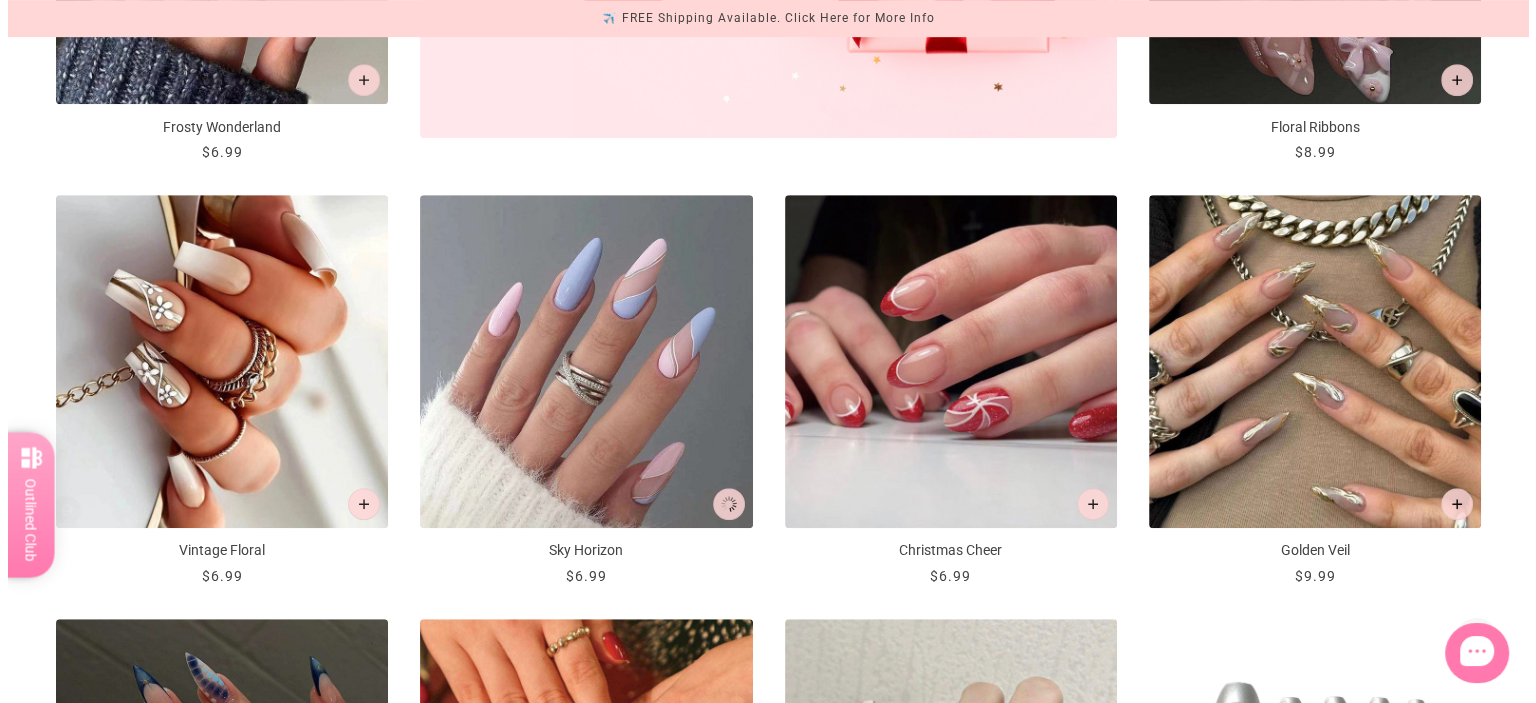 scroll, scrollTop: 0, scrollLeft: 0, axis: both 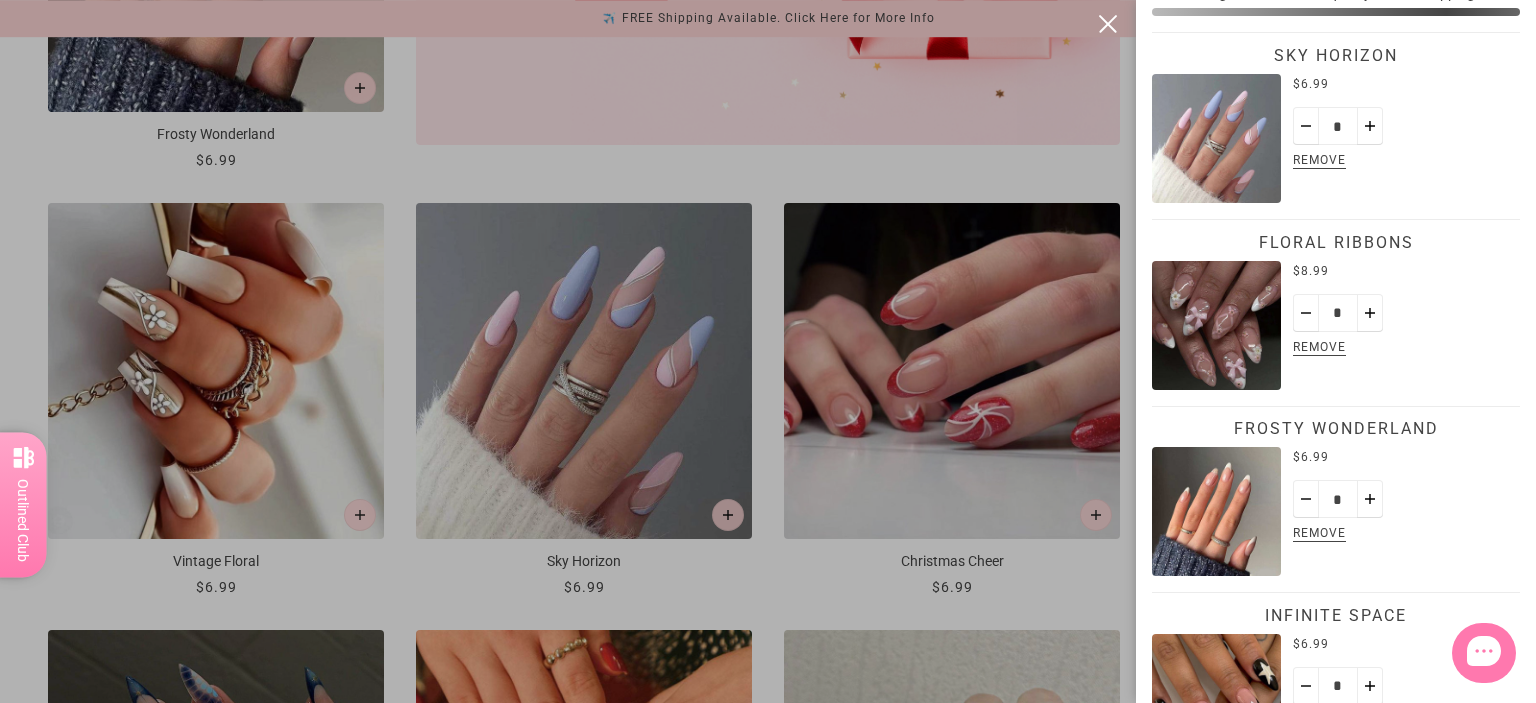 click at bounding box center [768, 351] 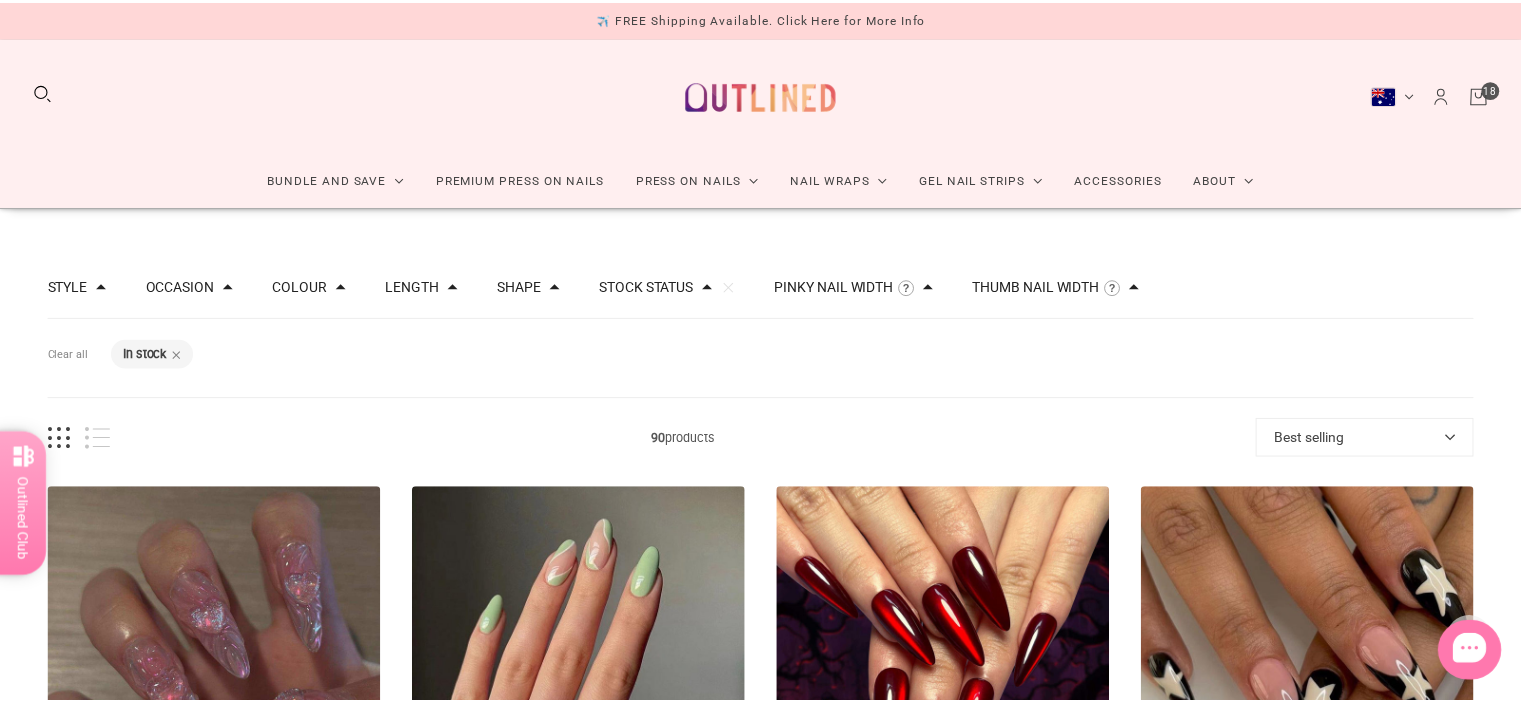 scroll, scrollTop: 1139, scrollLeft: 0, axis: vertical 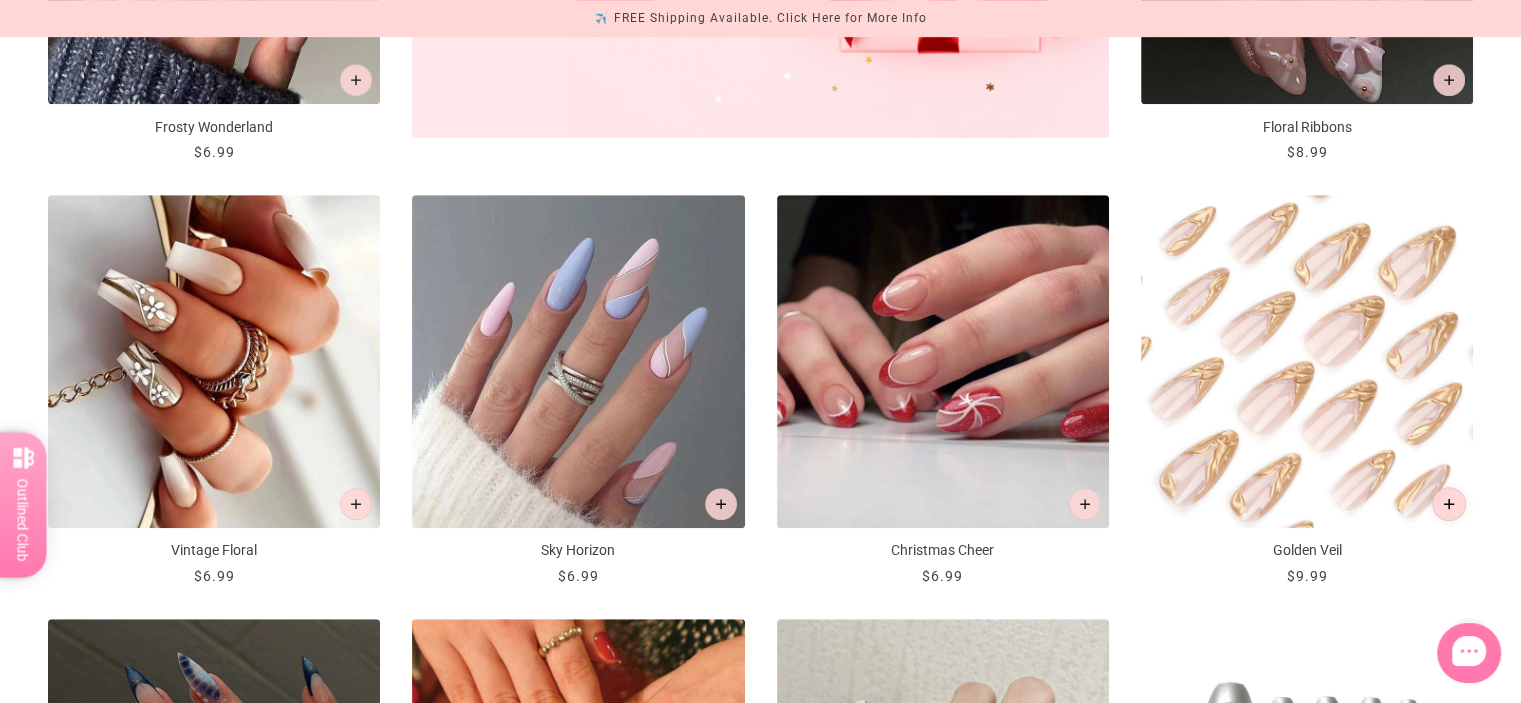 click 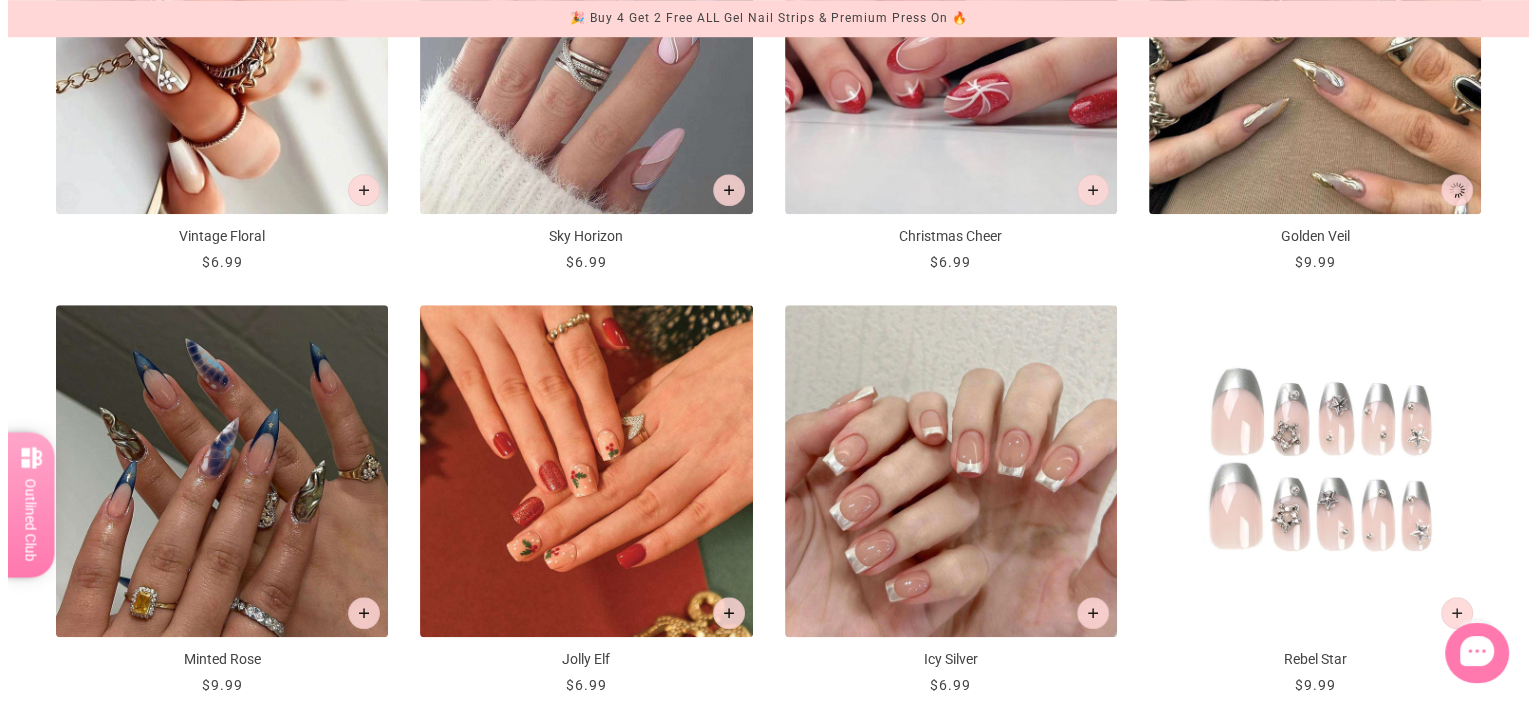 scroll, scrollTop: 0, scrollLeft: 0, axis: both 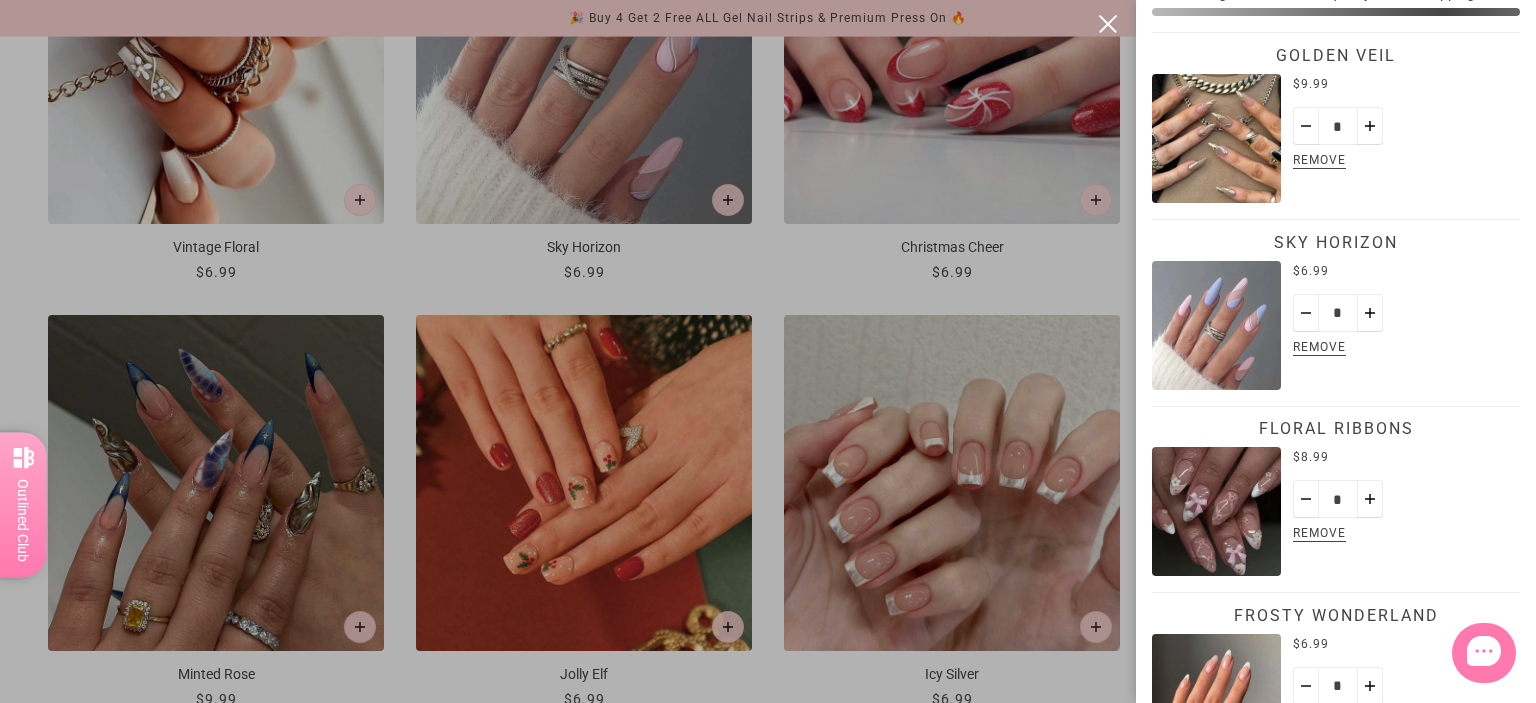 click at bounding box center (768, 351) 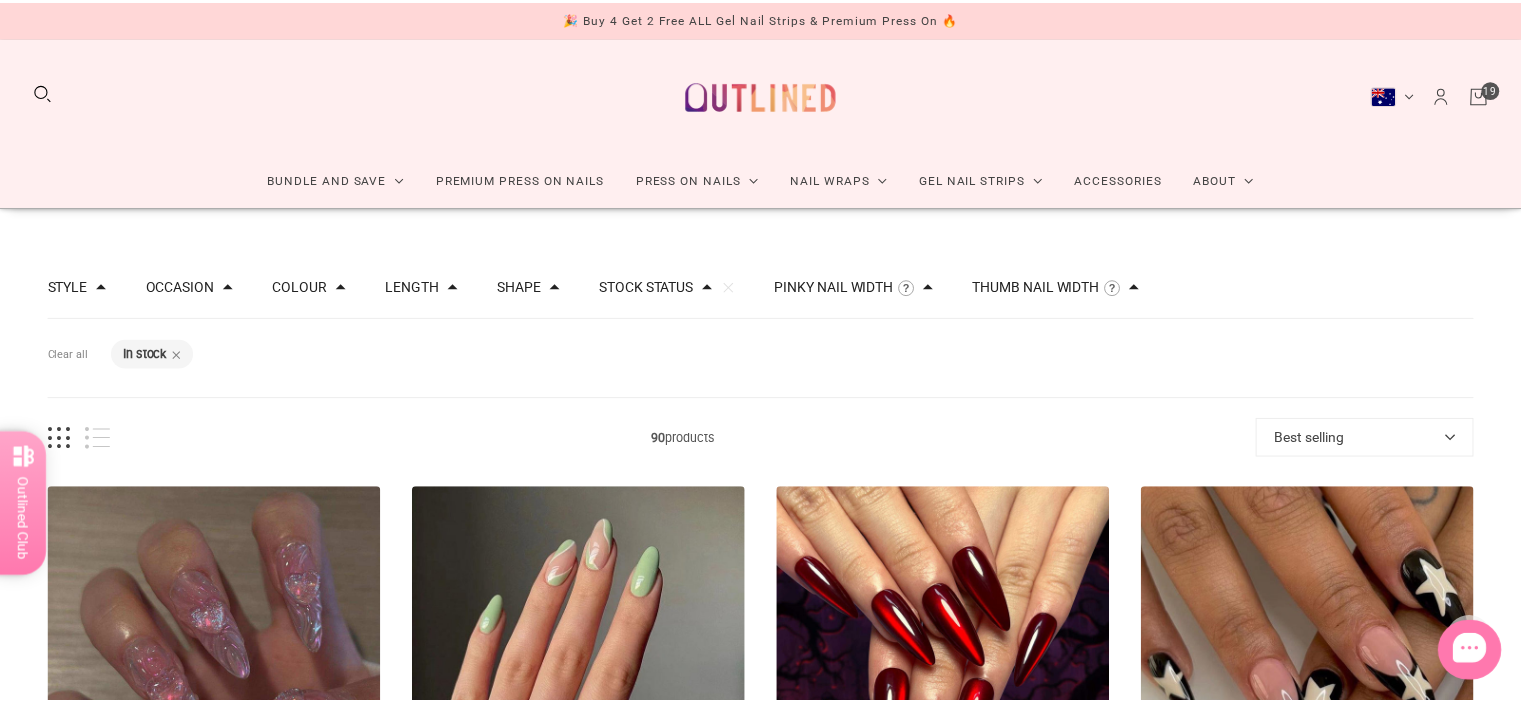 scroll, scrollTop: 1453, scrollLeft: 0, axis: vertical 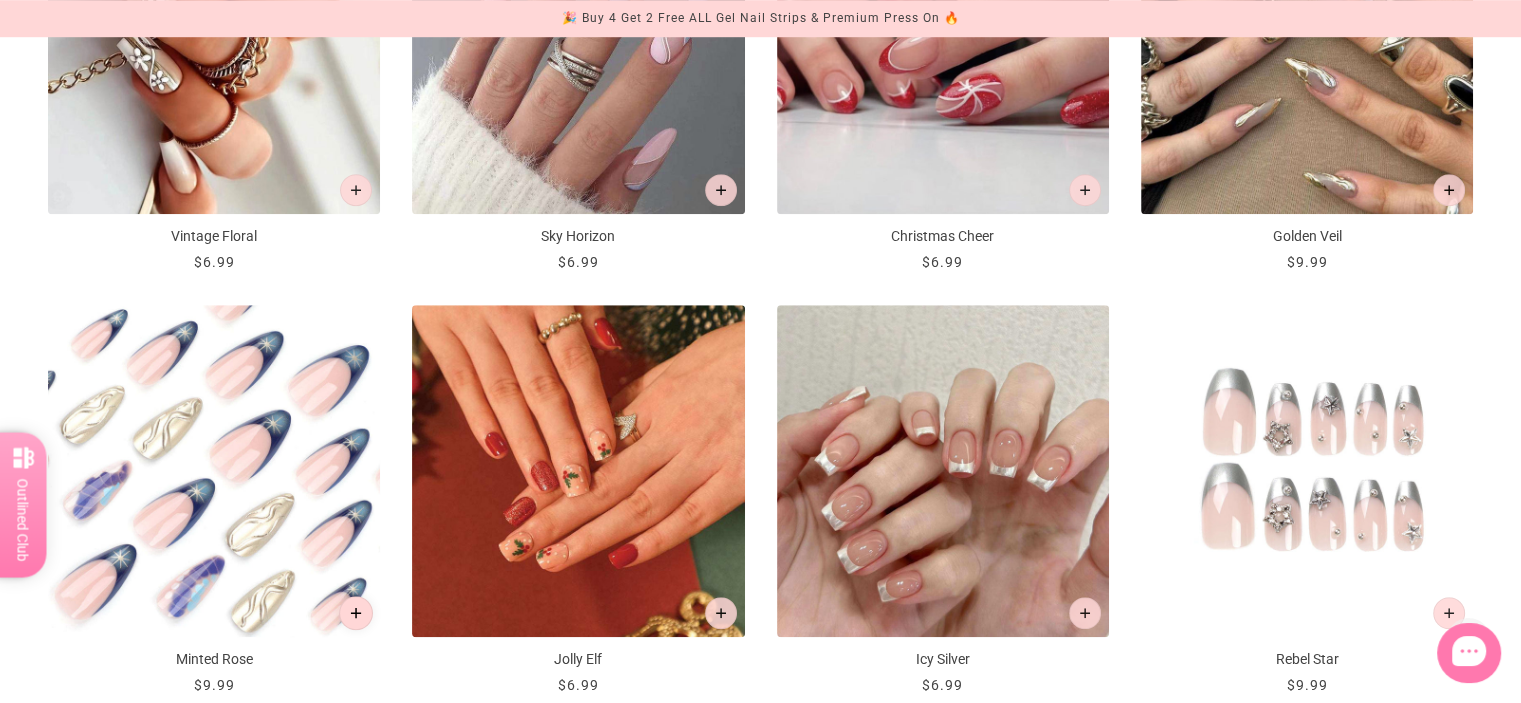 click 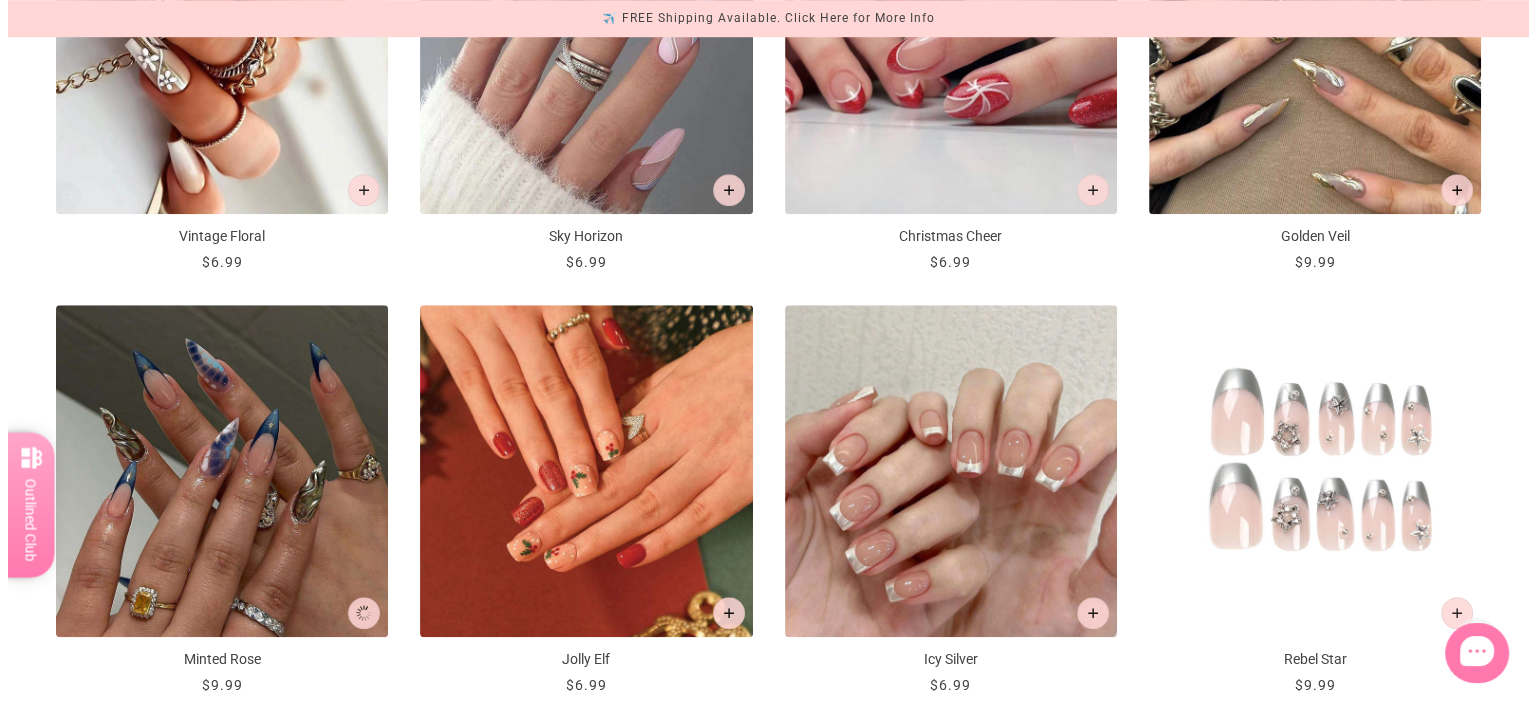 scroll, scrollTop: 0, scrollLeft: 0, axis: both 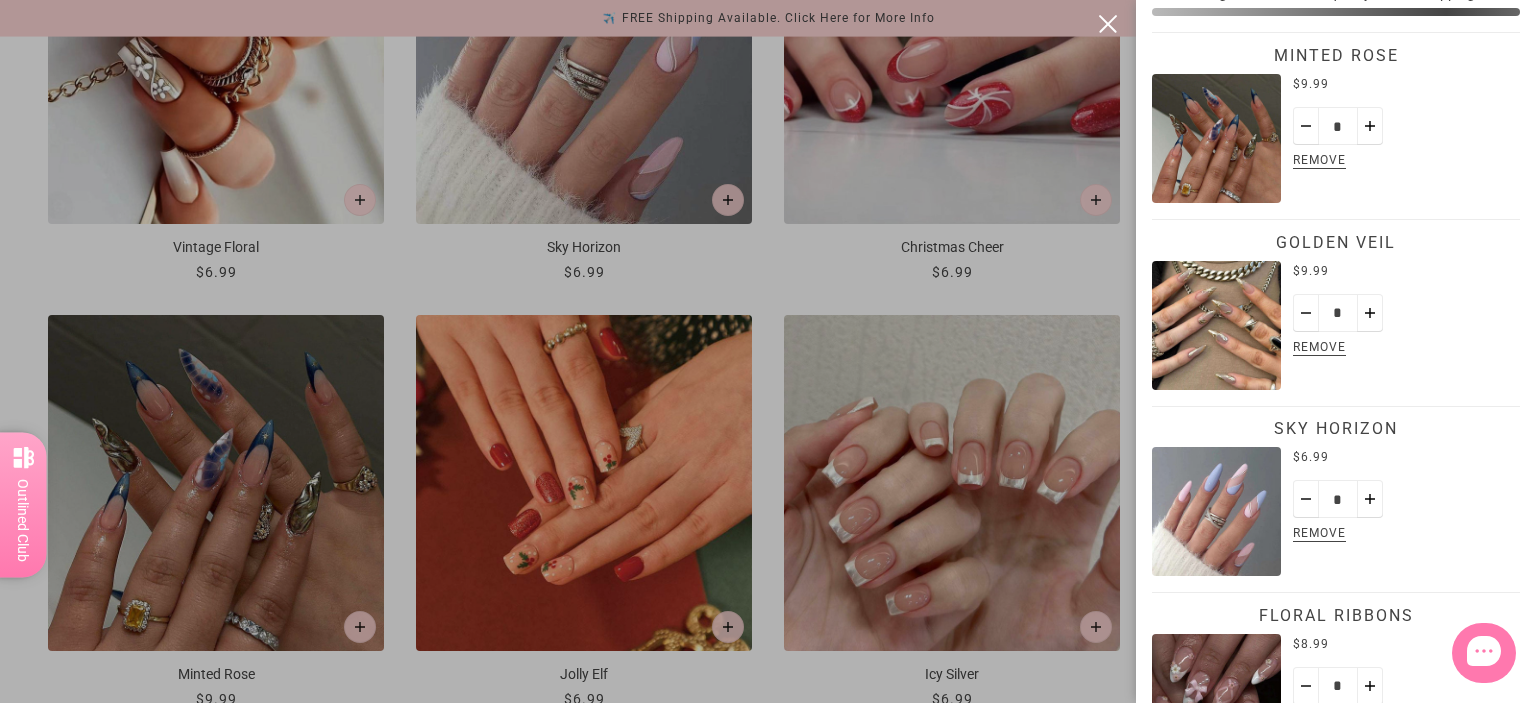 click at bounding box center (768, 351) 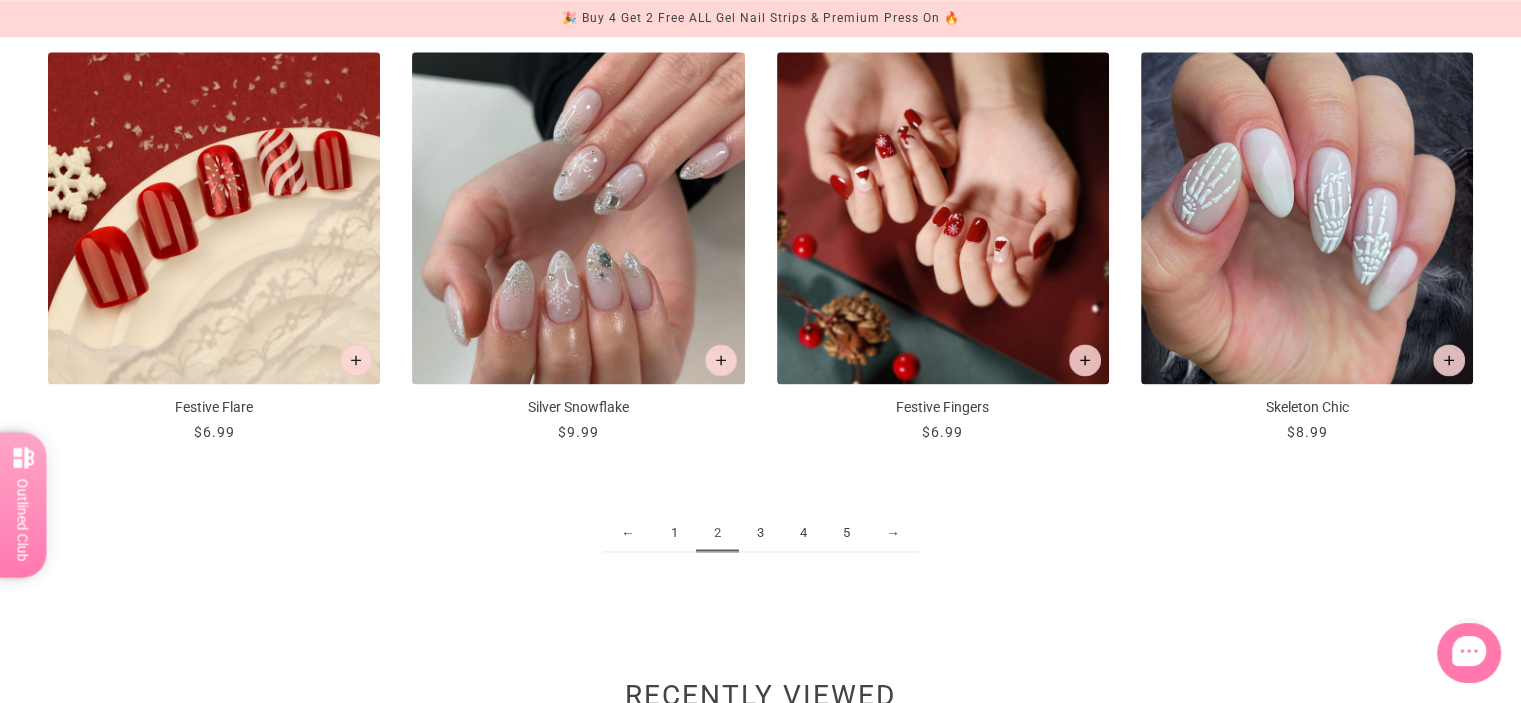 scroll, scrollTop: 2576, scrollLeft: 0, axis: vertical 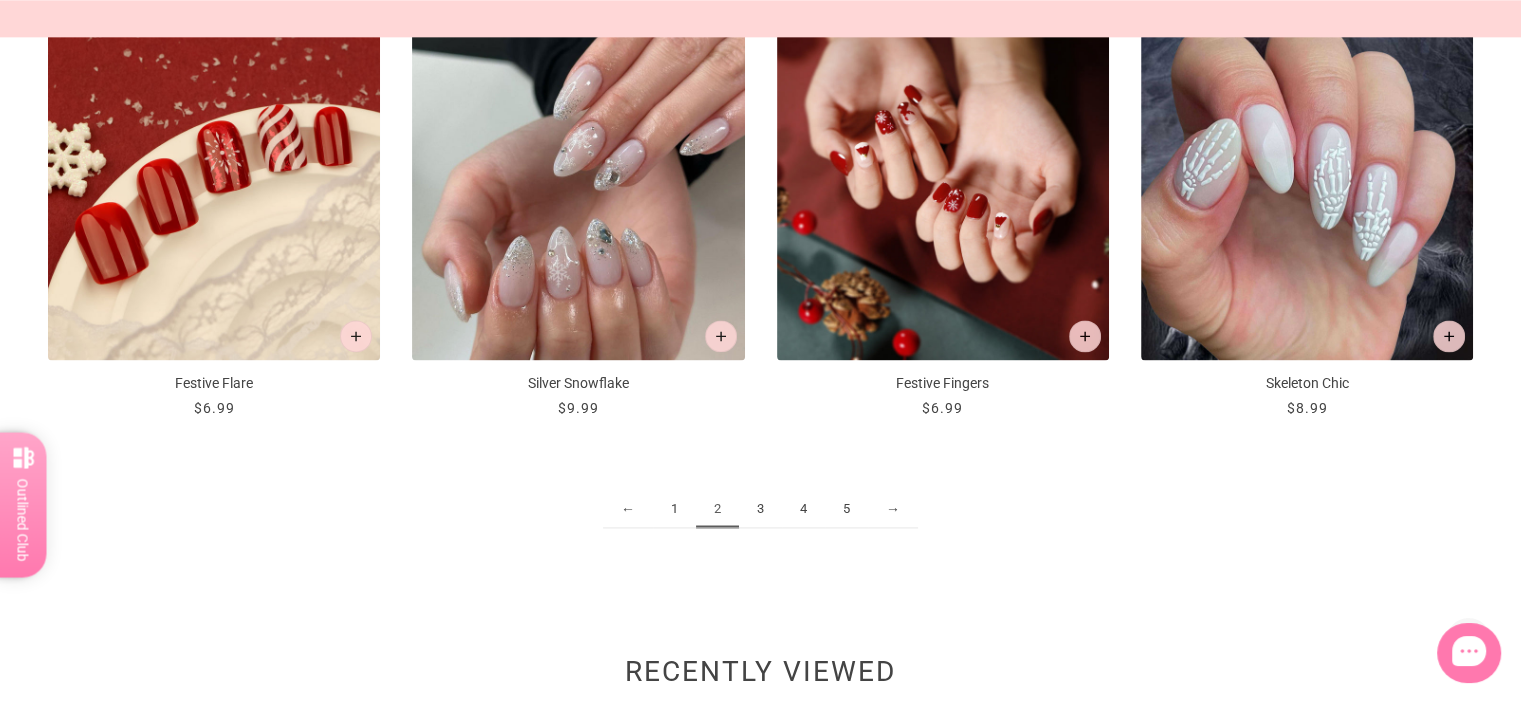 click on "3" at bounding box center (760, 509) 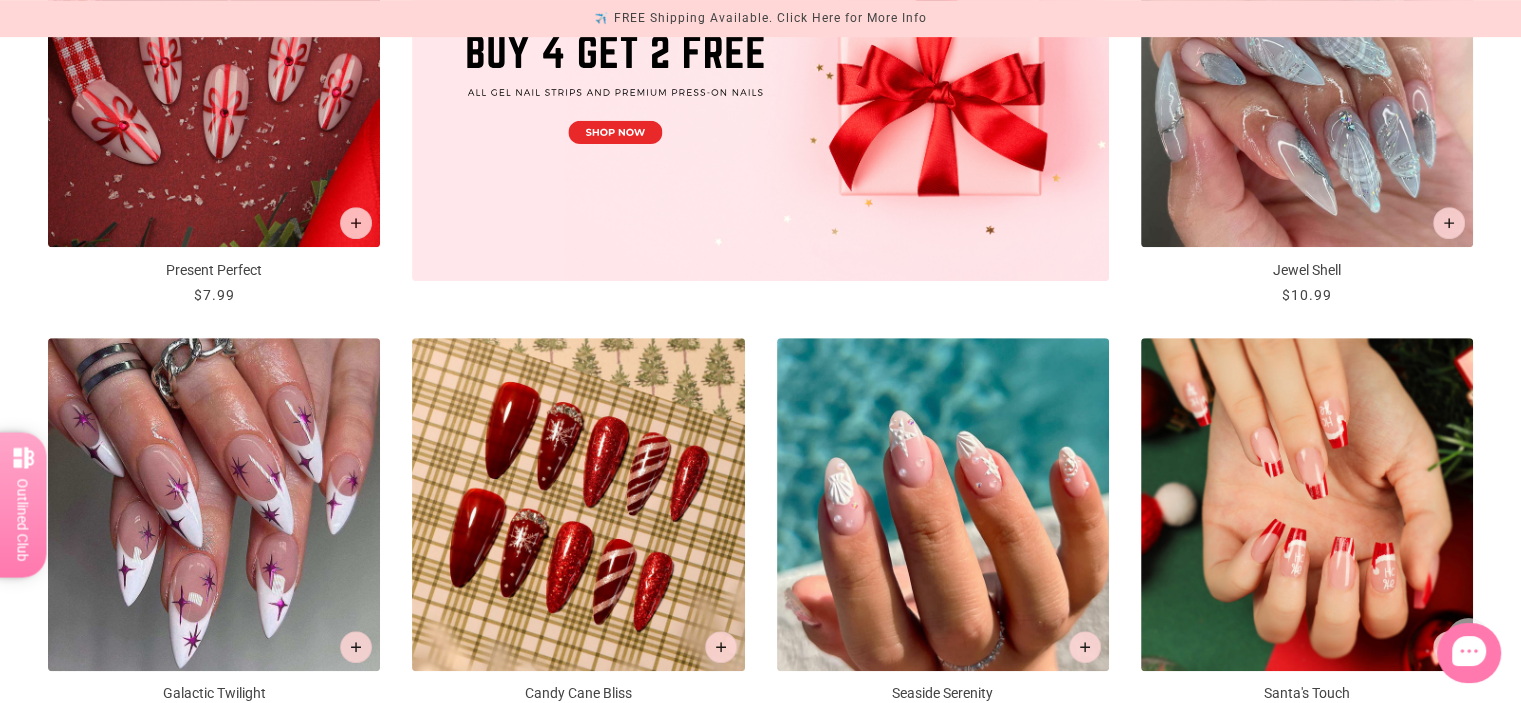 scroll, scrollTop: 1128, scrollLeft: 0, axis: vertical 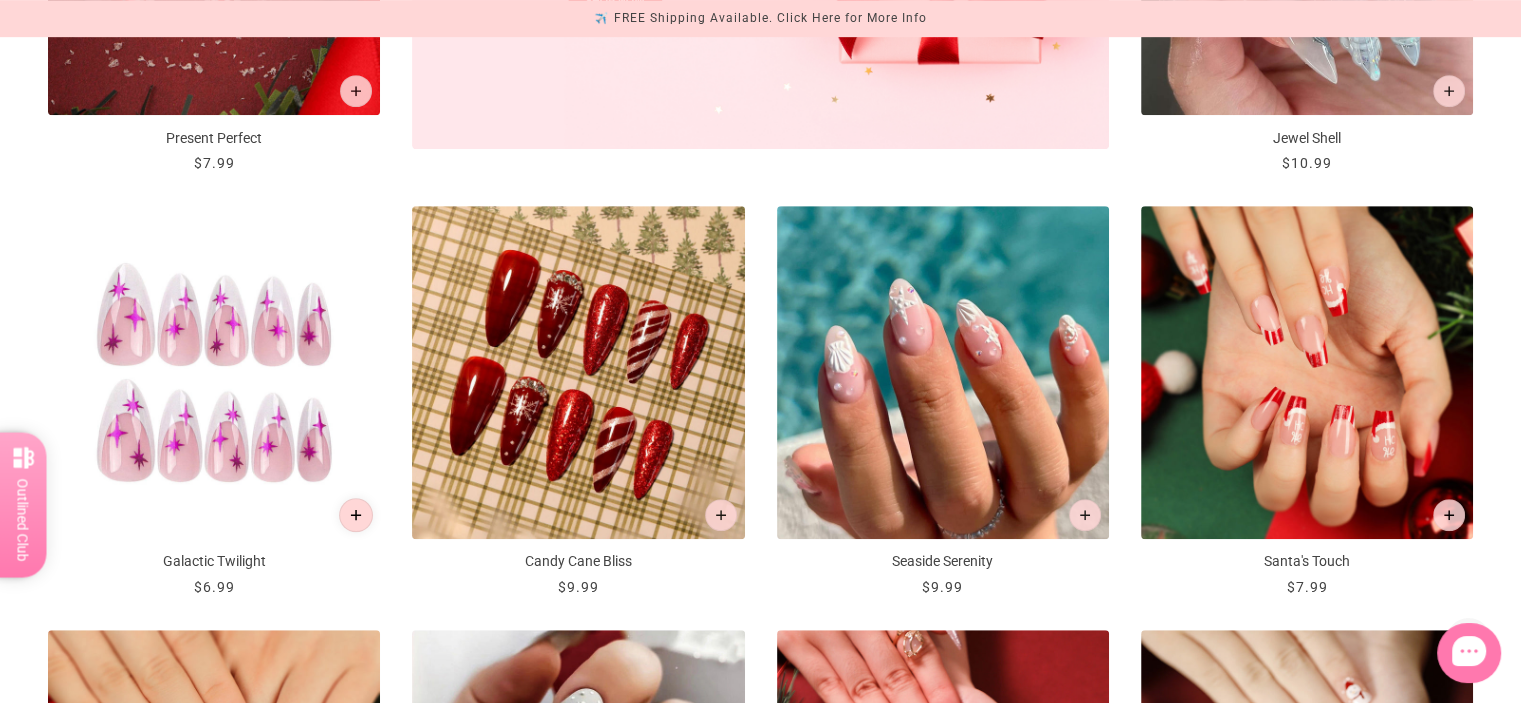 click 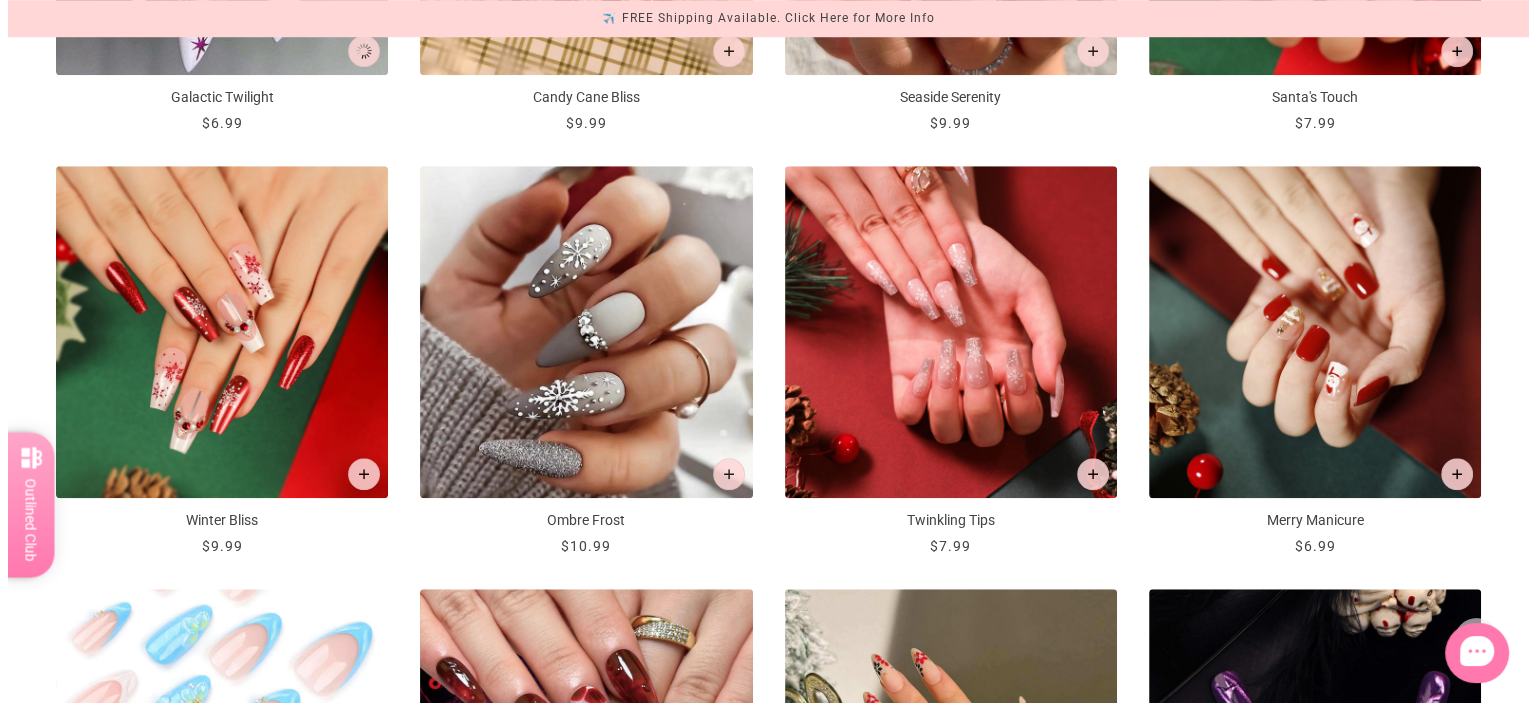 scroll, scrollTop: 0, scrollLeft: 0, axis: both 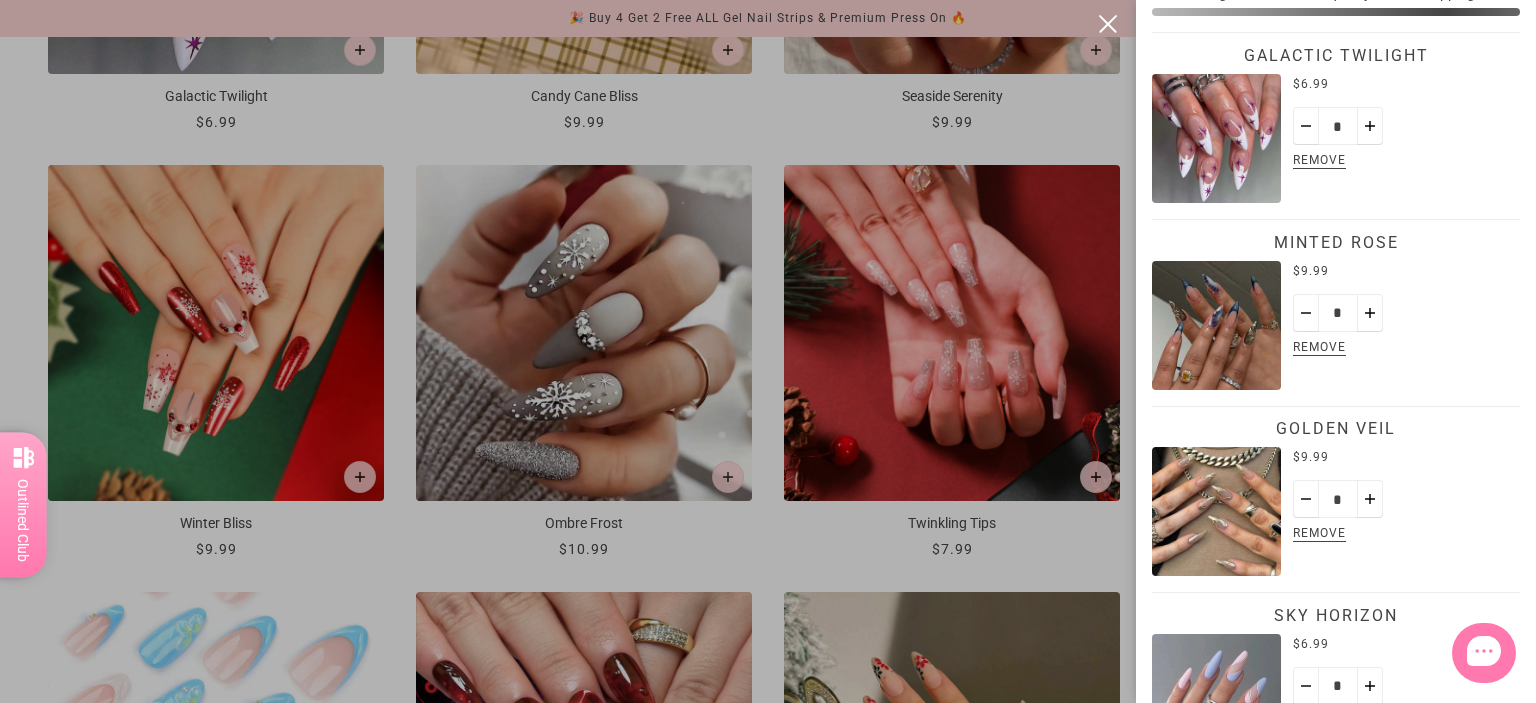 click at bounding box center (768, 351) 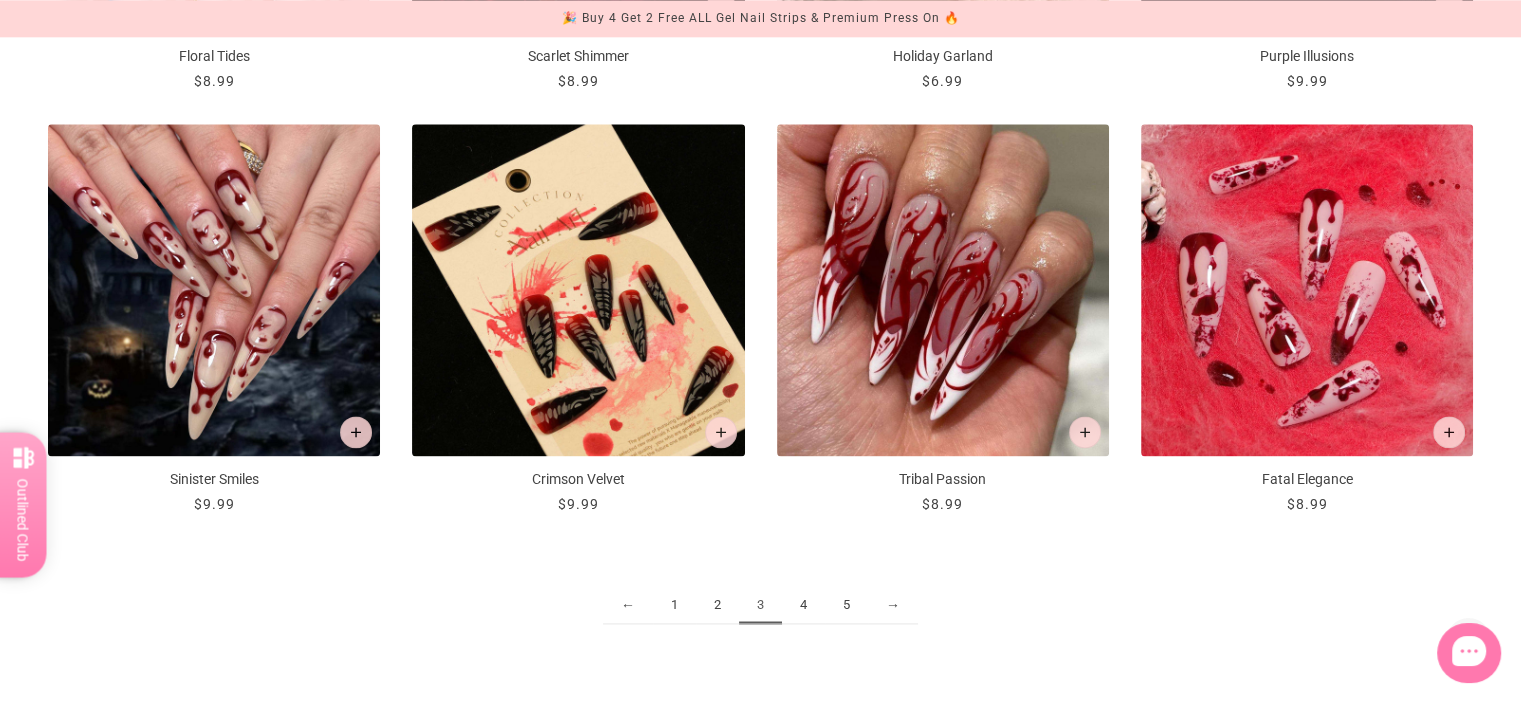 scroll, scrollTop: 2563, scrollLeft: 0, axis: vertical 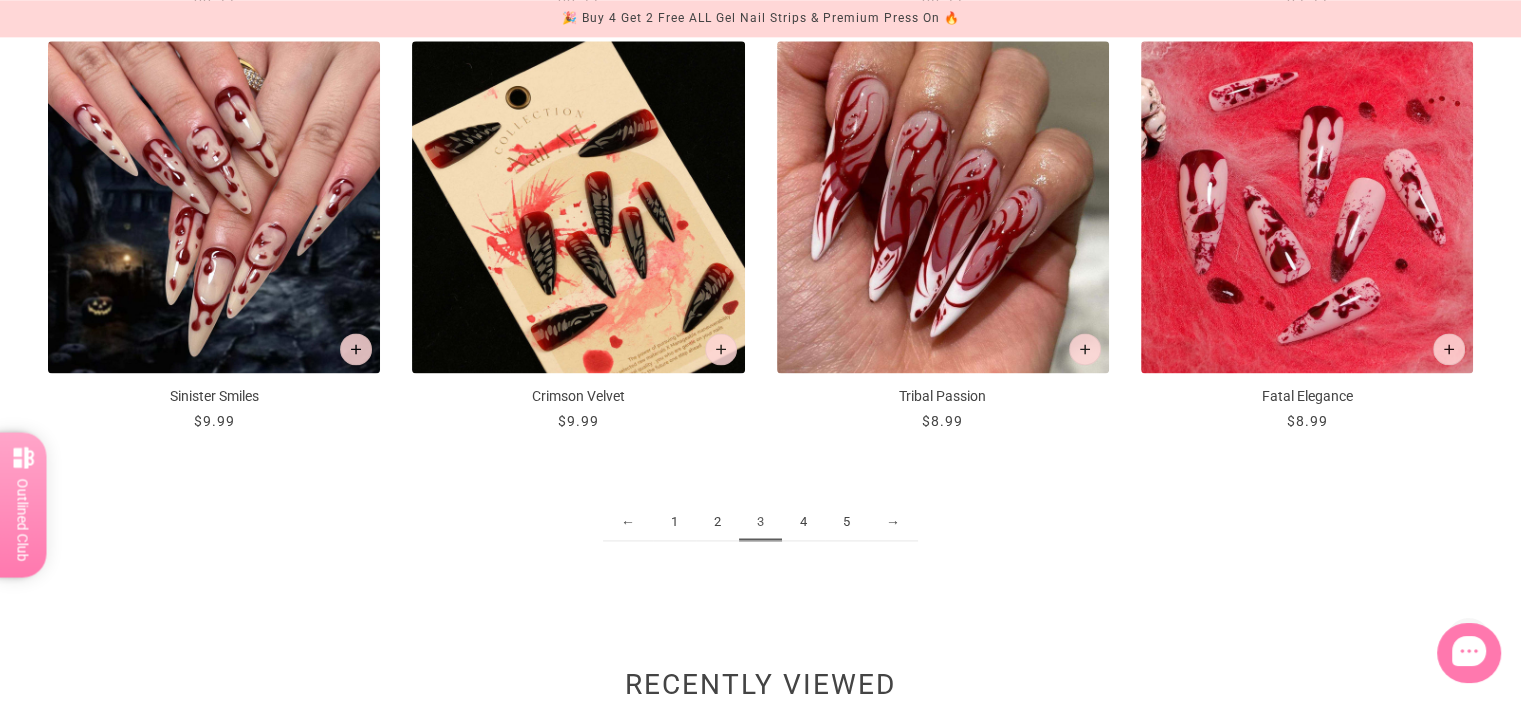 click on "4" at bounding box center [803, 522] 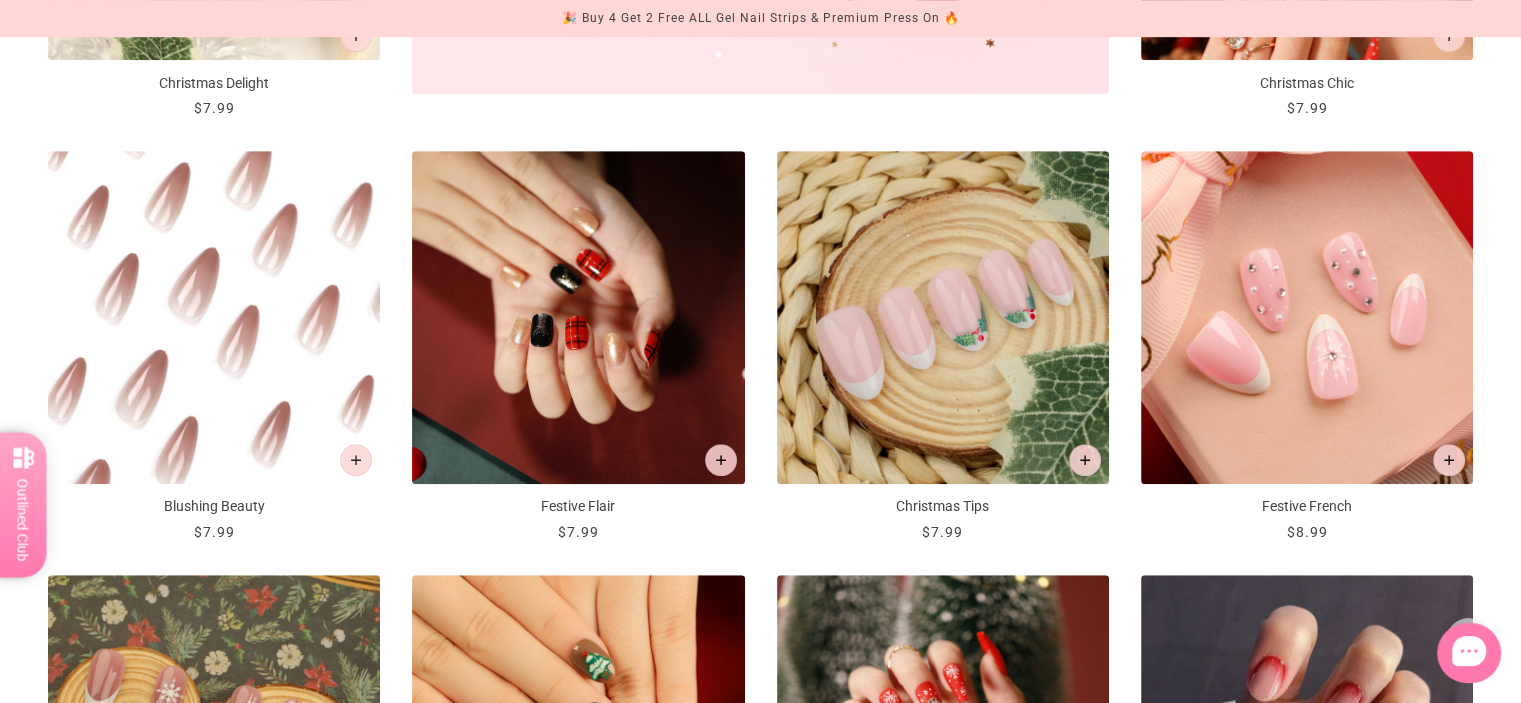 scroll, scrollTop: 1184, scrollLeft: 0, axis: vertical 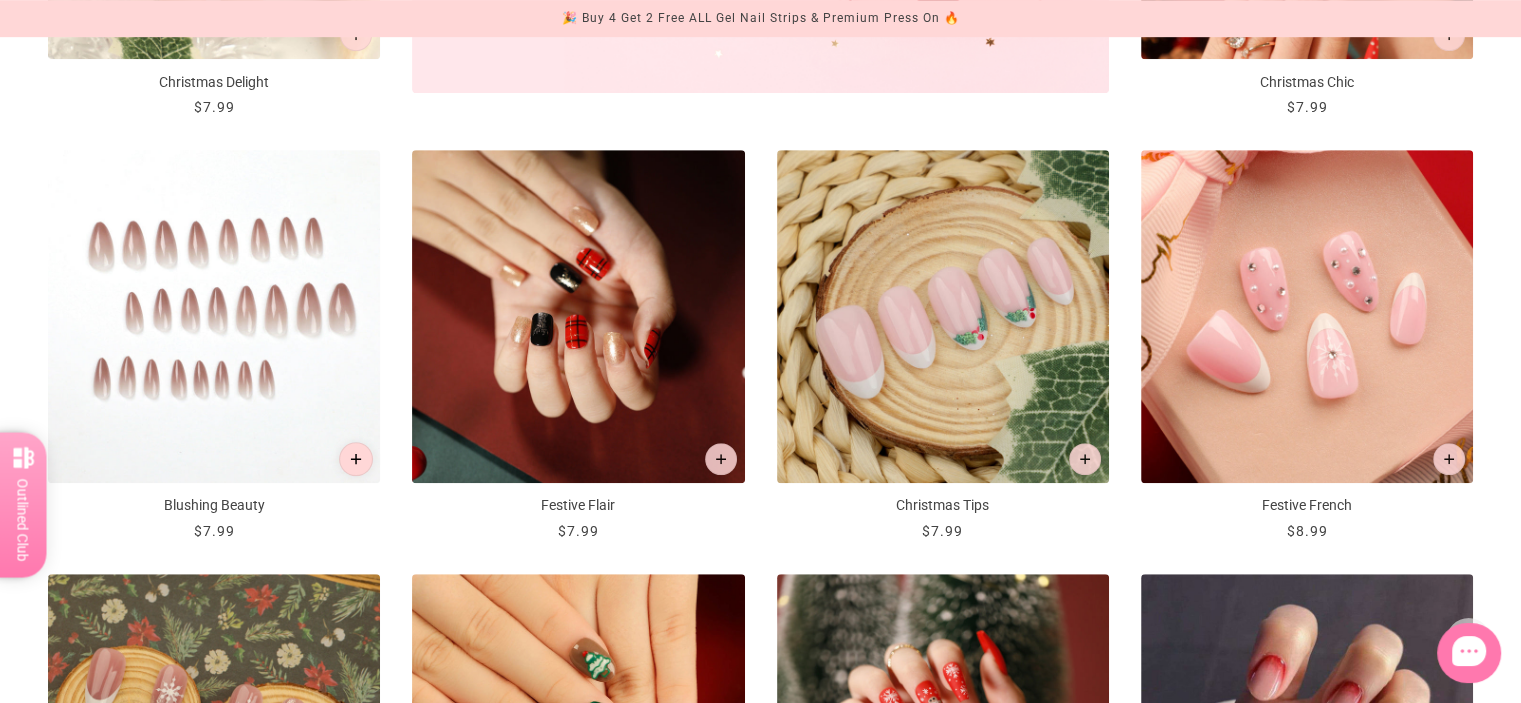 click 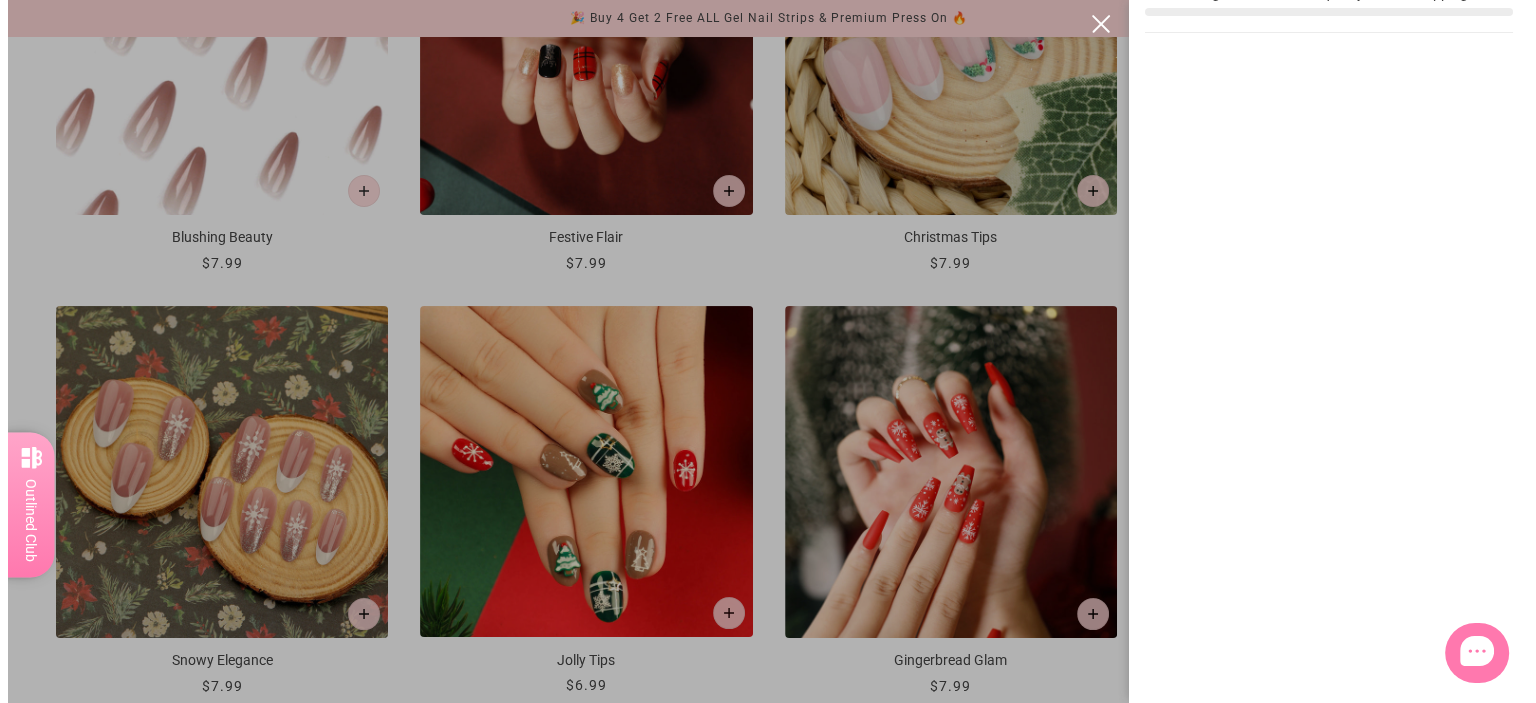 scroll, scrollTop: 0, scrollLeft: 0, axis: both 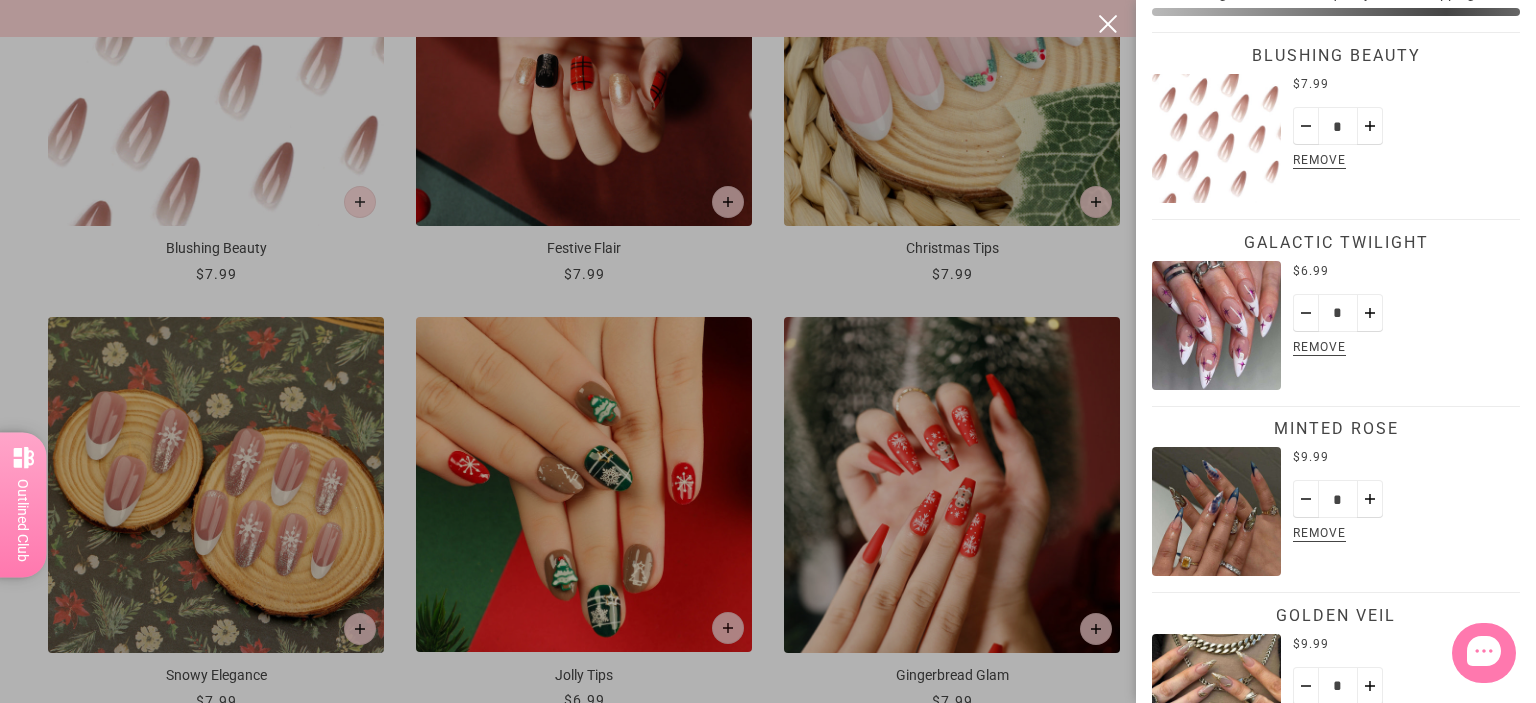 click at bounding box center [768, 351] 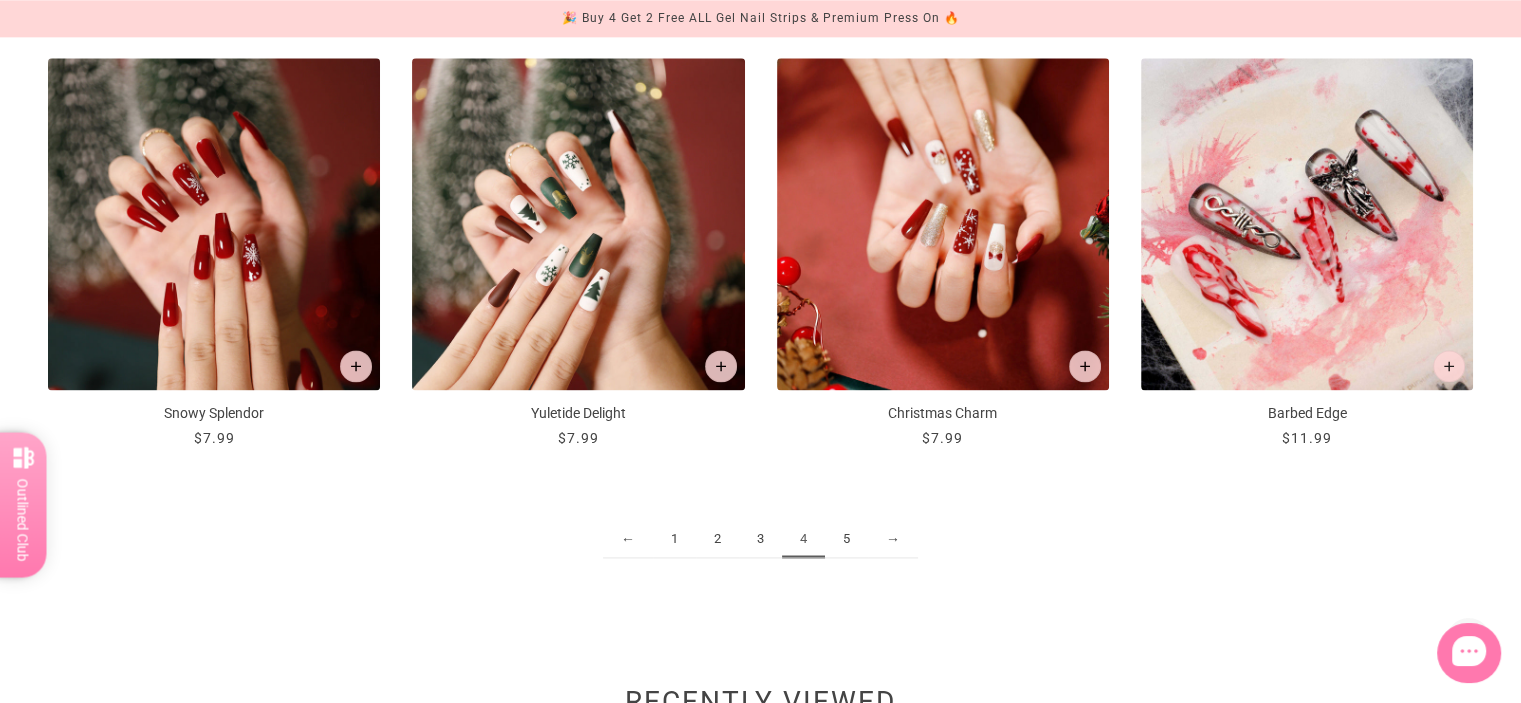 scroll, scrollTop: 2552, scrollLeft: 0, axis: vertical 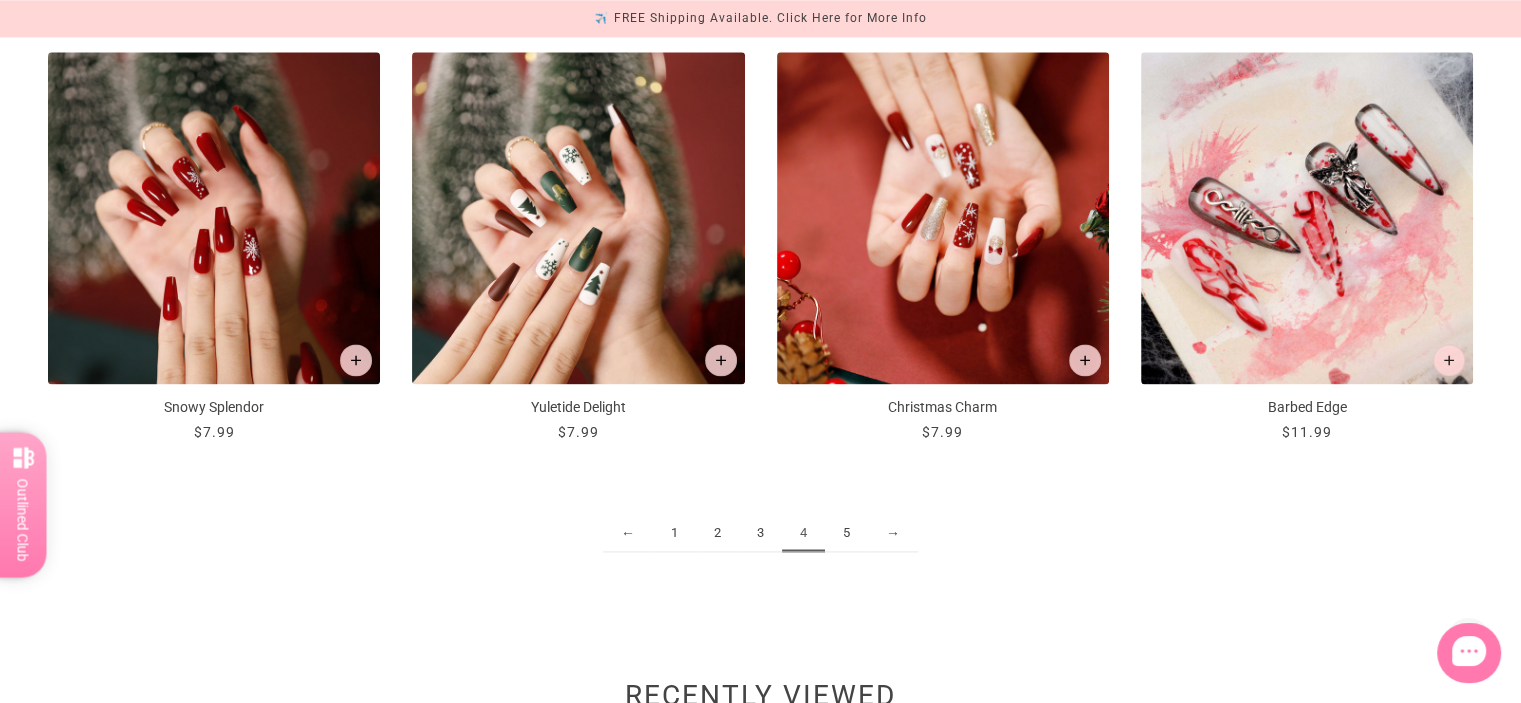 click on "5" at bounding box center [846, 533] 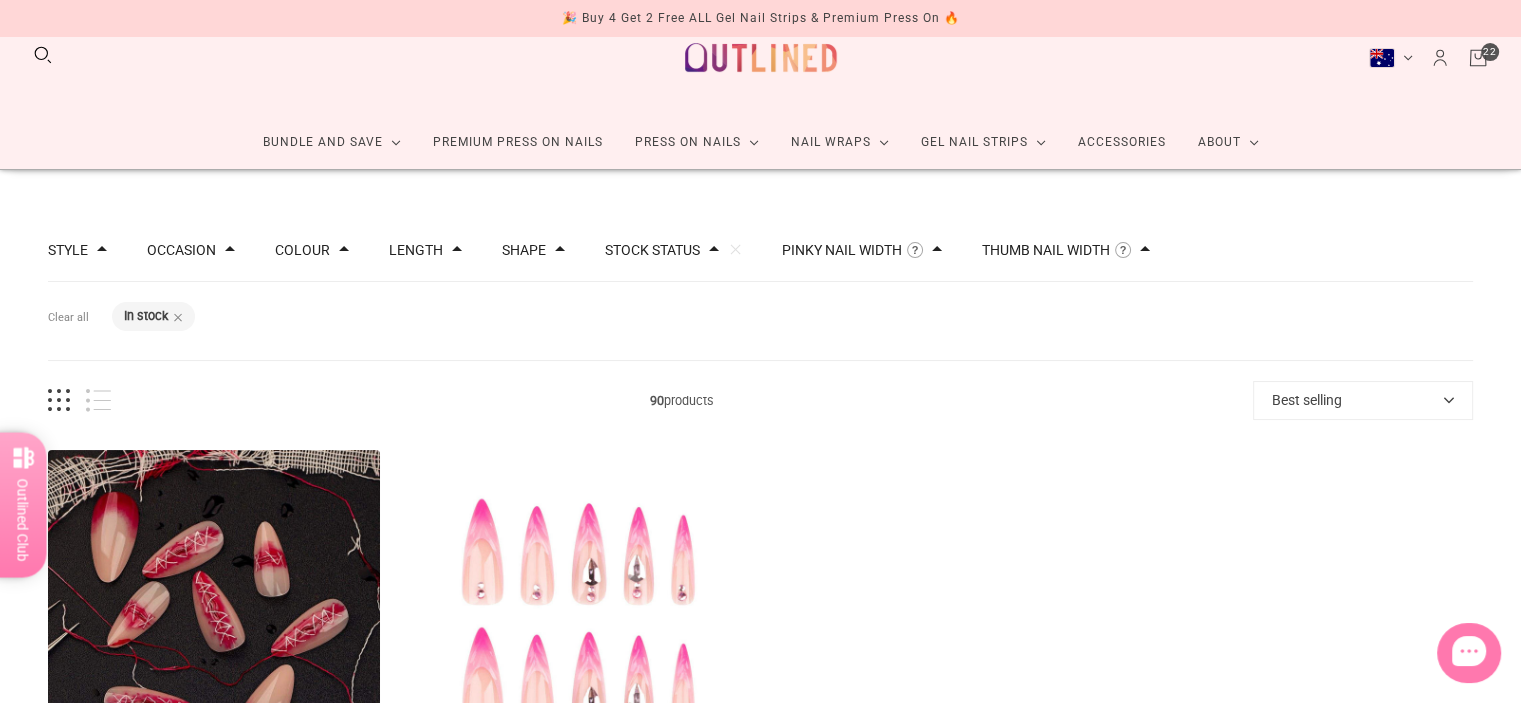 scroll, scrollTop: 0, scrollLeft: 0, axis: both 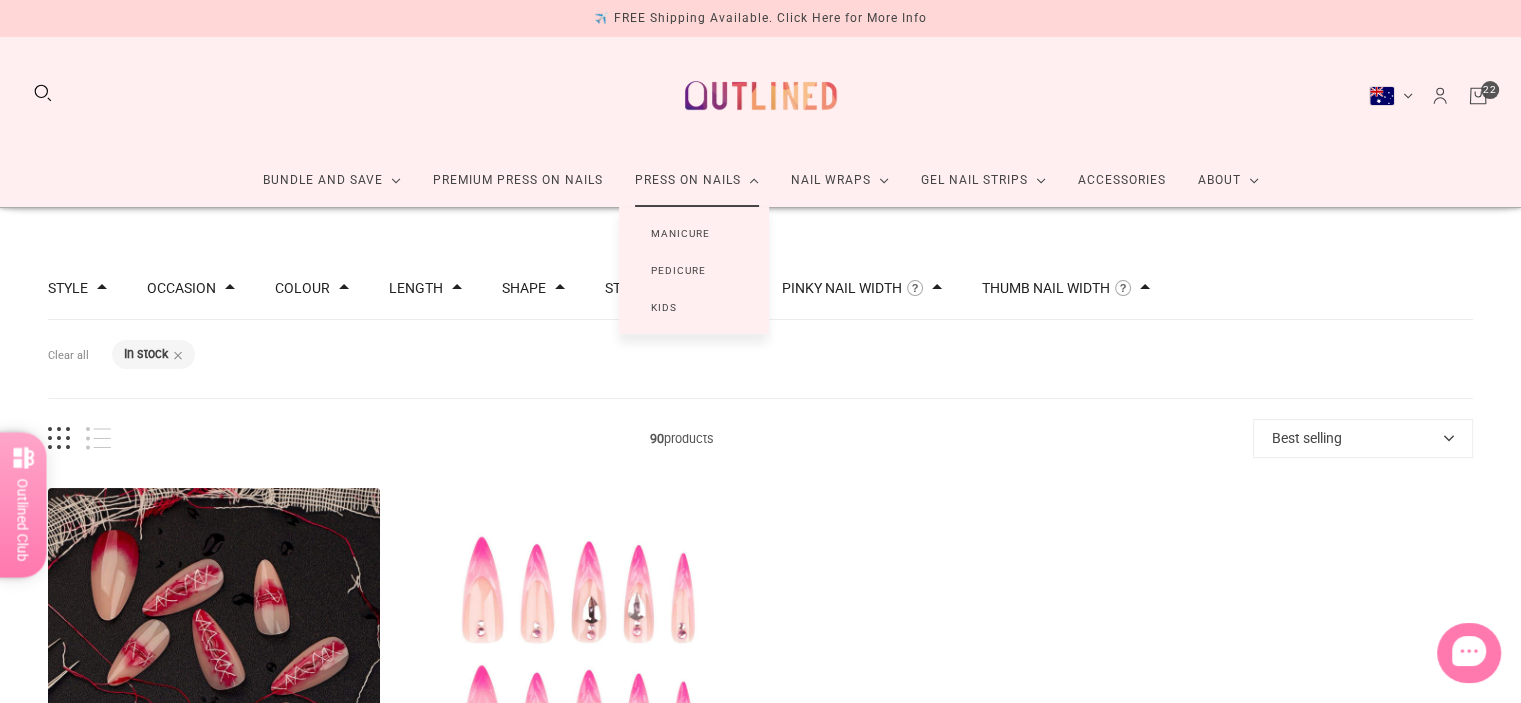 click on "Pedicure" at bounding box center (678, 270) 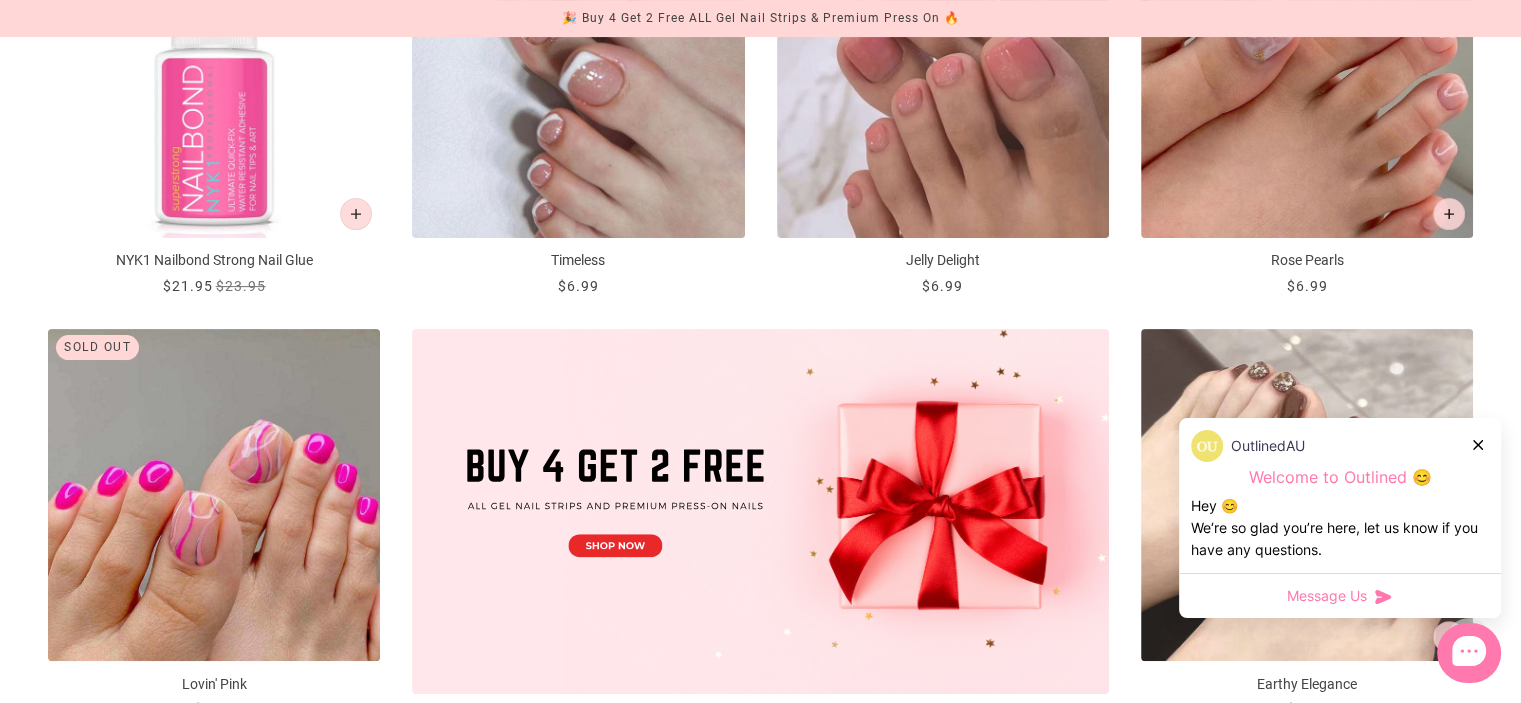 scroll, scrollTop: 506, scrollLeft: 0, axis: vertical 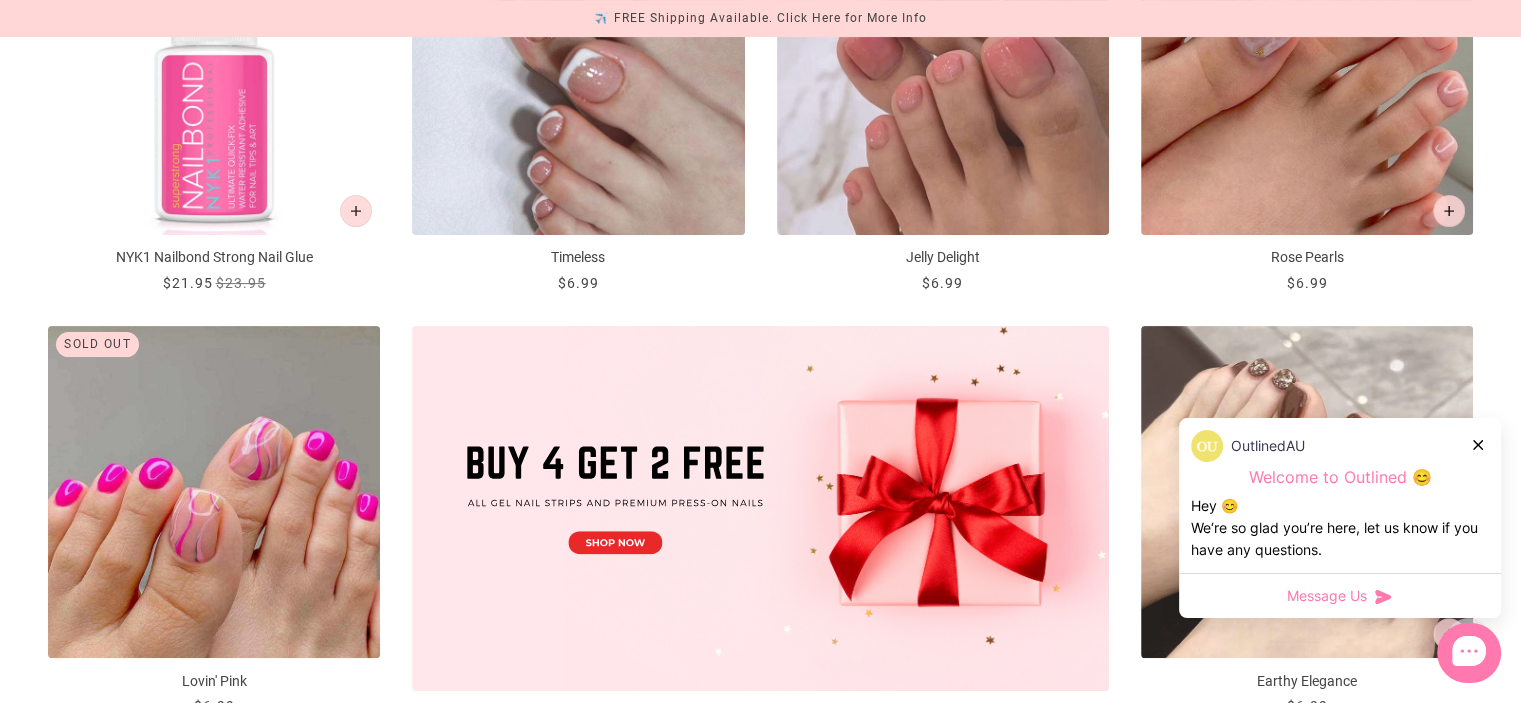 click on "Style               French   1     Glitter Design   1     Nail Art   3     Solid   2   Colour               blue       brown       multicolor       pink       white     Stock status               In stock   4     Out of stock   3   Big Toe Nail Width   The width of the largest nail in this set measured around the curve of your nail.   Please exclude options smaller than your big toe nail.             M ( 16mm to 18mm )   2     XL ( > 20mm )   4         7  products Best selling Best selling Relevance Date: New to Old Date: Old to New Title: A-Z Title: Z-A Price: Low to High Price: High to Low         9% Off     ...               NYK1 Nailbond Strong Nail Glue
$21.95
$23.95
/
Sold out     ...             Timeless
$6.99
/
Sold out     ...             Jelly Delight
$6.99" at bounding box center [760, 507] 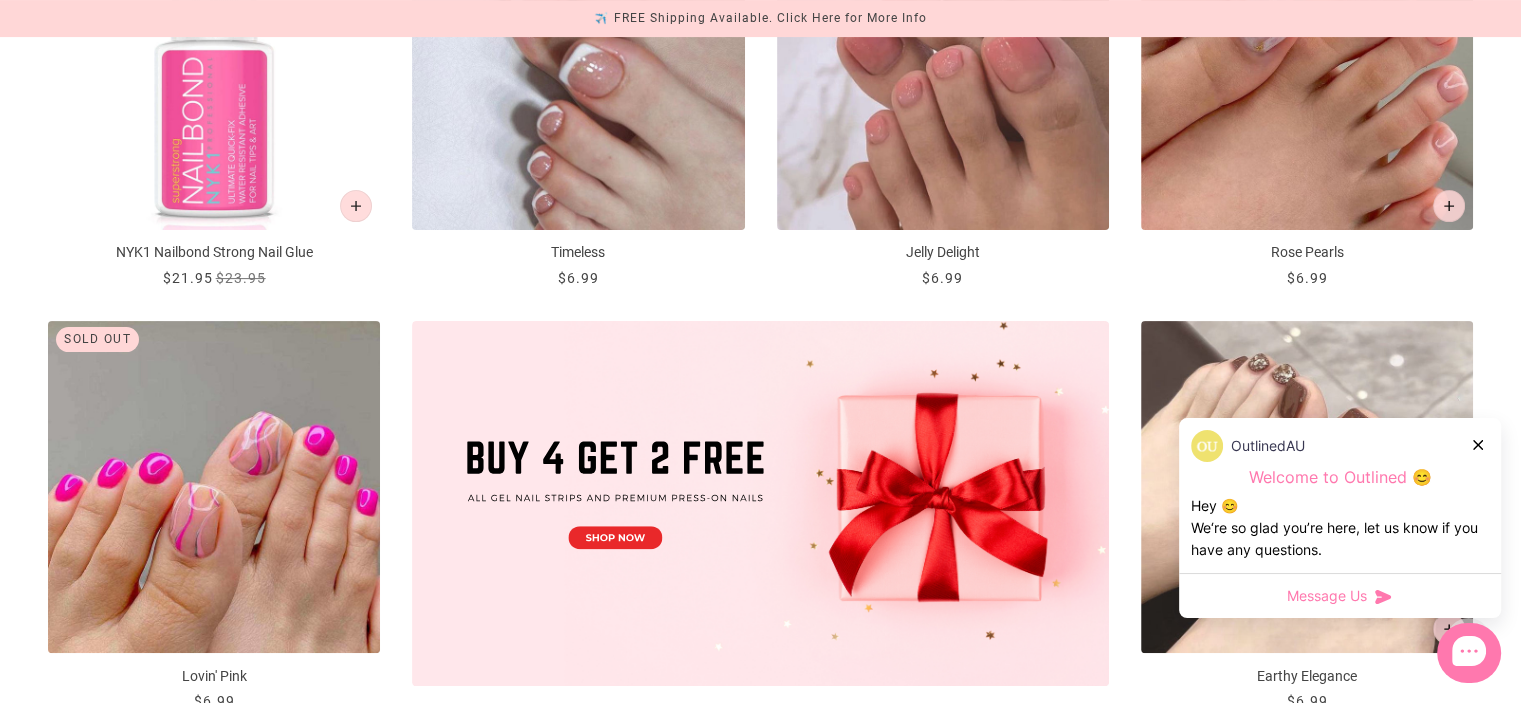 scroll, scrollTop: 510, scrollLeft: 0, axis: vertical 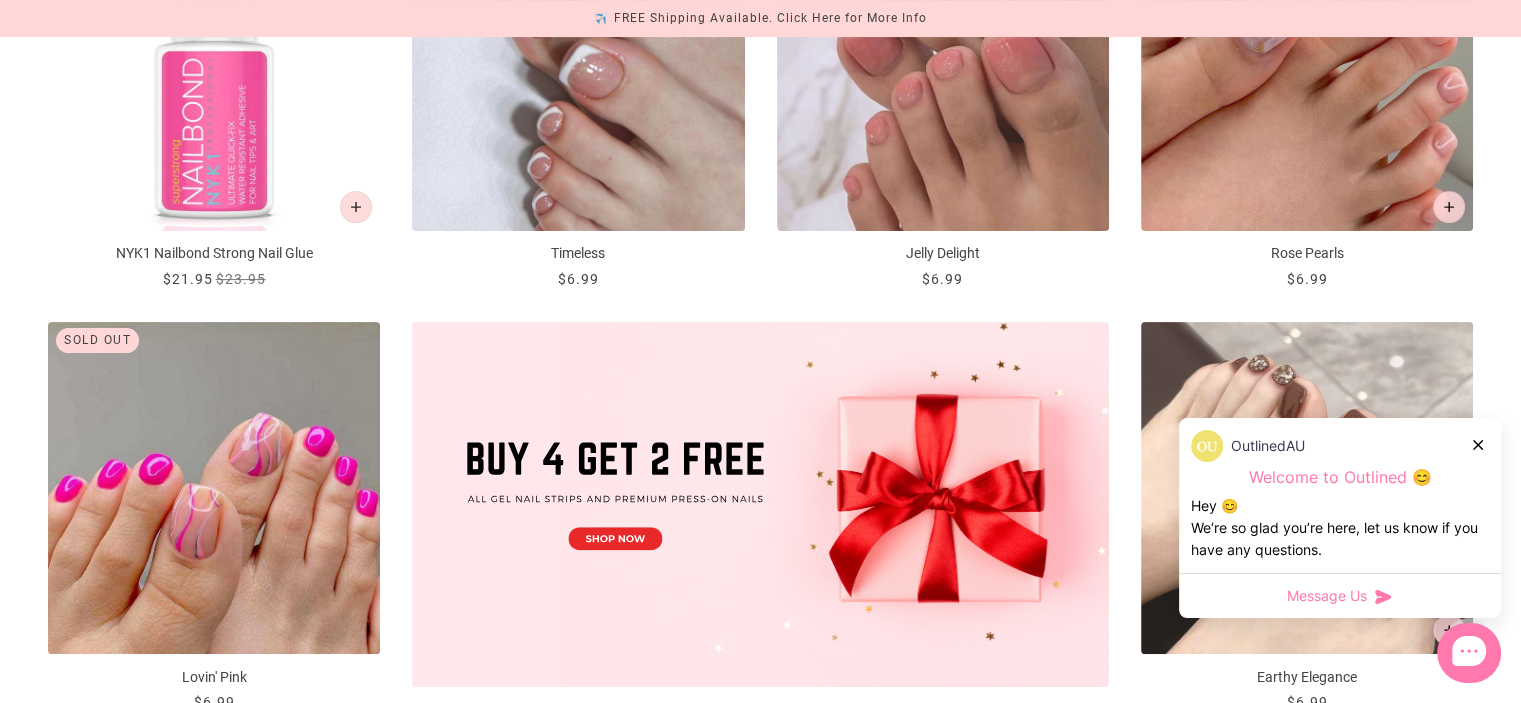 click at bounding box center [1479, 444] 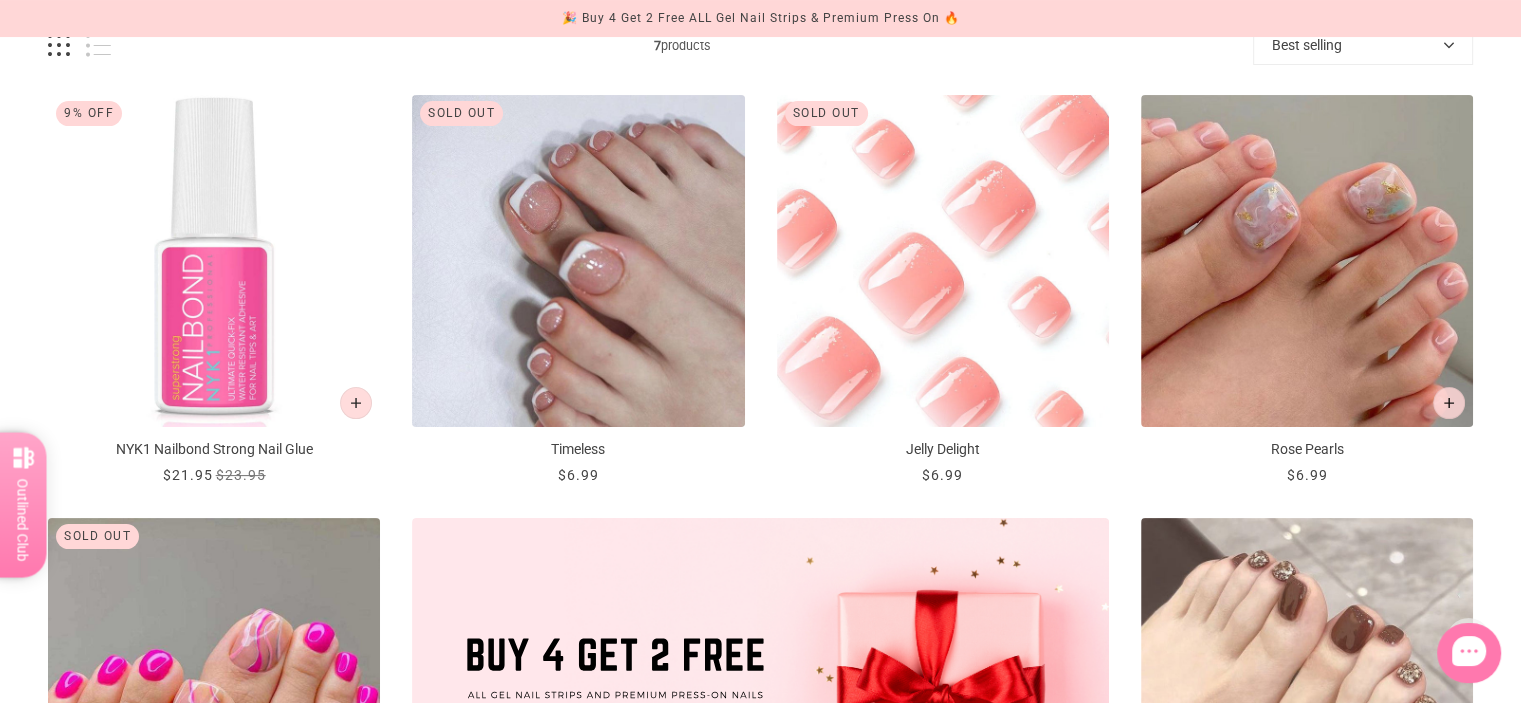 scroll, scrollTop: 90, scrollLeft: 0, axis: vertical 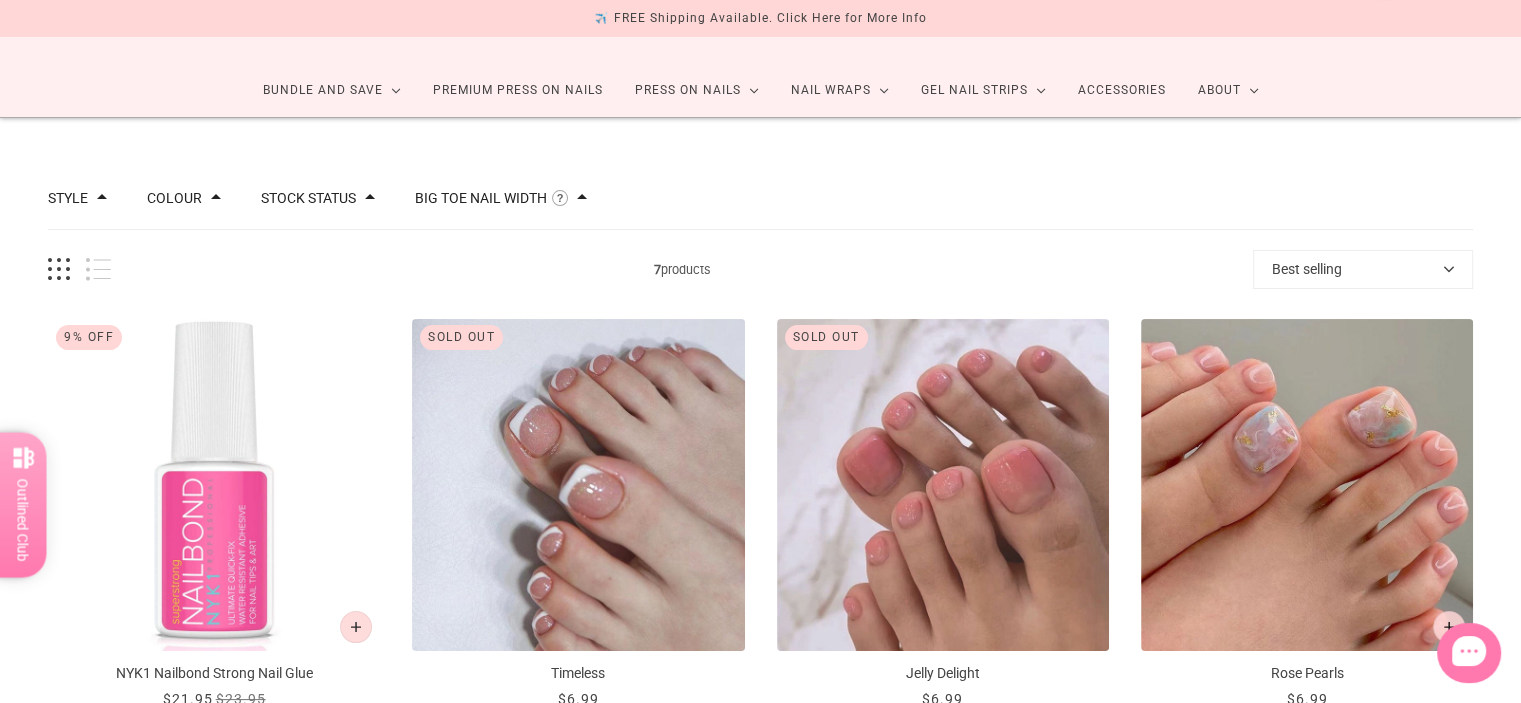 click on "Stock status" at bounding box center (308, 198) 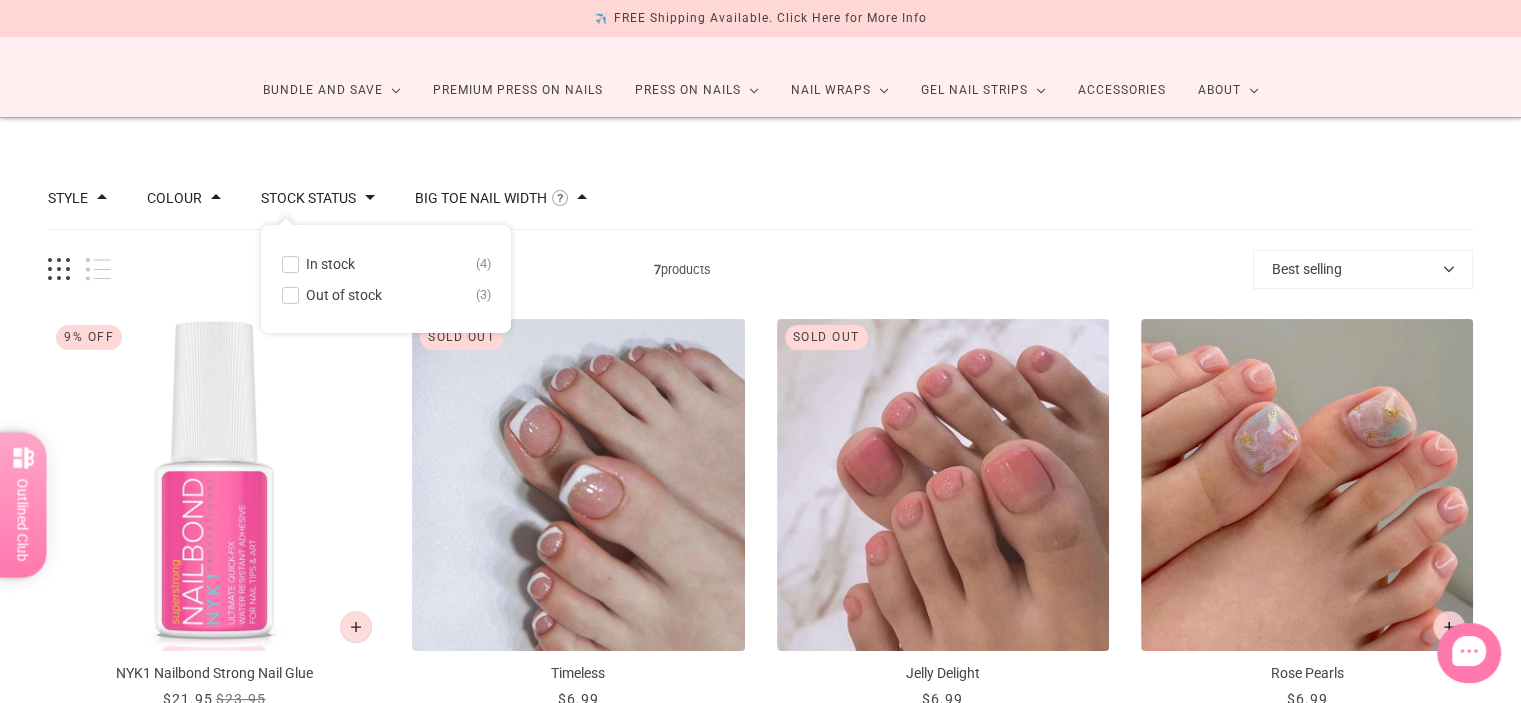 click on "In stock   4" at bounding box center [386, 264] 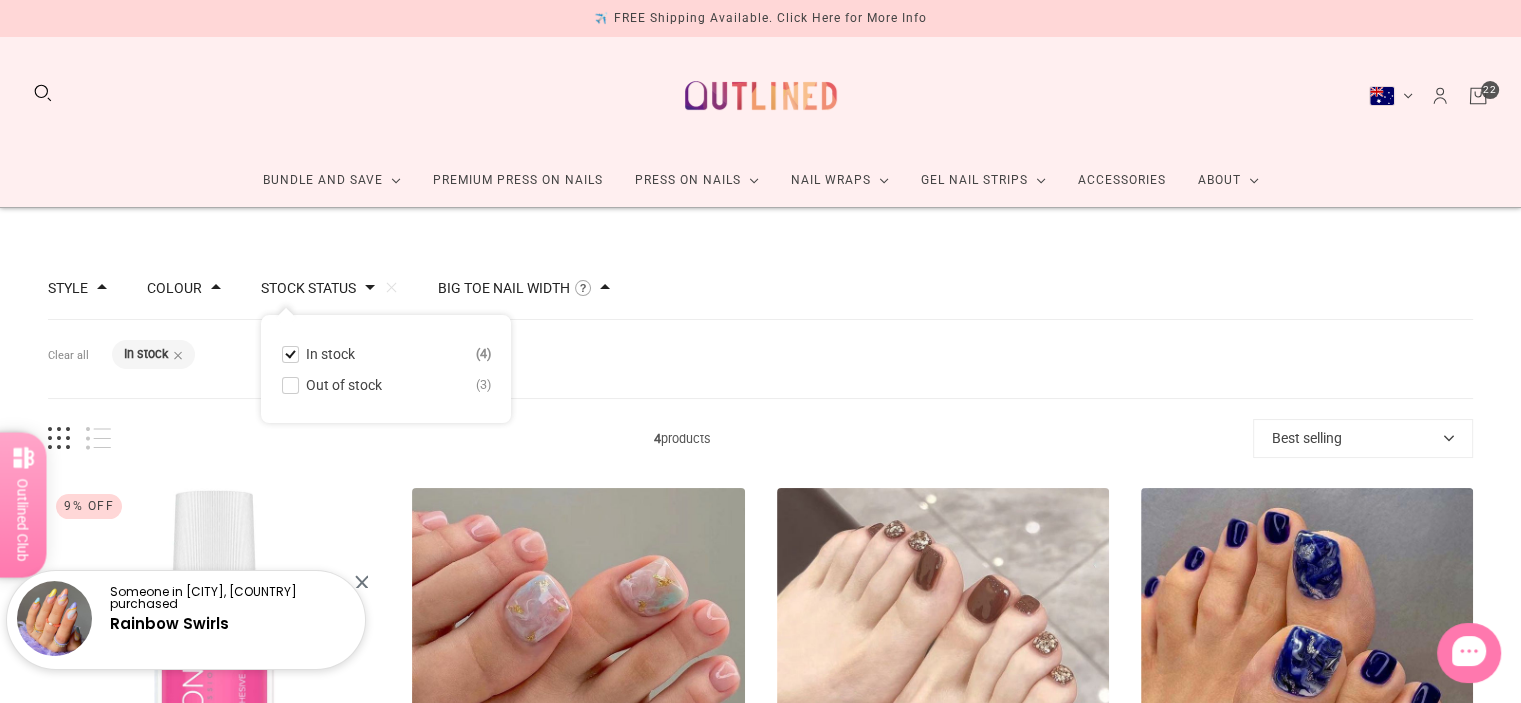 scroll, scrollTop: 0, scrollLeft: 0, axis: both 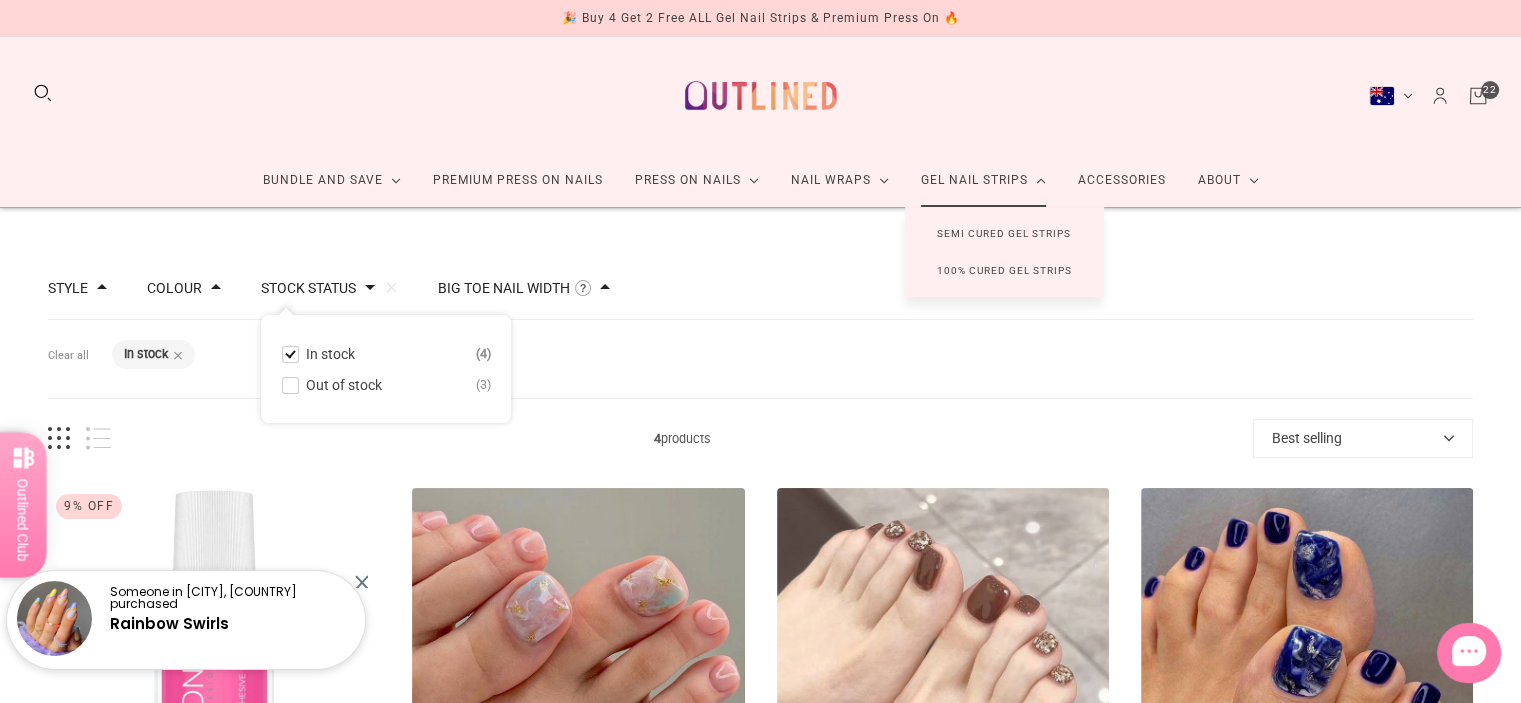 click on "Gel Nail Strips" 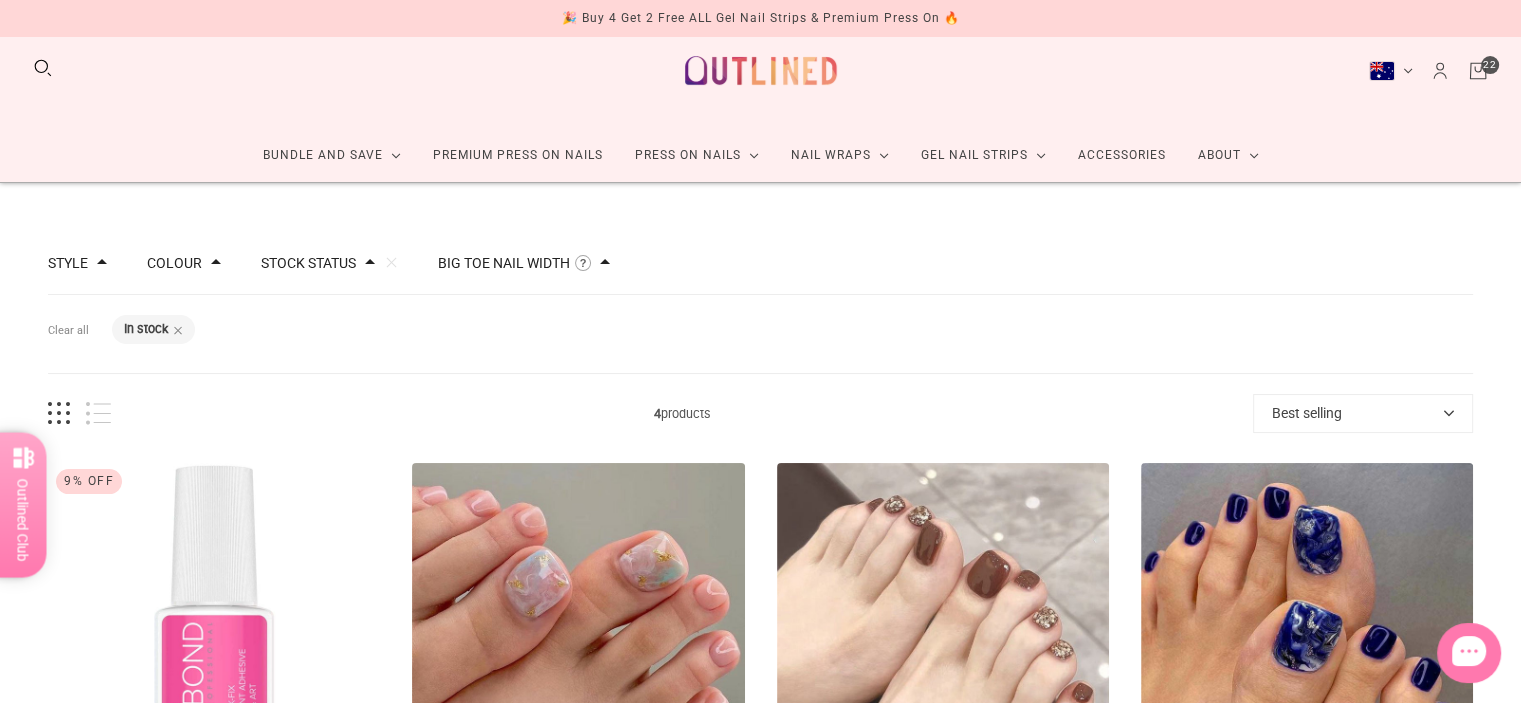scroll, scrollTop: 0, scrollLeft: 0, axis: both 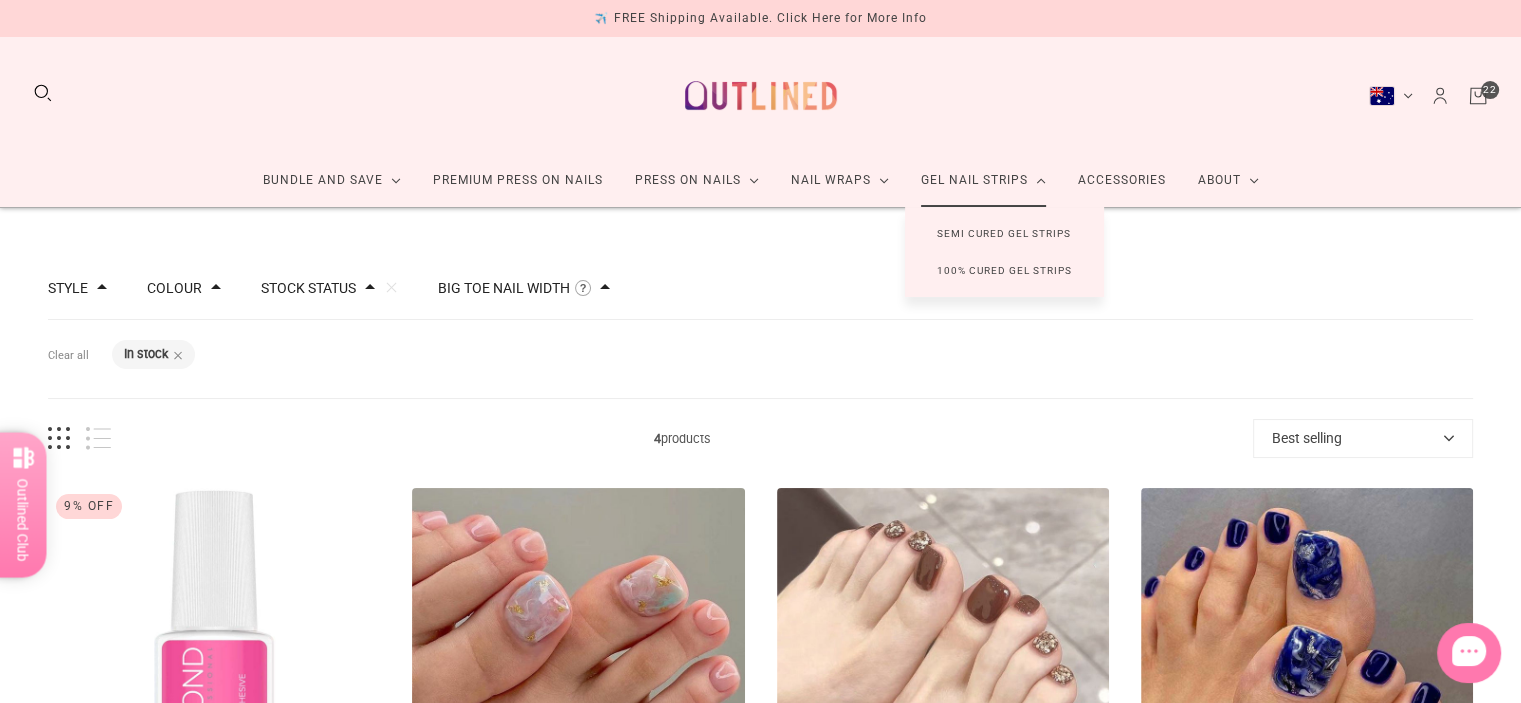 click on "Gel Nail Strips" 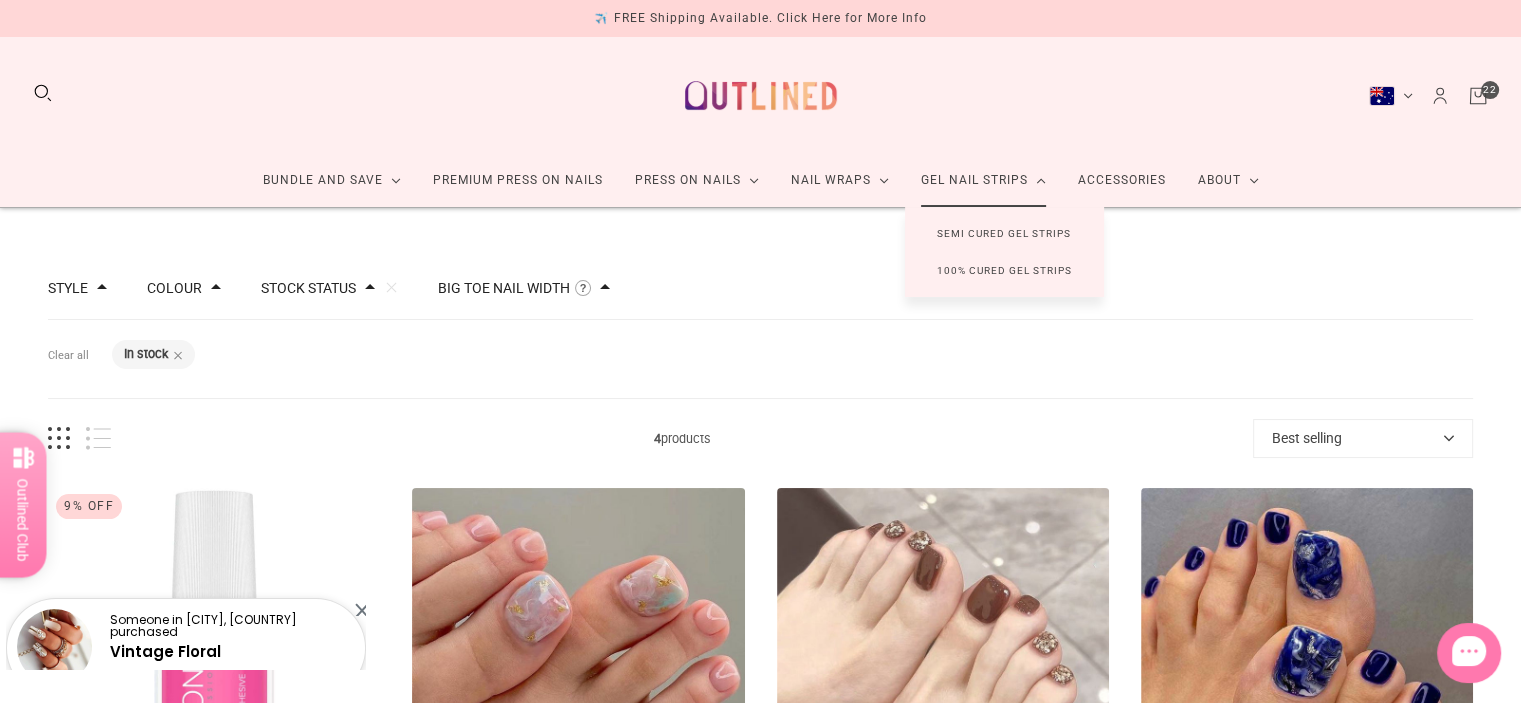 click on "Semi Cured Gel Strips" at bounding box center [1004, 233] 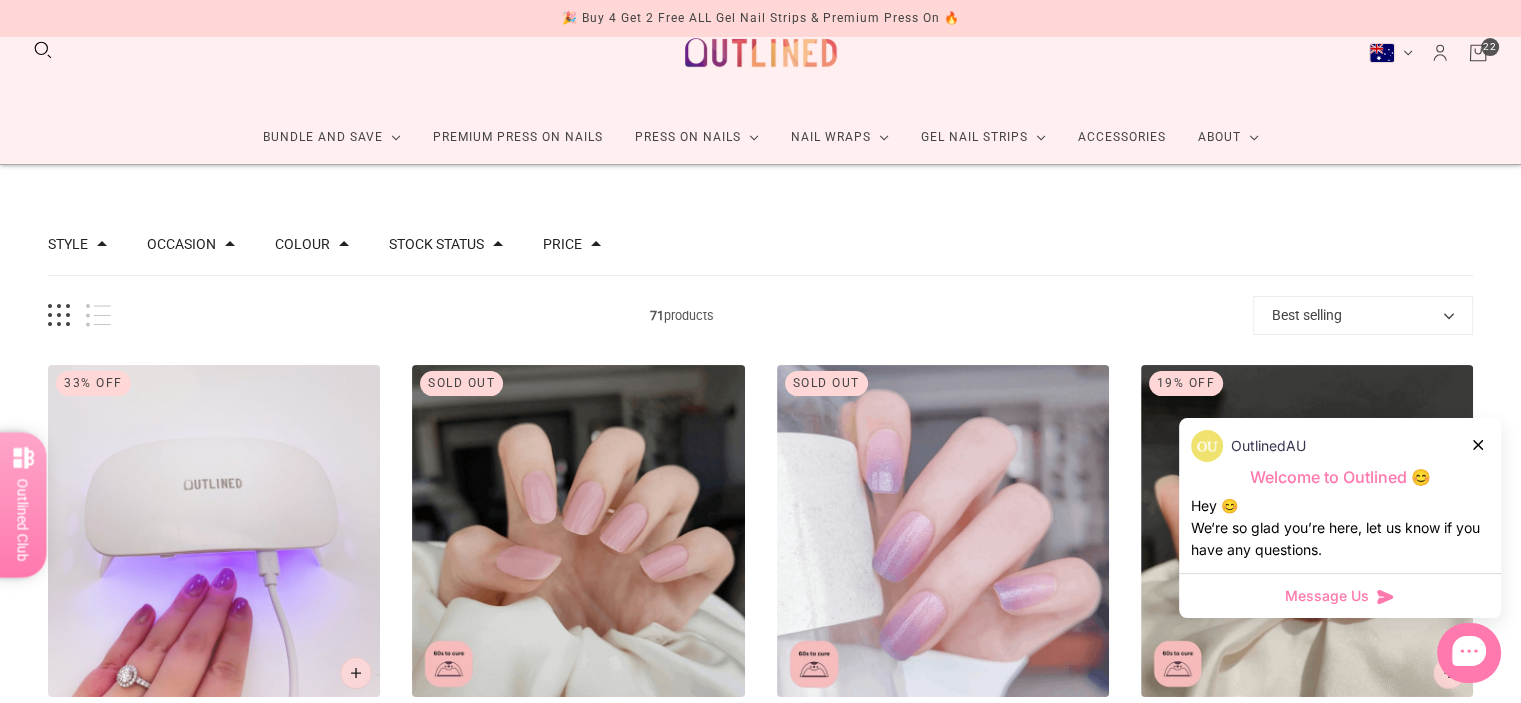 scroll, scrollTop: 0, scrollLeft: 0, axis: both 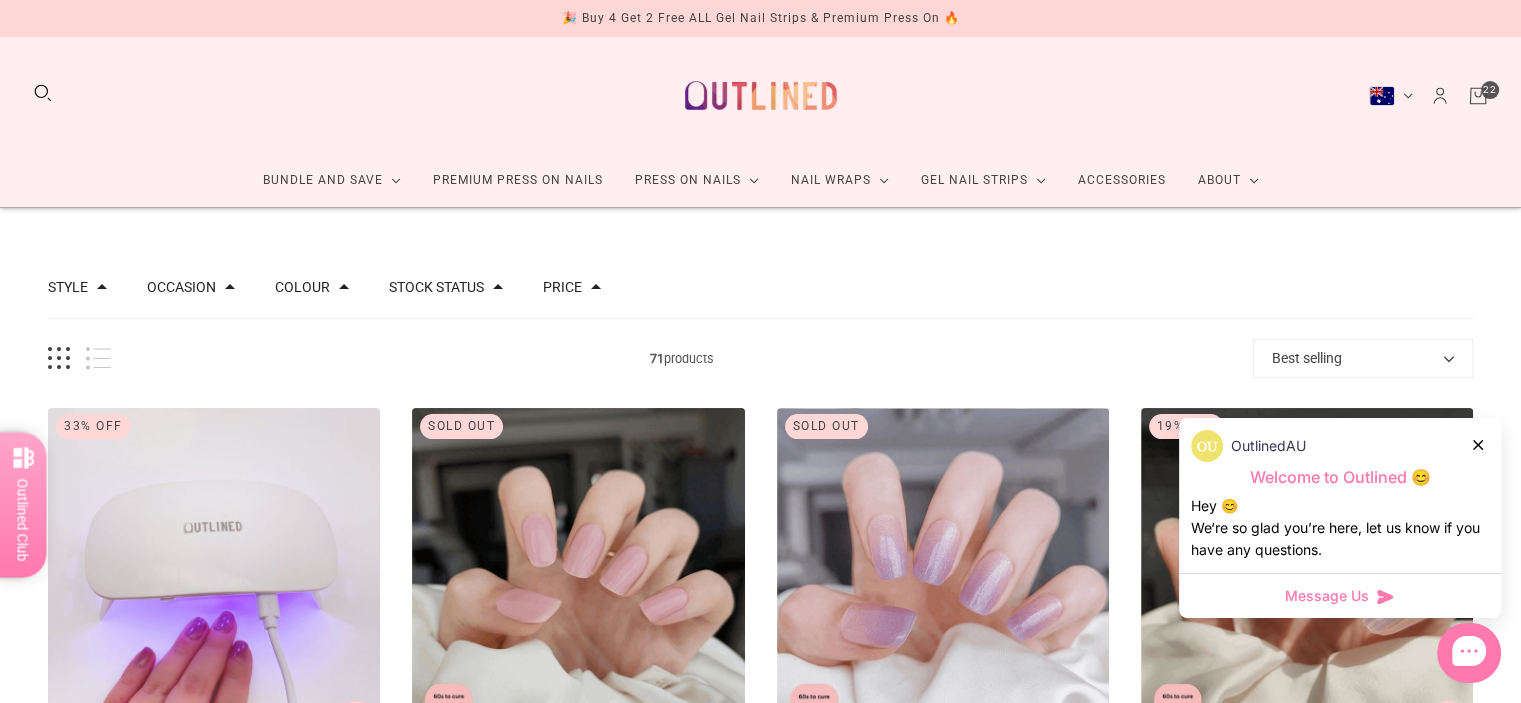 click 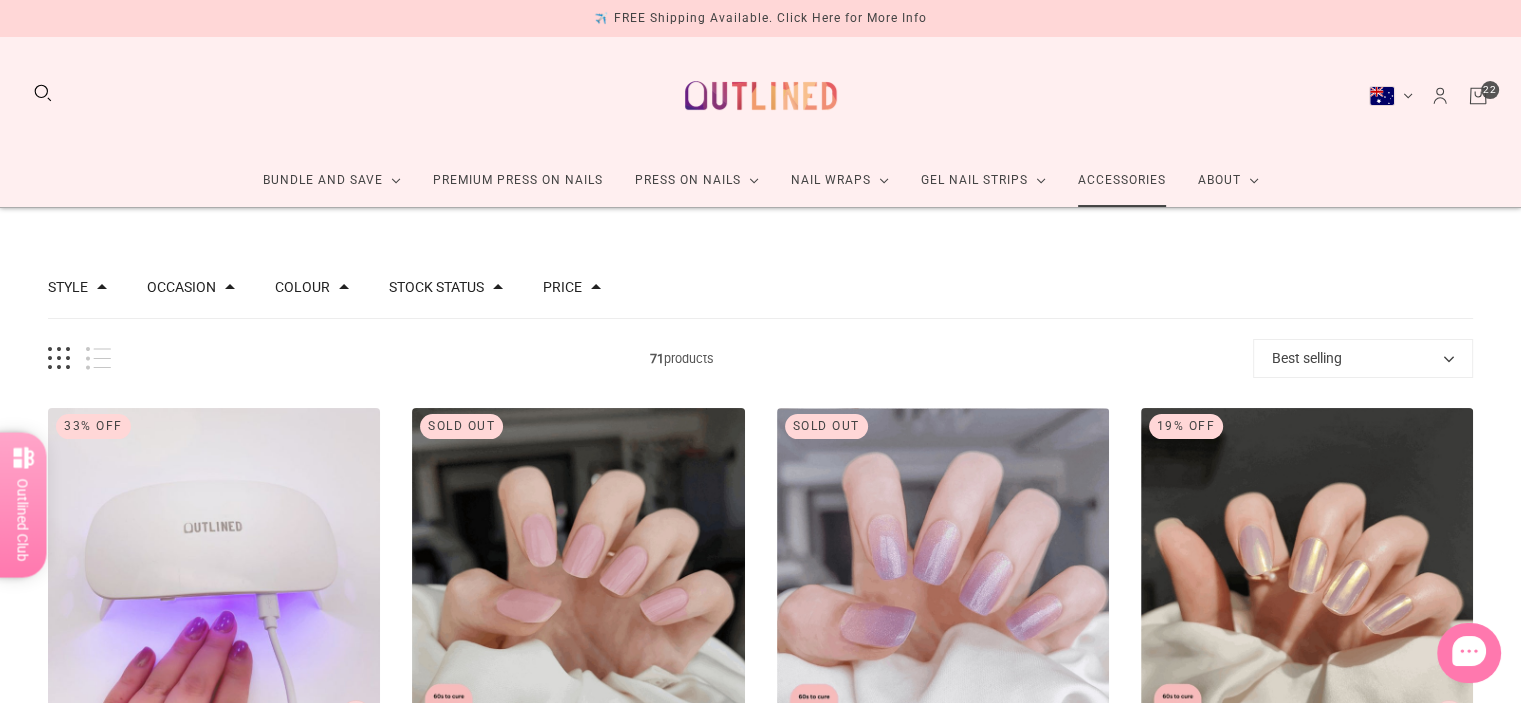 click on "Accessories" 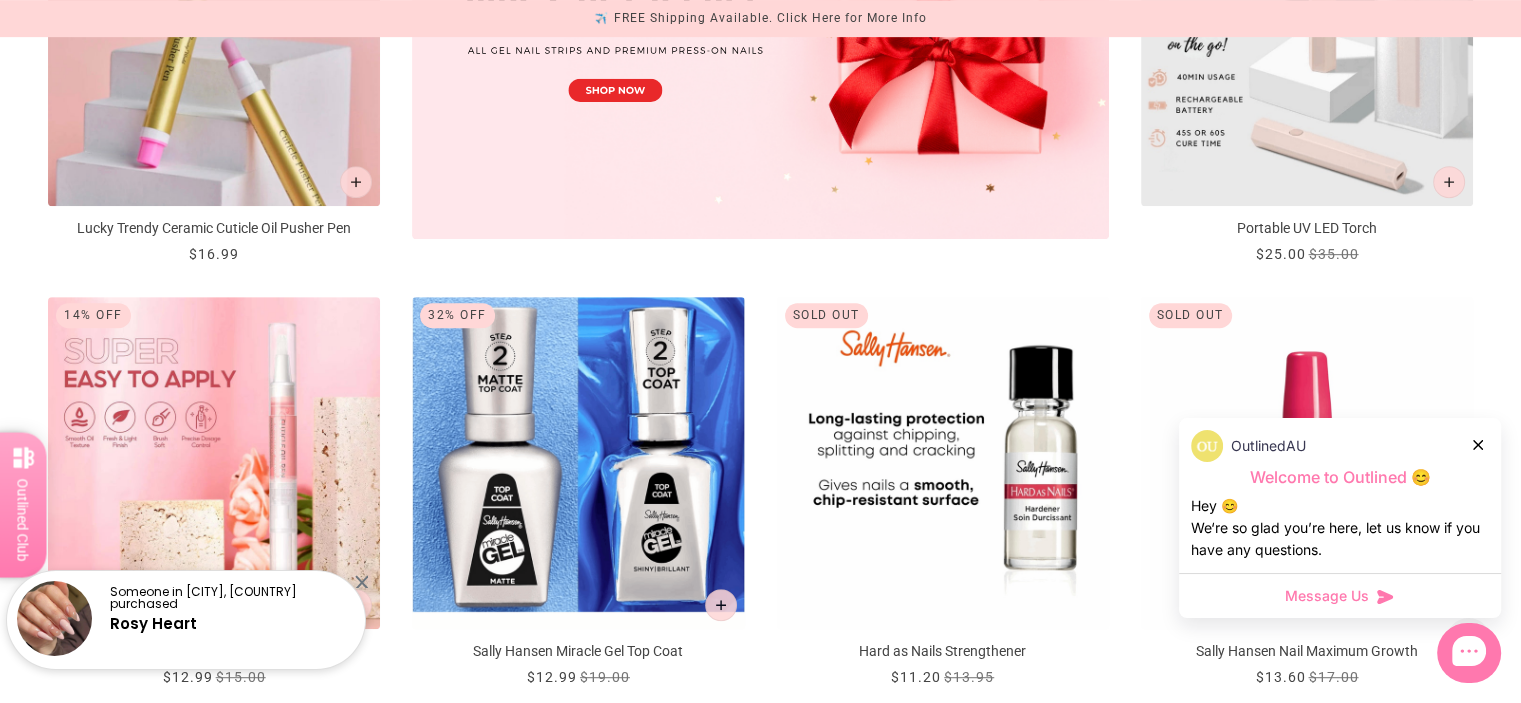 scroll, scrollTop: 959, scrollLeft: 0, axis: vertical 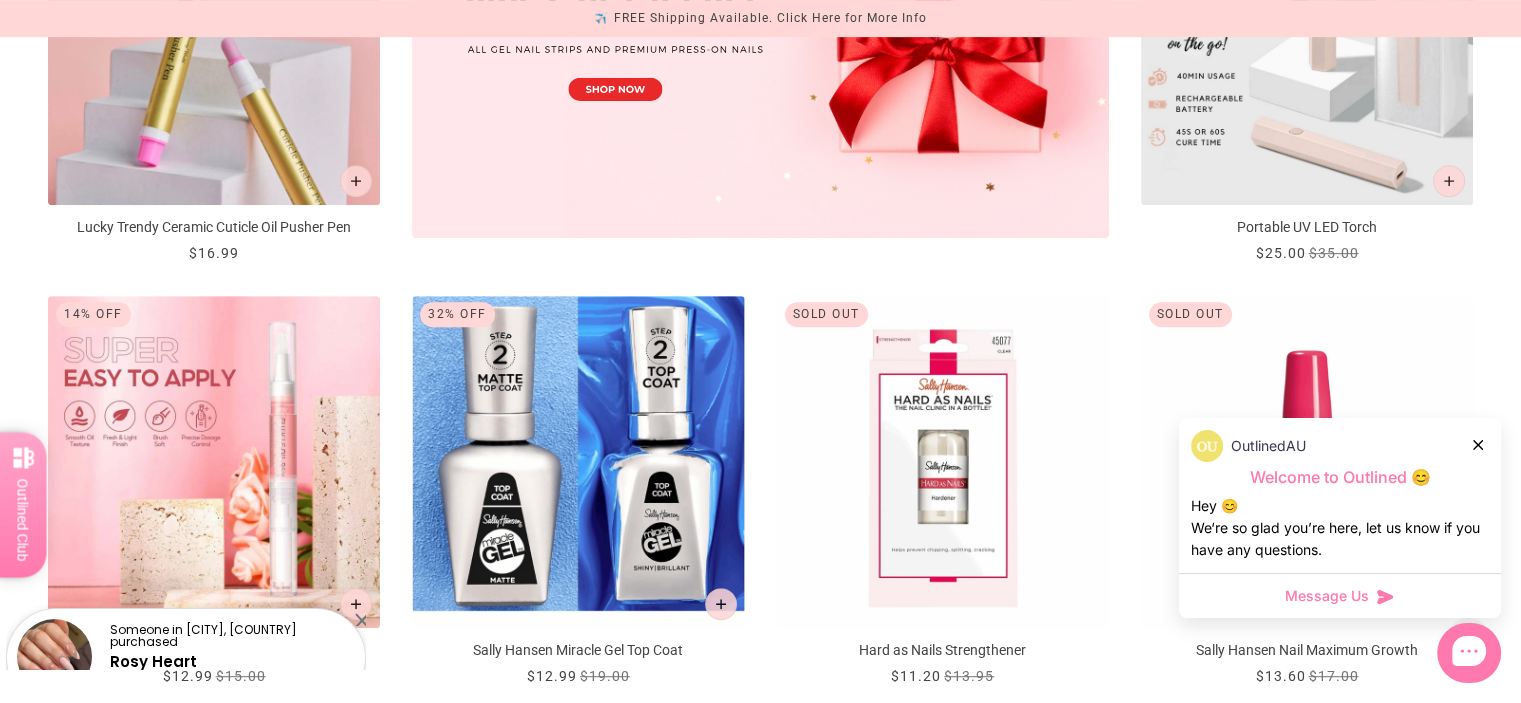 click at bounding box center (1479, 444) 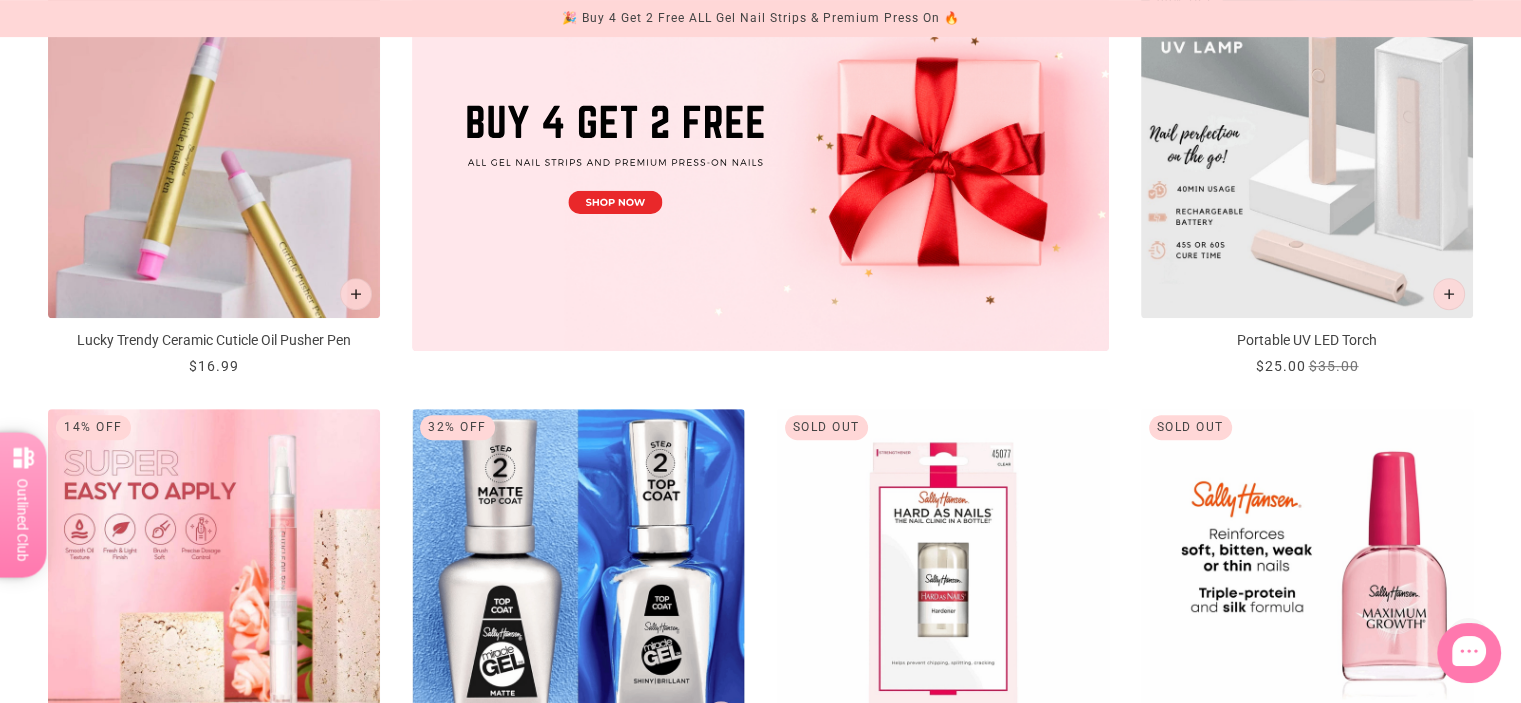 scroll, scrollTop: 484, scrollLeft: 0, axis: vertical 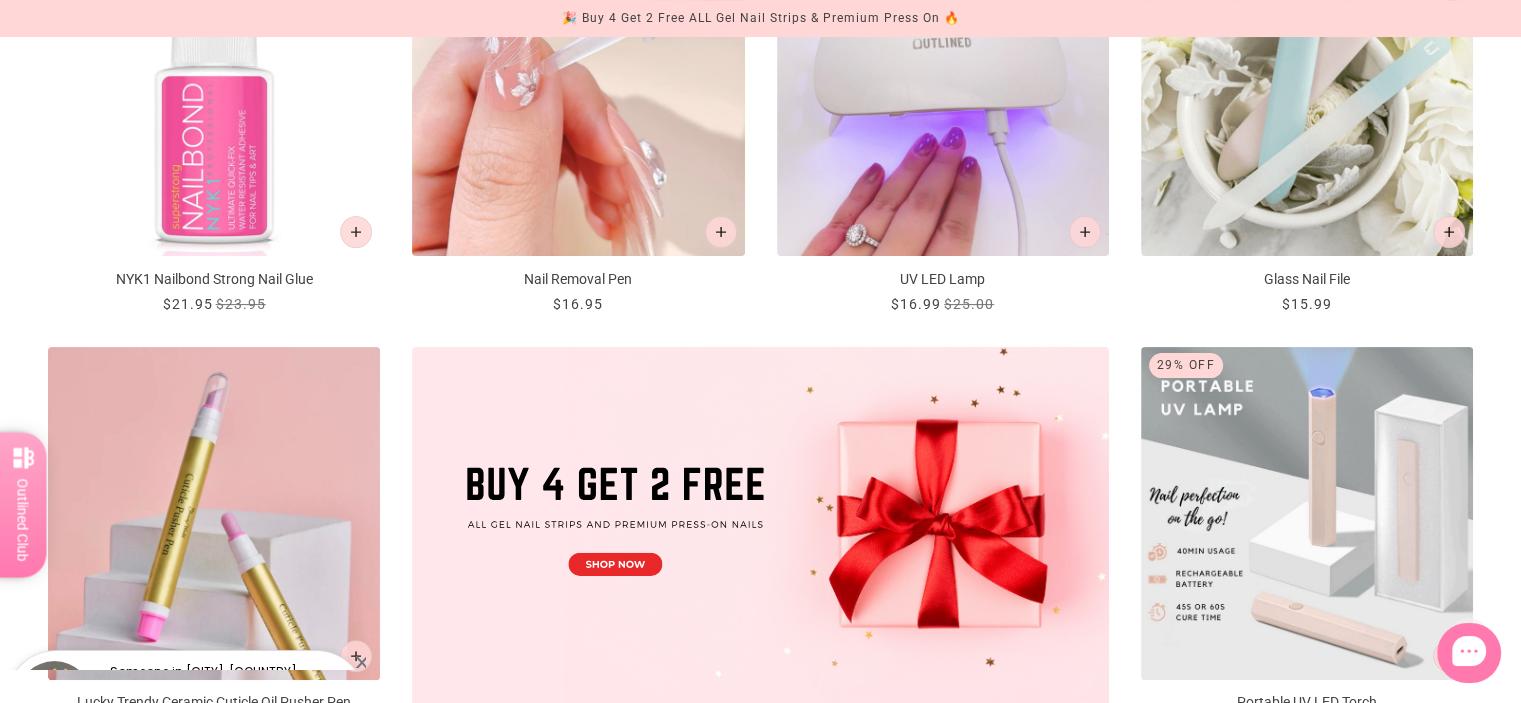 click at bounding box center [760, 530] 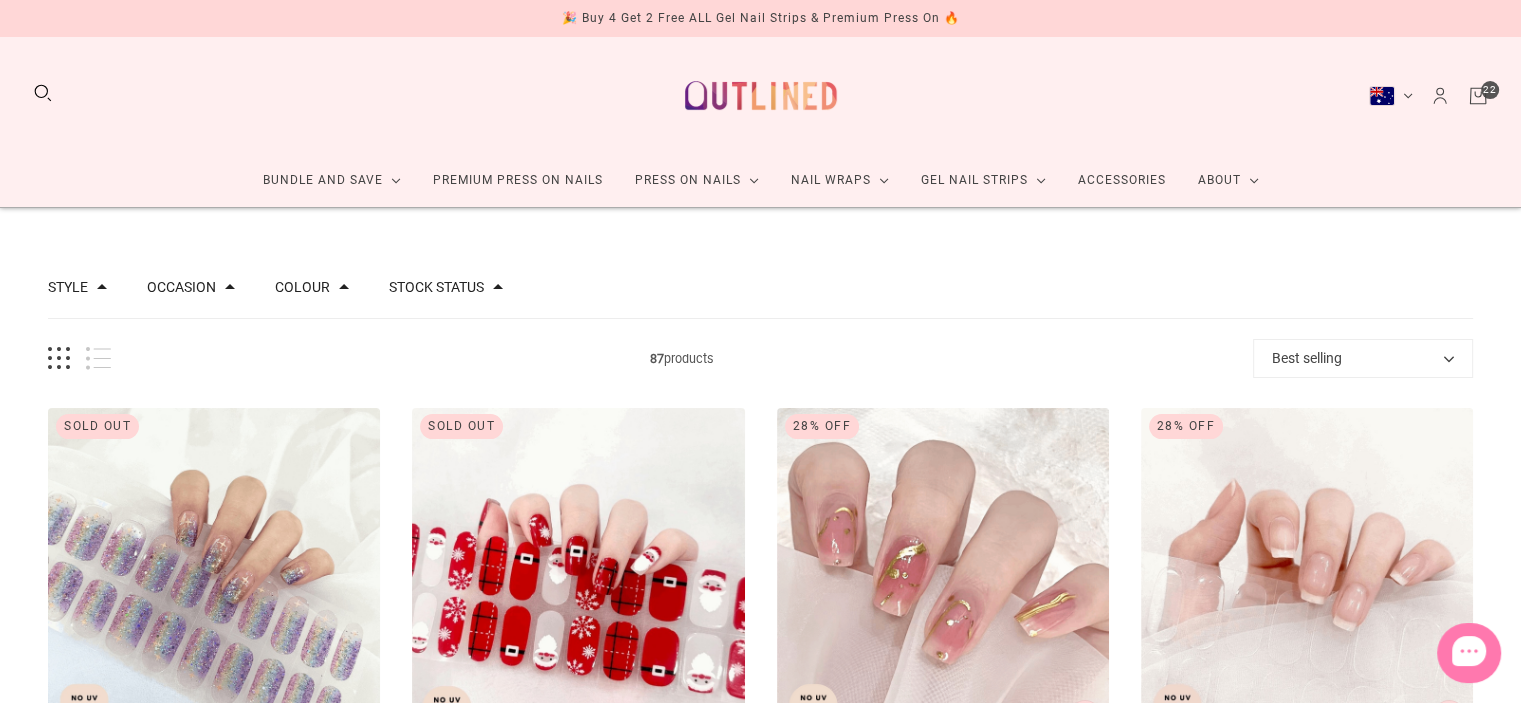 scroll, scrollTop: 0, scrollLeft: 0, axis: both 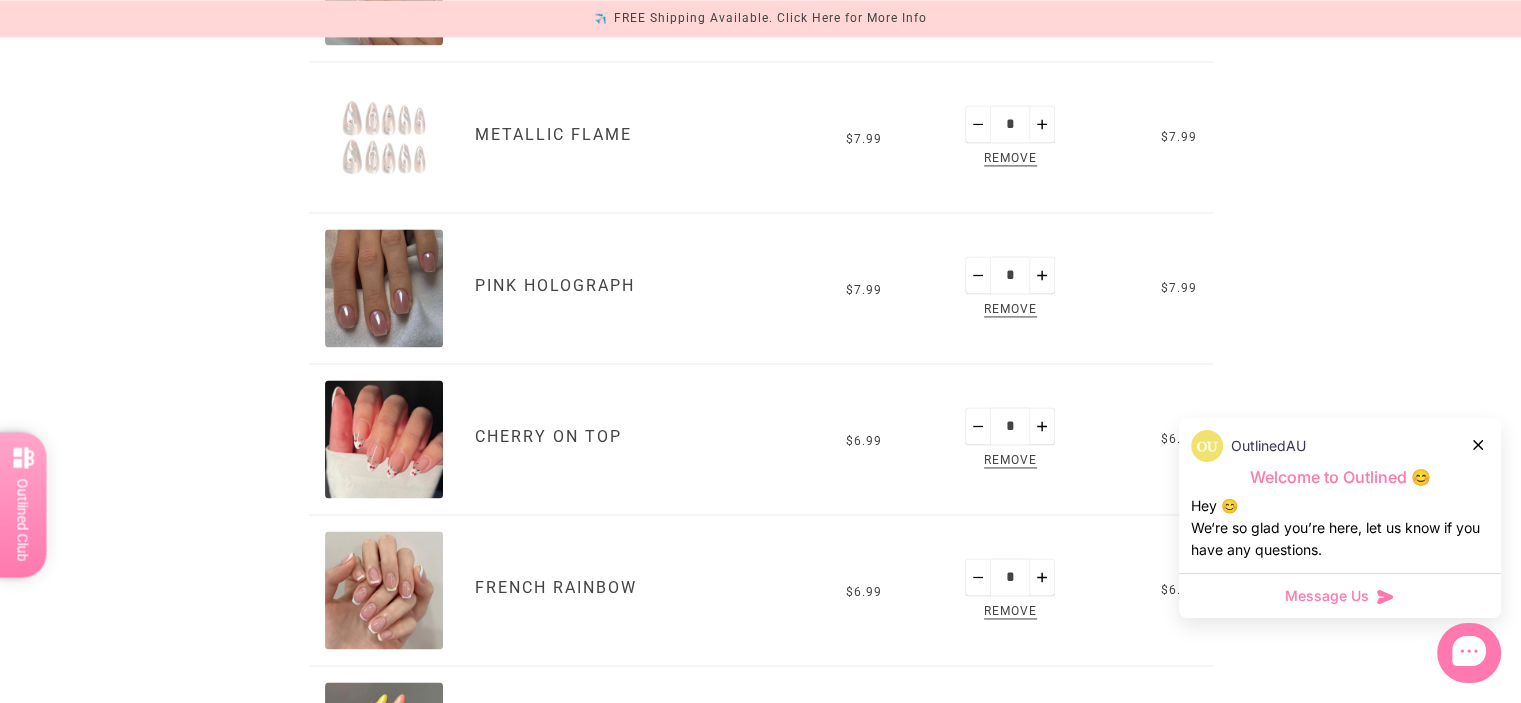 click 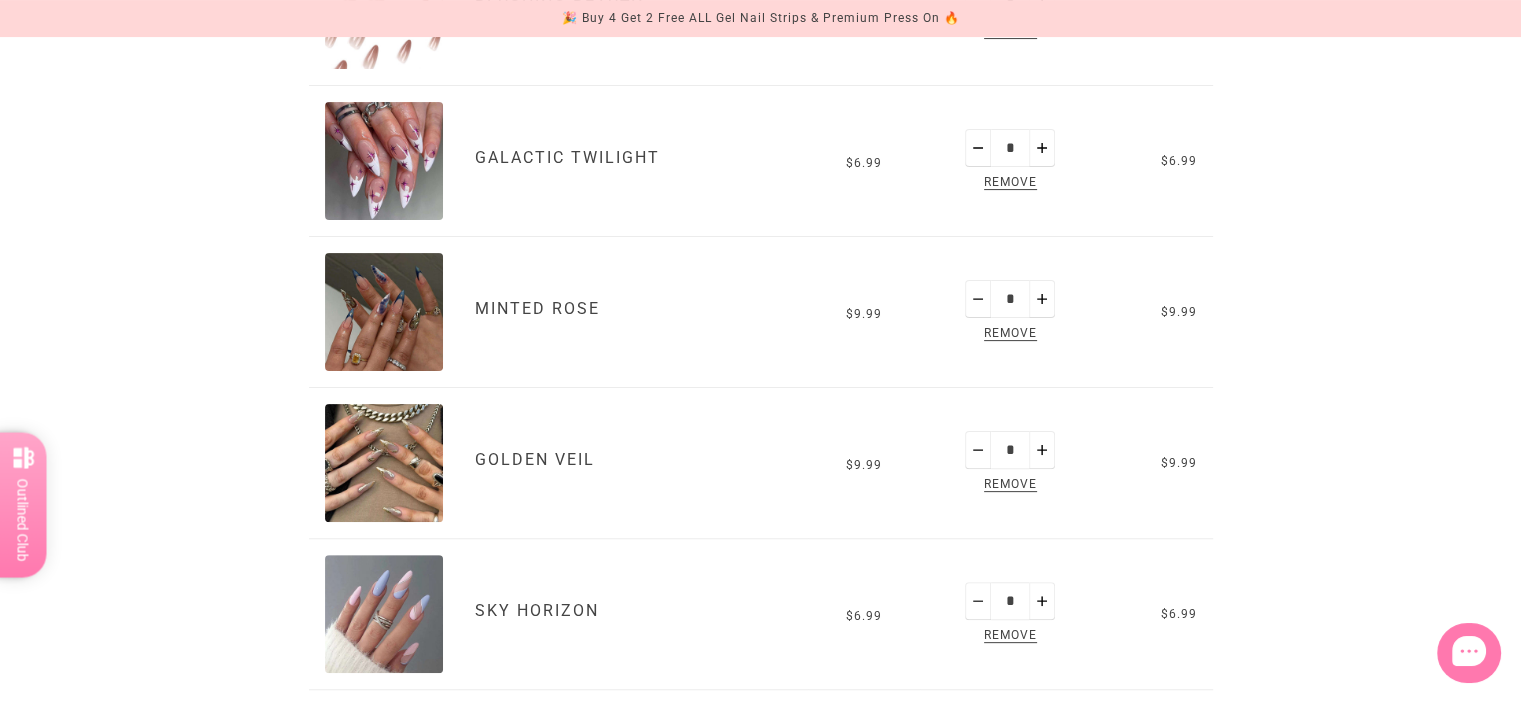 scroll, scrollTop: 0, scrollLeft: 0, axis: both 